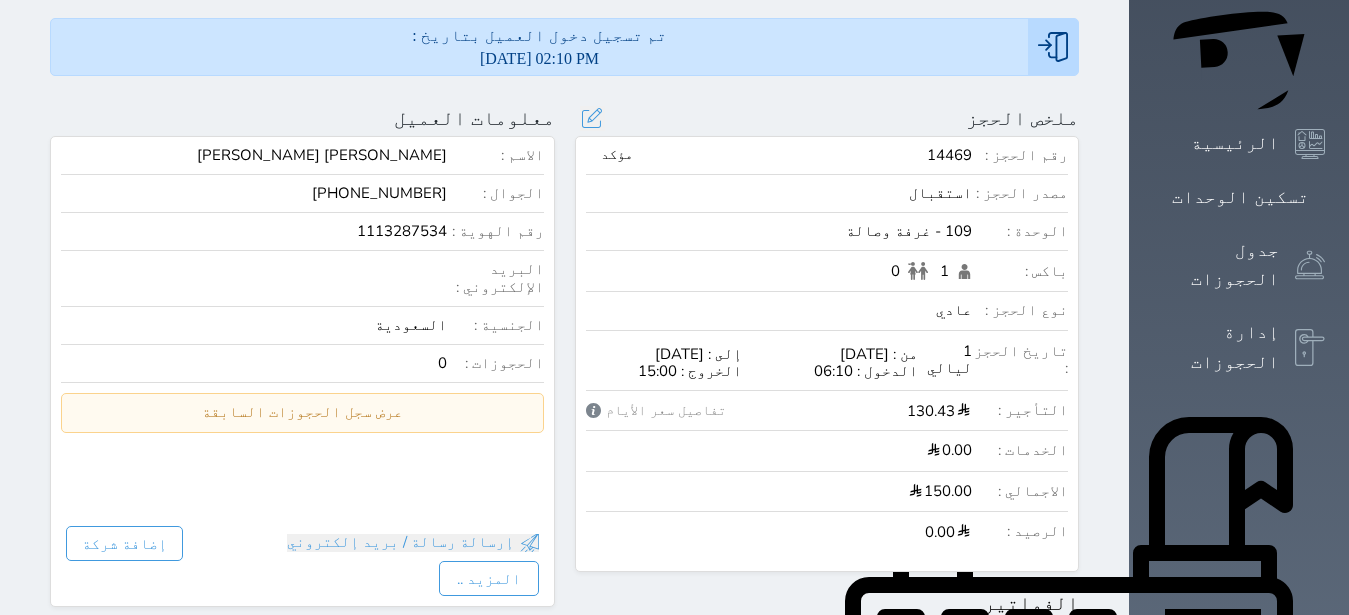 scroll, scrollTop: 0, scrollLeft: 0, axis: both 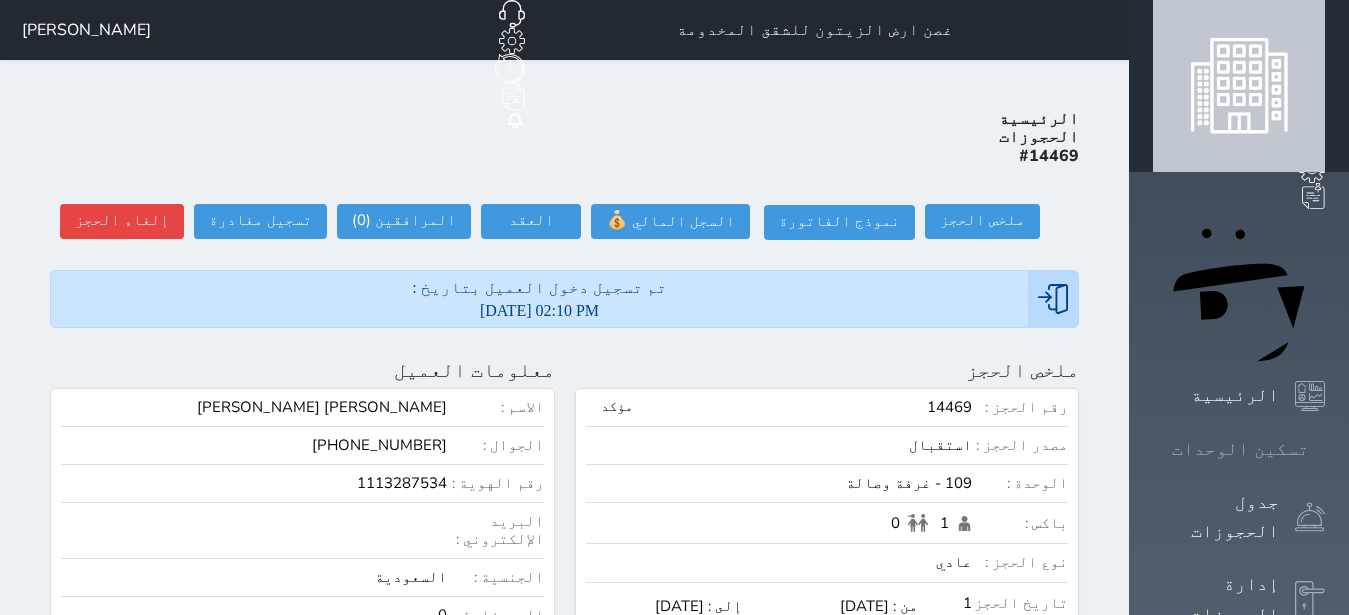 click on "تسكين الوحدات" at bounding box center [1240, 449] 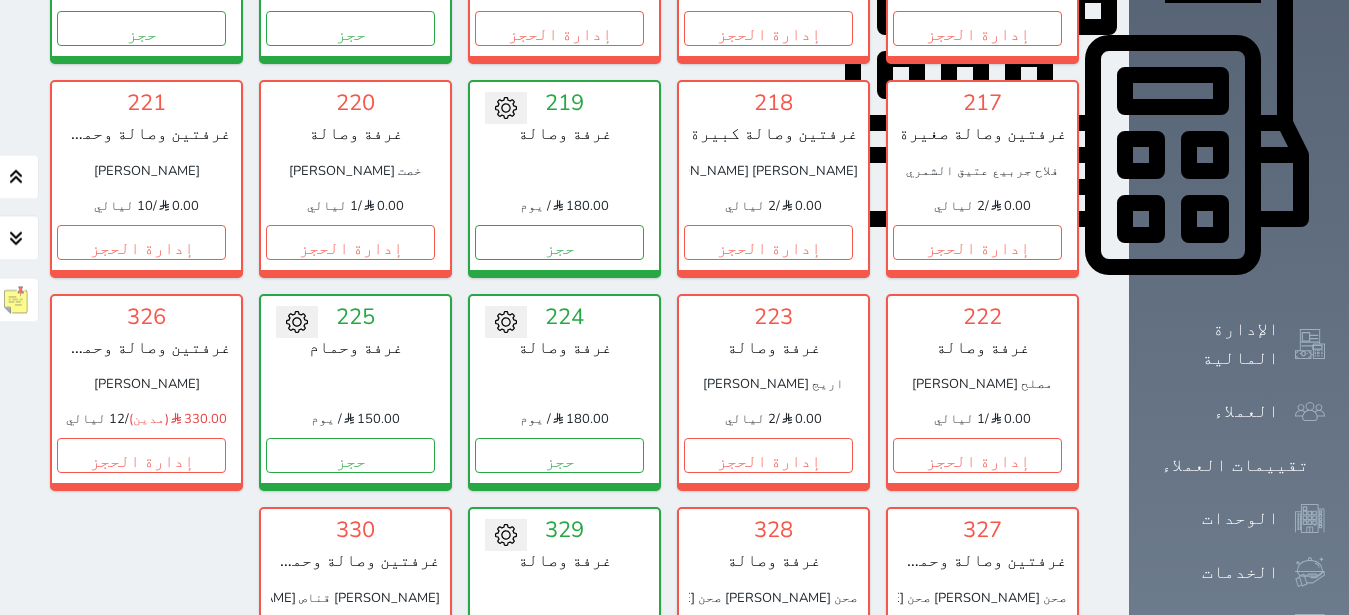 scroll, scrollTop: 939, scrollLeft: 0, axis: vertical 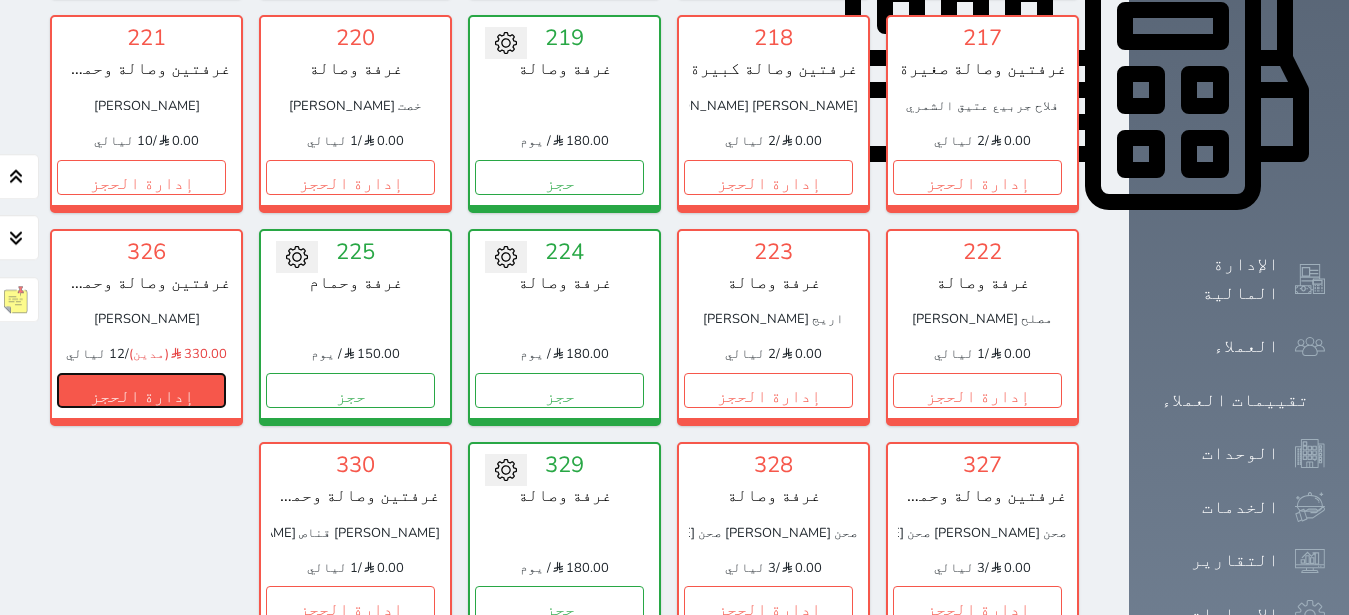 click on "إدارة الحجز" at bounding box center (141, 390) 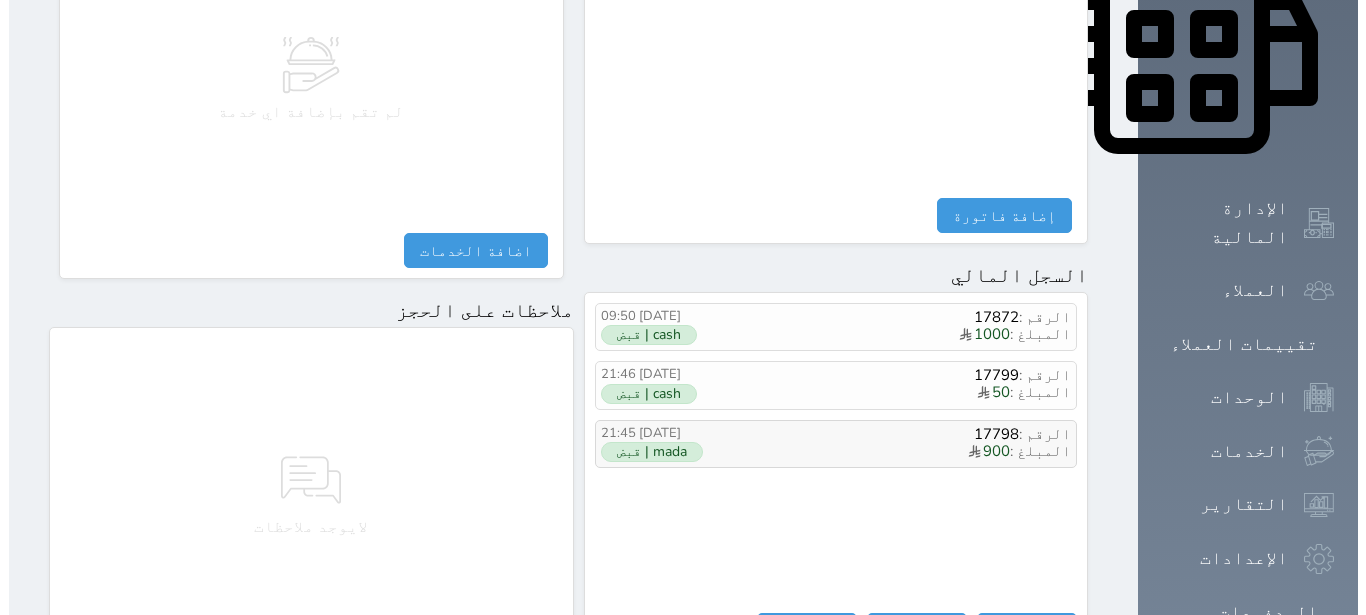 scroll, scrollTop: 1008, scrollLeft: 0, axis: vertical 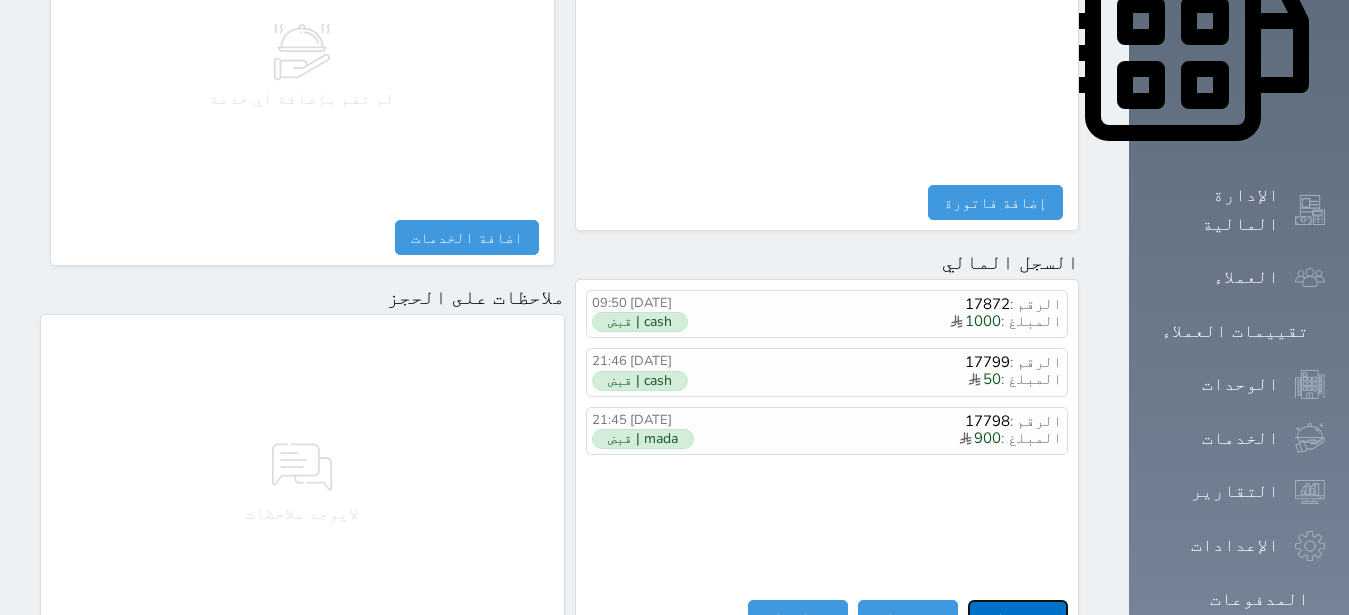 click on "مقبوضات" at bounding box center [1018, 617] 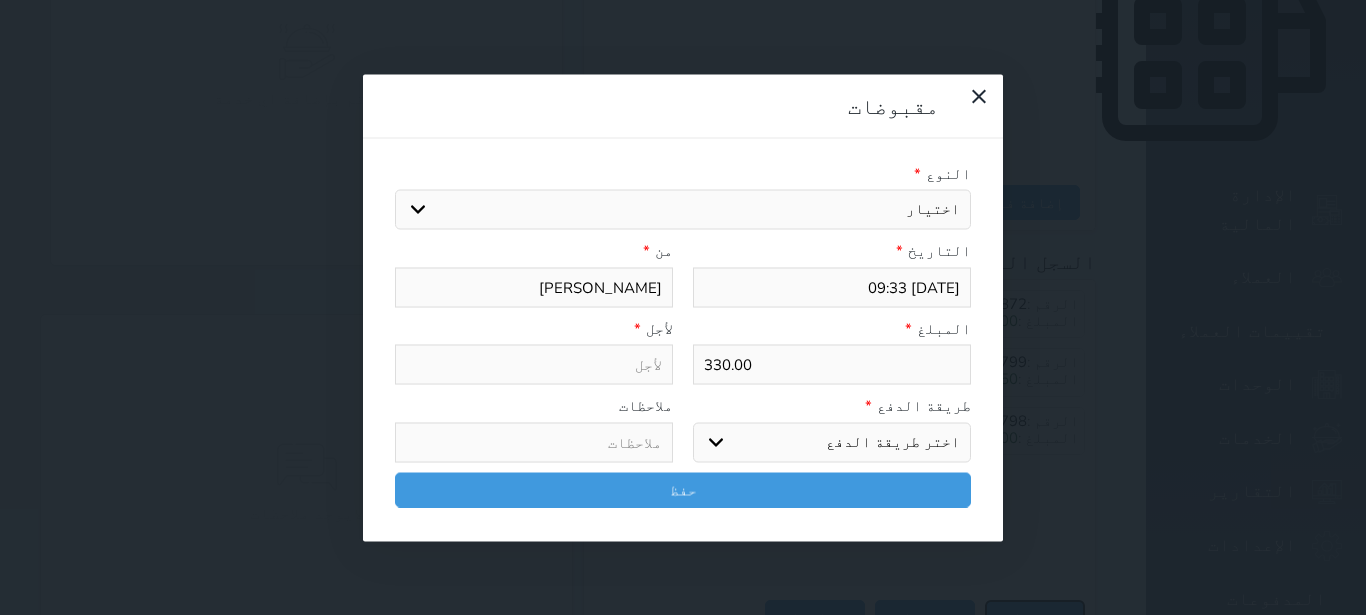 select 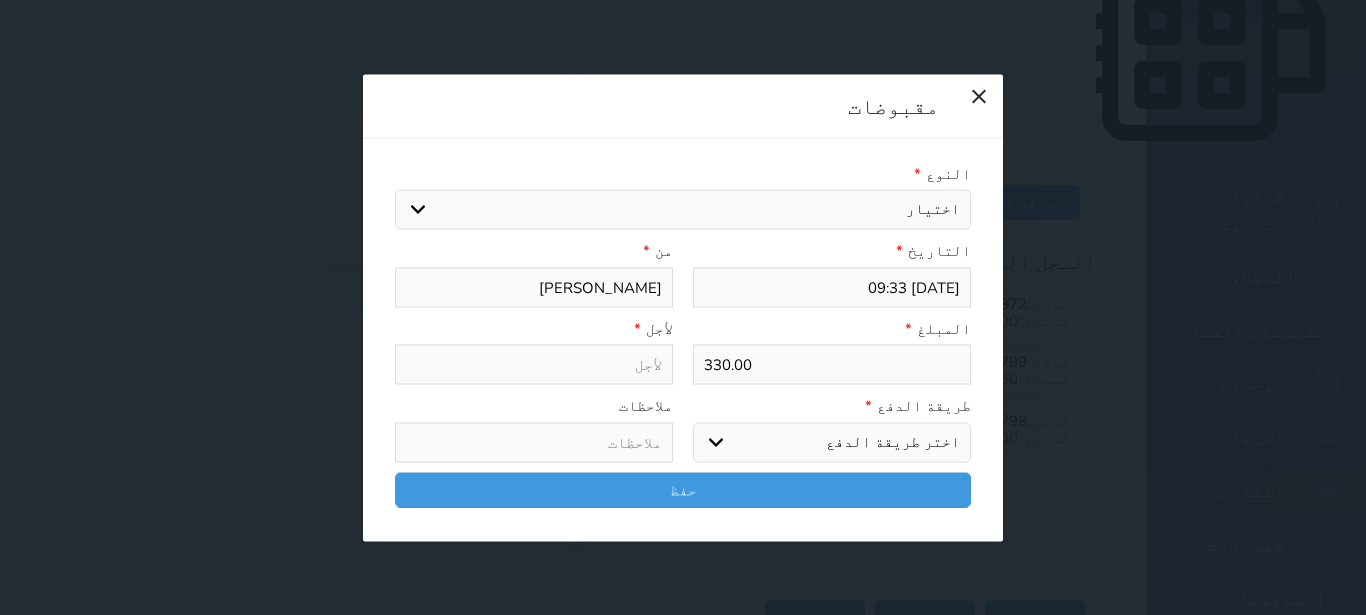 click on "اختيار   مقبوضات عامة قيمة إيجار فواتير تامين عربون لا ينطبق آخر مغسلة واي فاي - الإنترنت مواقف السيارات طعام الأغذية والمشروبات مشروبات المشروبات الباردة المشروبات الساخنة الإفطار غداء عشاء مخبز و كعك حمام سباحة الصالة الرياضية سبا و خدمات الجمال اختيار وإسقاط (خدمات النقل) ميني بار كابل - تلفزيون سرير إضافي تصفيف الشعر التسوق خدمات الجولات السياحية المنظمة خدمات الدليل السياحي" at bounding box center (683, 210) 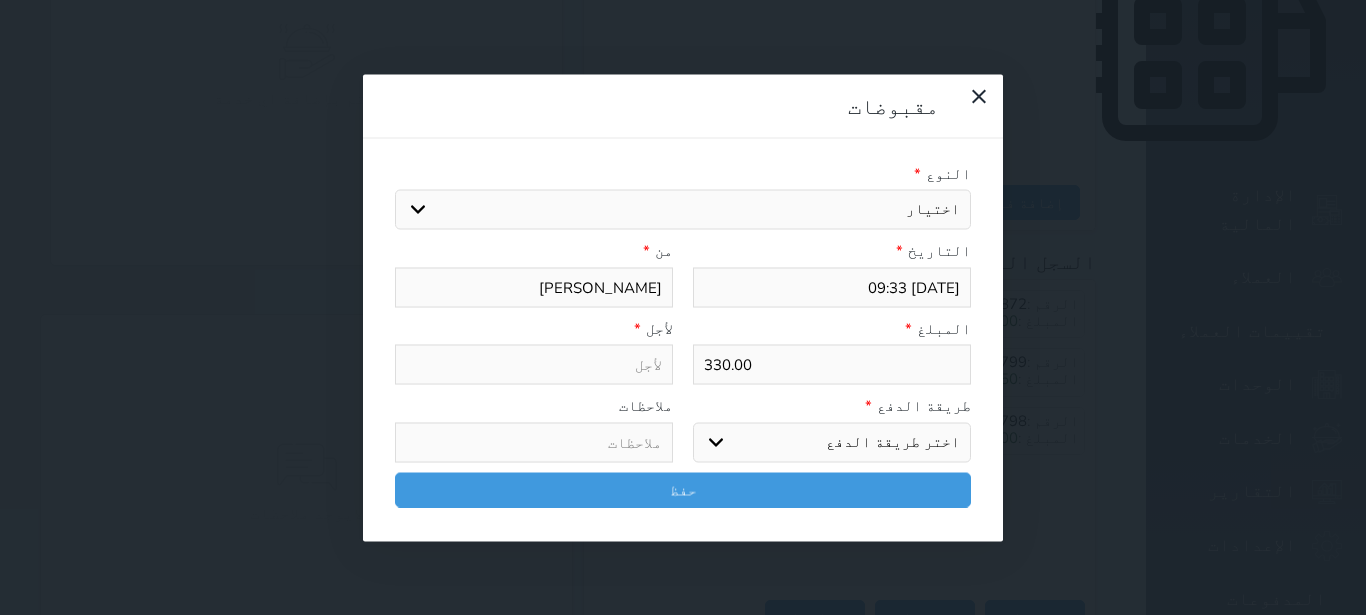 click on "قيمة إيجار" at bounding box center [0, 0] 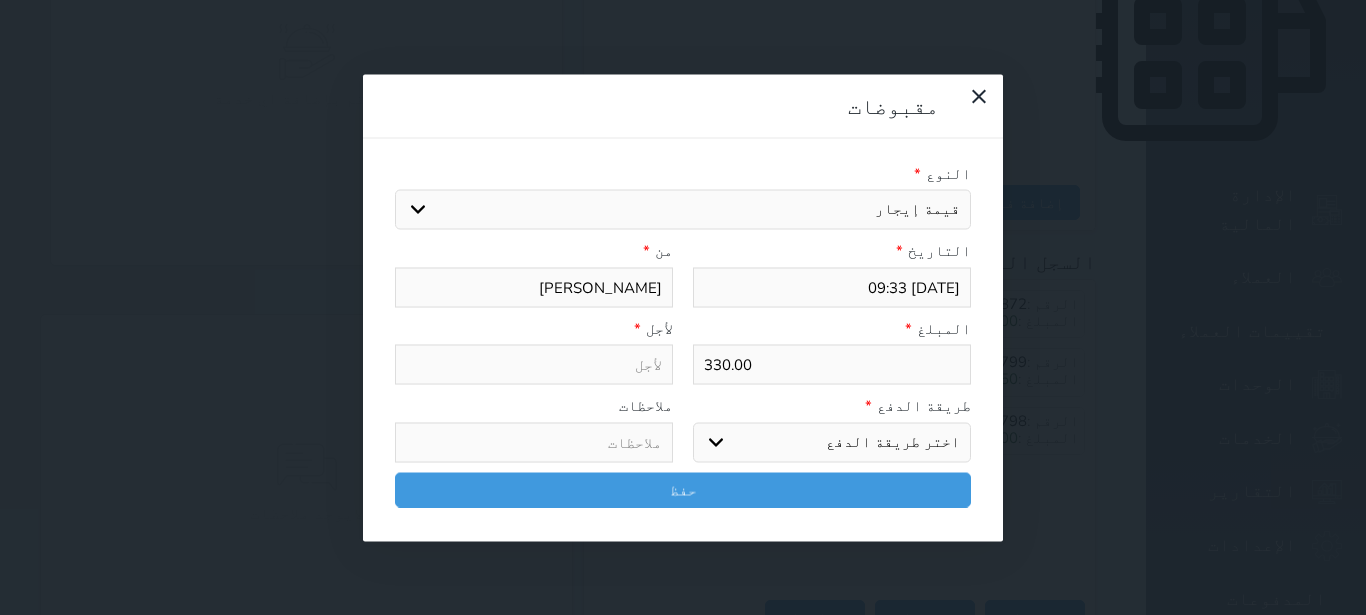 select 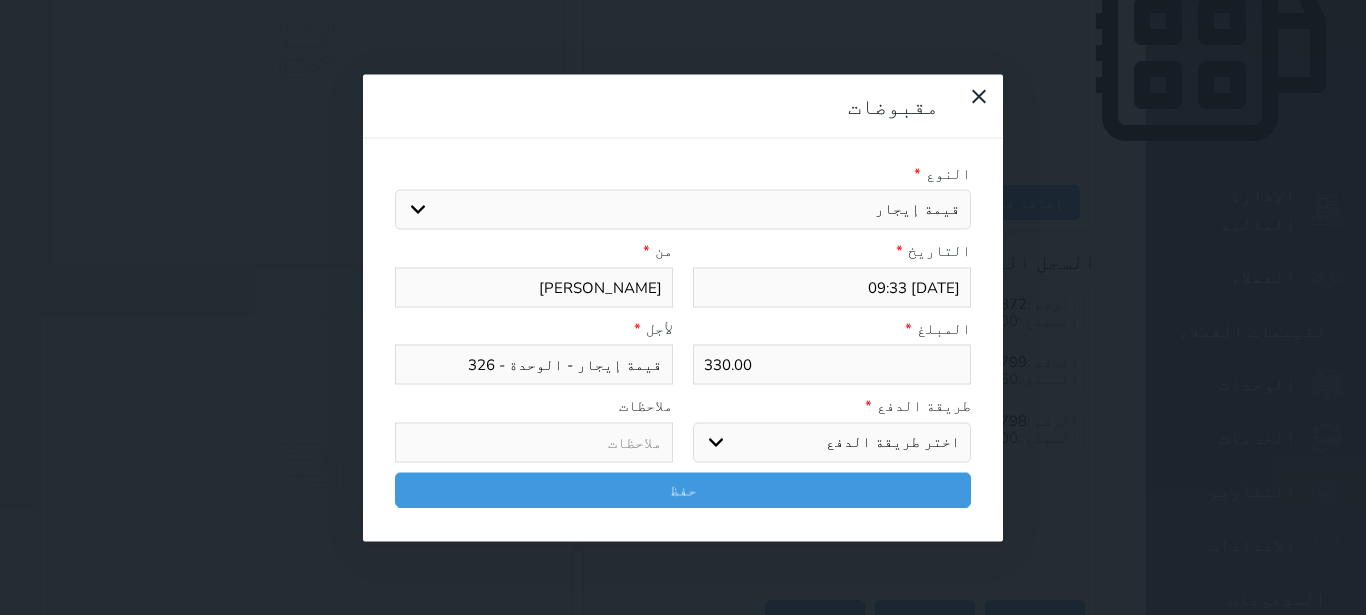 click on "اختر طريقة الدفع   دفع نقدى   تحويل بنكى   مدى   بطاقة ائتمان   آجل" at bounding box center [832, 442] 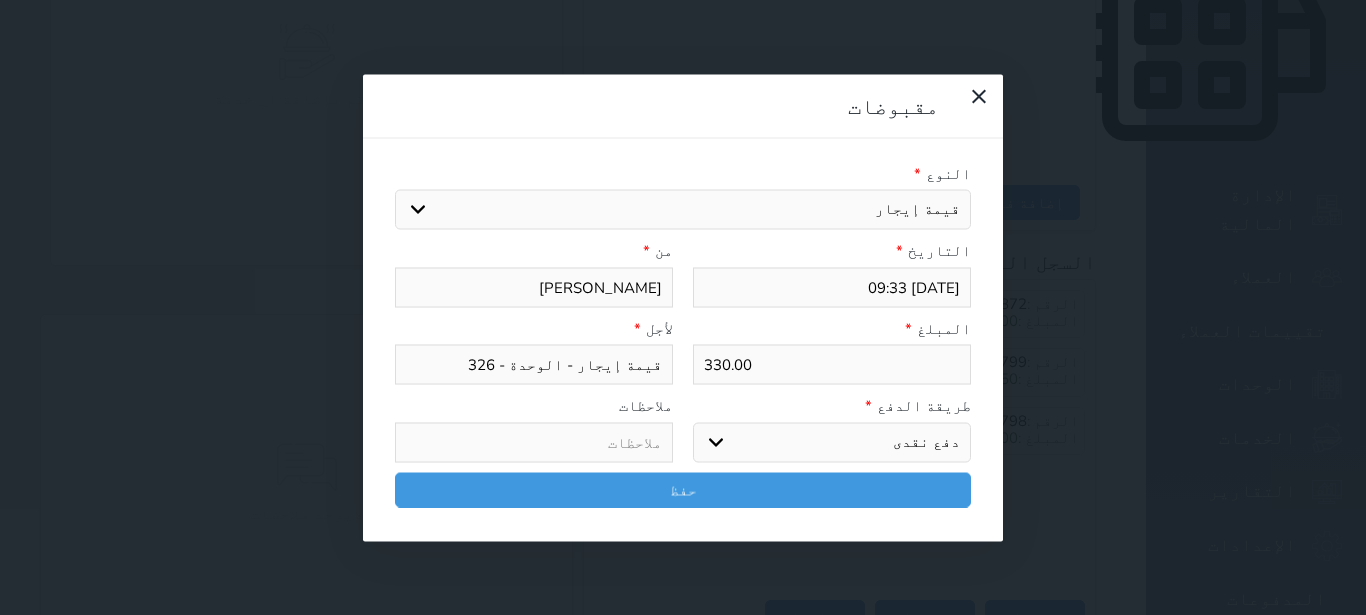 click on "النوع  *    اختيار   مقبوضات عامة قيمة إيجار فواتير تامين عربون لا ينطبق آخر مغسلة واي فاي - الإنترنت مواقف السيارات طعام الأغذية والمشروبات مشروبات المشروبات الباردة المشروبات الساخنة الإفطار غداء عشاء مخبز و كعك حمام سباحة الصالة الرياضية سبا و خدمات الجمال اختيار وإسقاط (خدمات النقل) ميني بار كابل - تلفزيون سرير إضافي تصفيف الشعر التسوق خدمات الجولات السياحية المنظمة خدمات الدليل السياحي   التاريخ *   [DATE] 09:33   من *   ضيف الله بن حوصان [PERSON_NAME]   المبلغ *   330.00   لأجل *   قيمة إيجار - الوحدة - 326   طريقة الدفع *   اختر طريقة الدفع   دفع نقدى   تحويل بنكى   مدى" at bounding box center (683, 339) 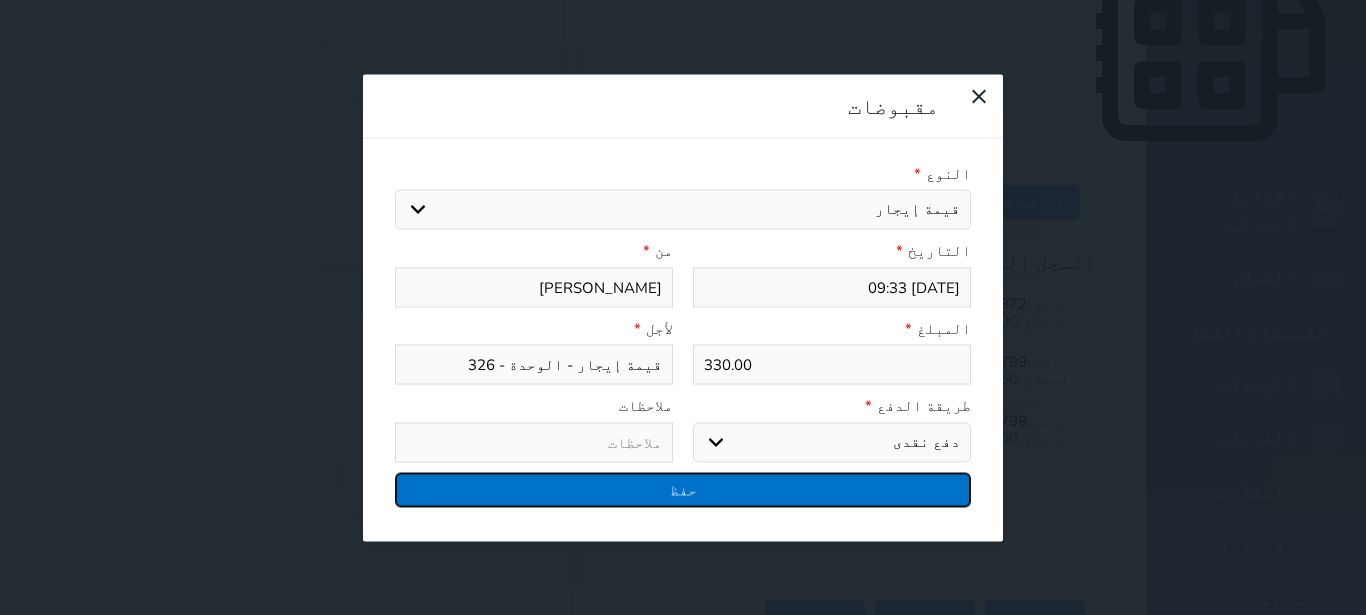 click on "حفظ" at bounding box center [683, 489] 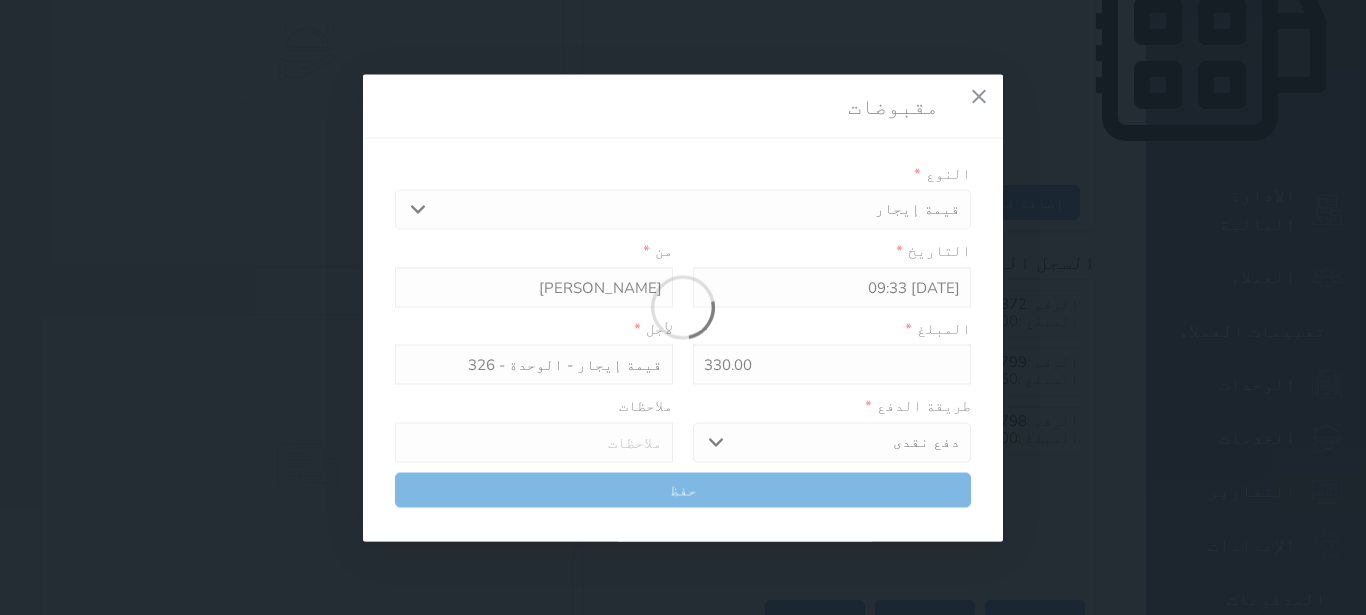 select 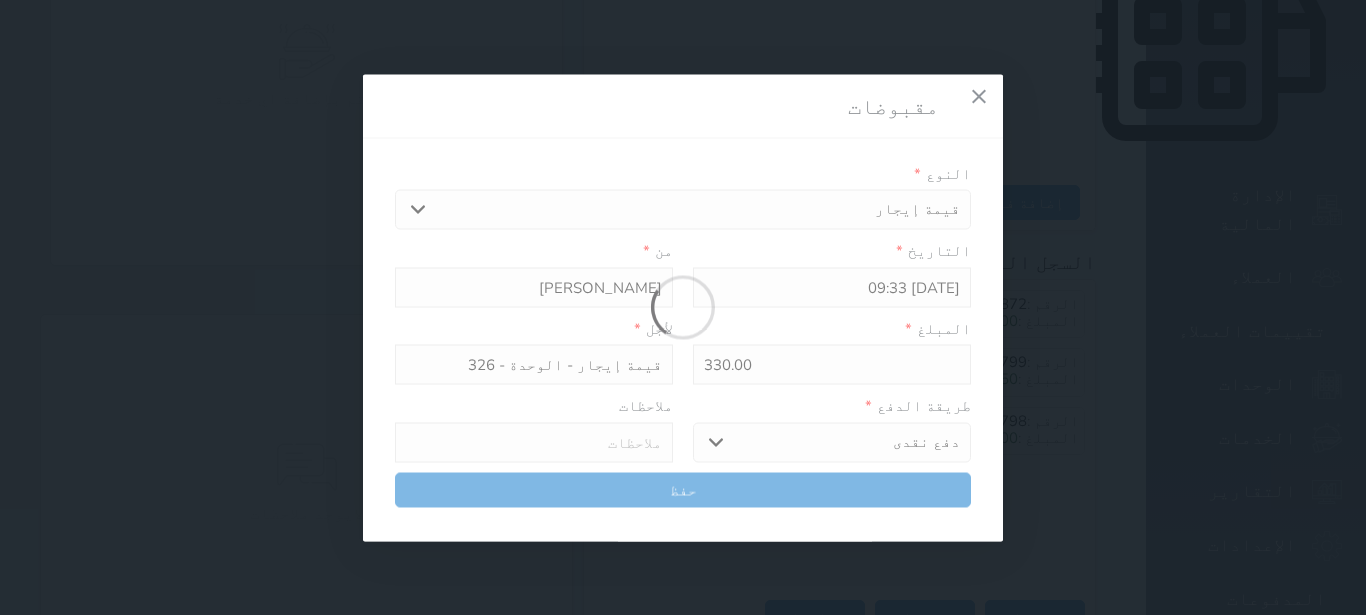 type 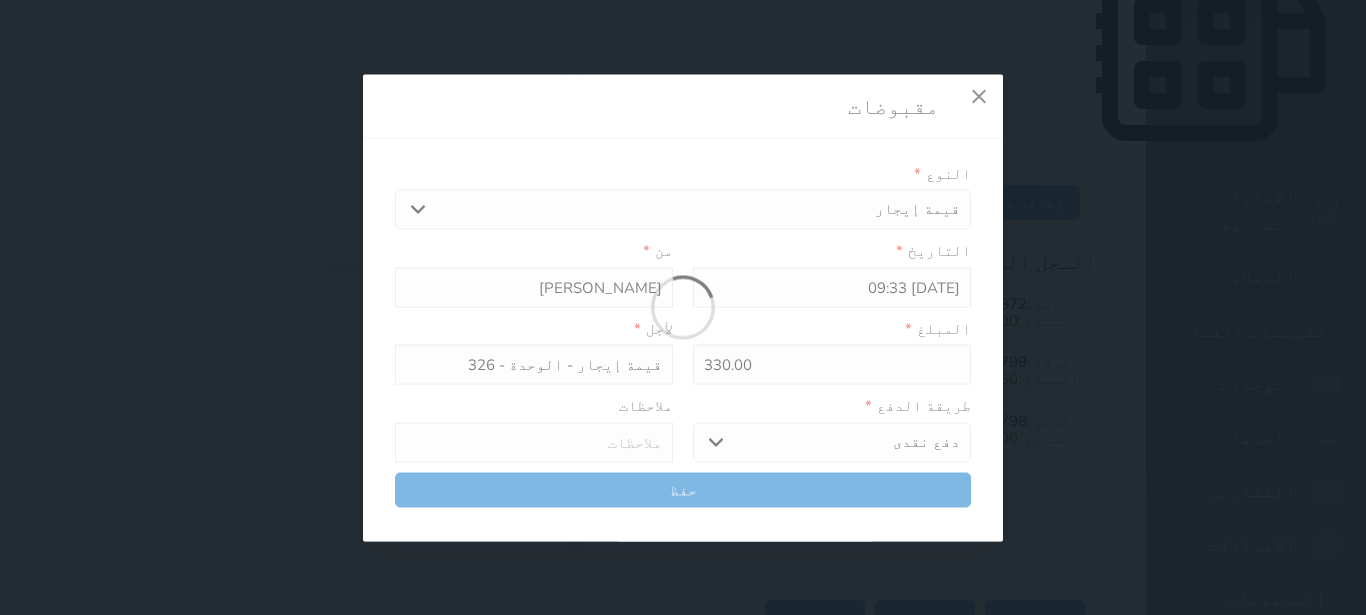type on "0" 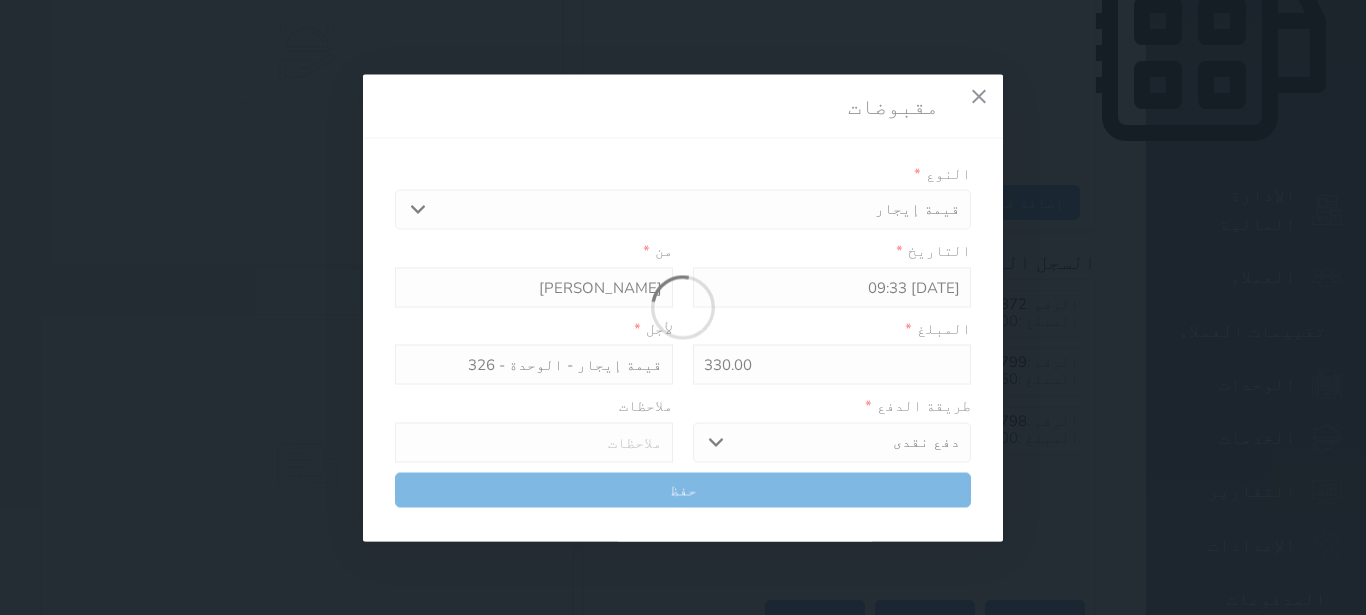 select 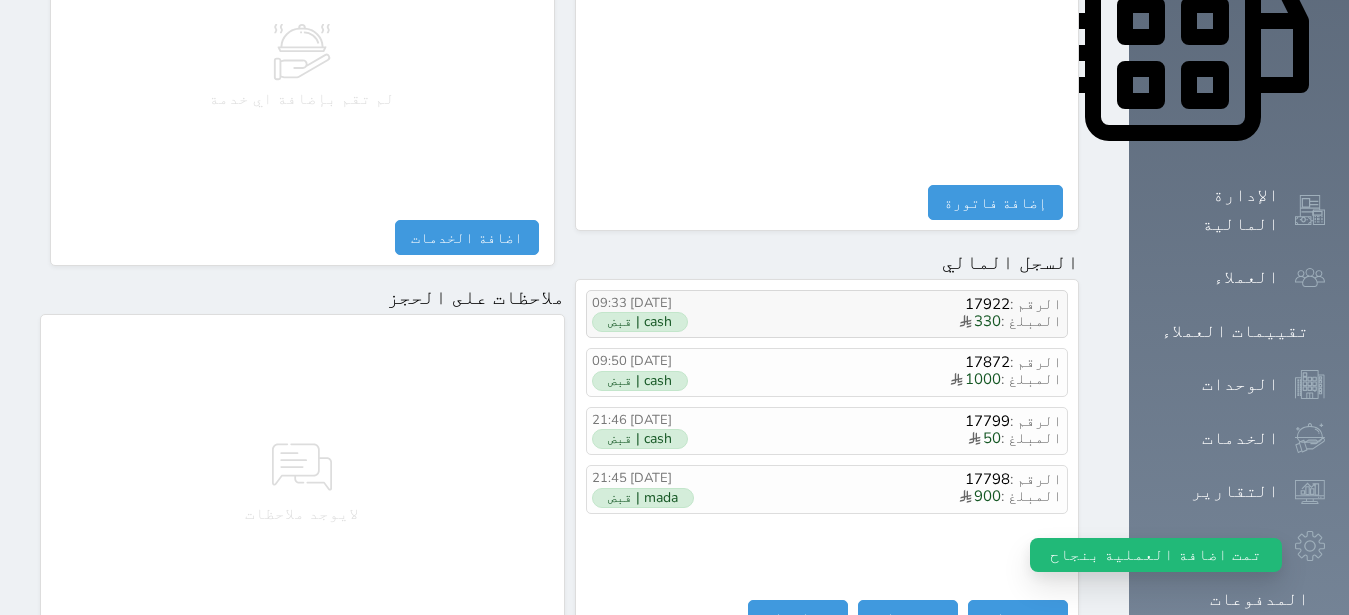 click on "المبلغ :  330" at bounding box center (897, 322) 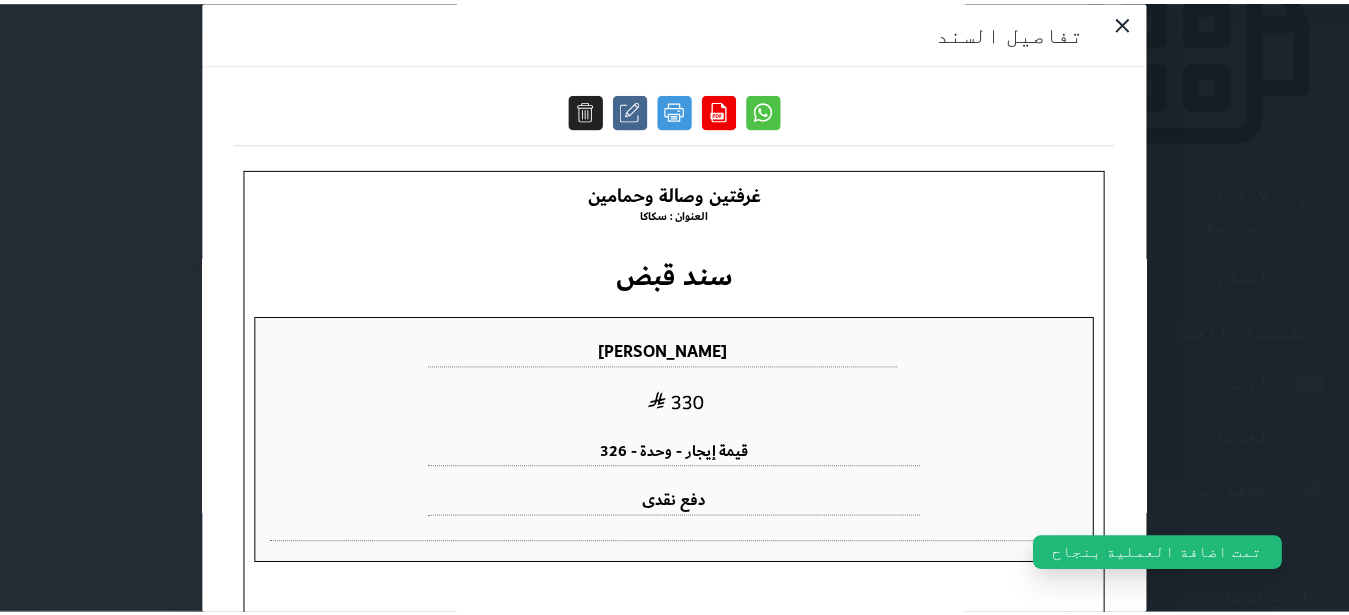 scroll, scrollTop: 0, scrollLeft: 0, axis: both 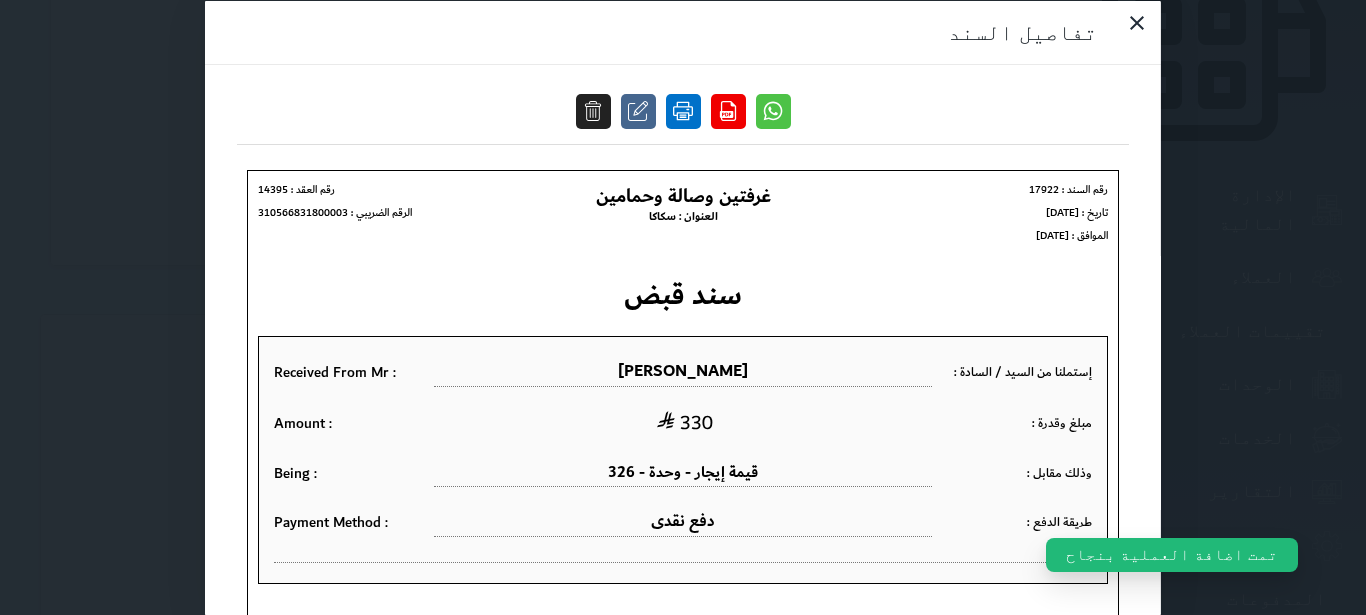 click at bounding box center [683, 110] 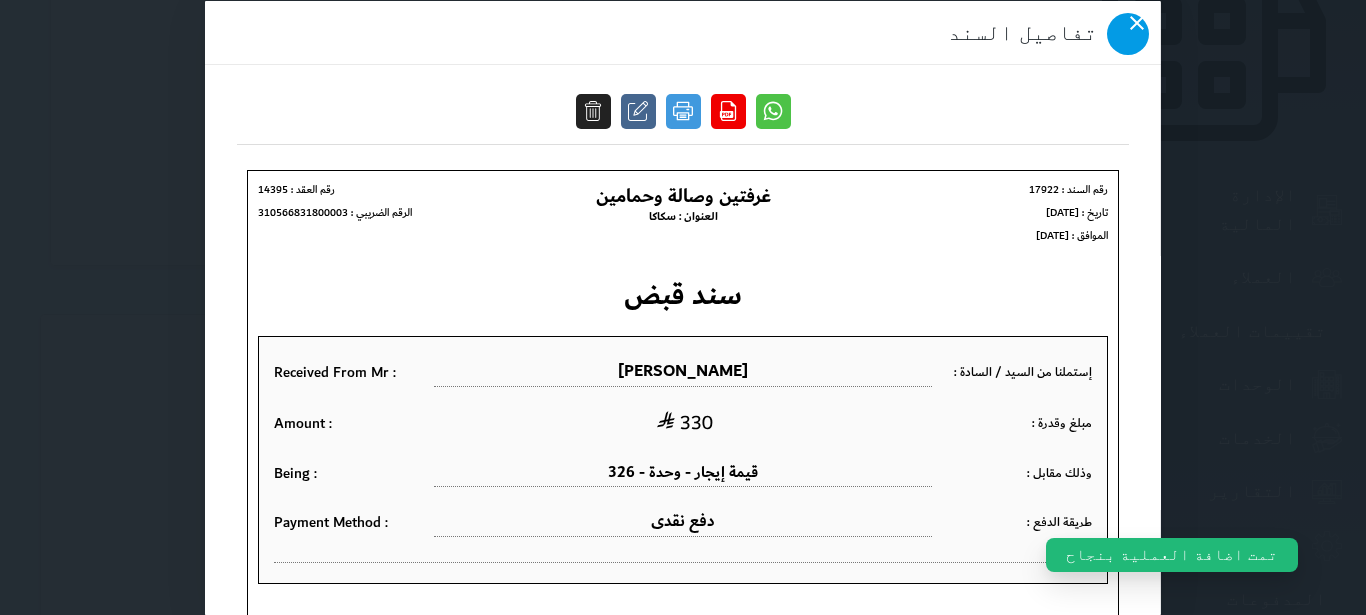 click at bounding box center (1128, 33) 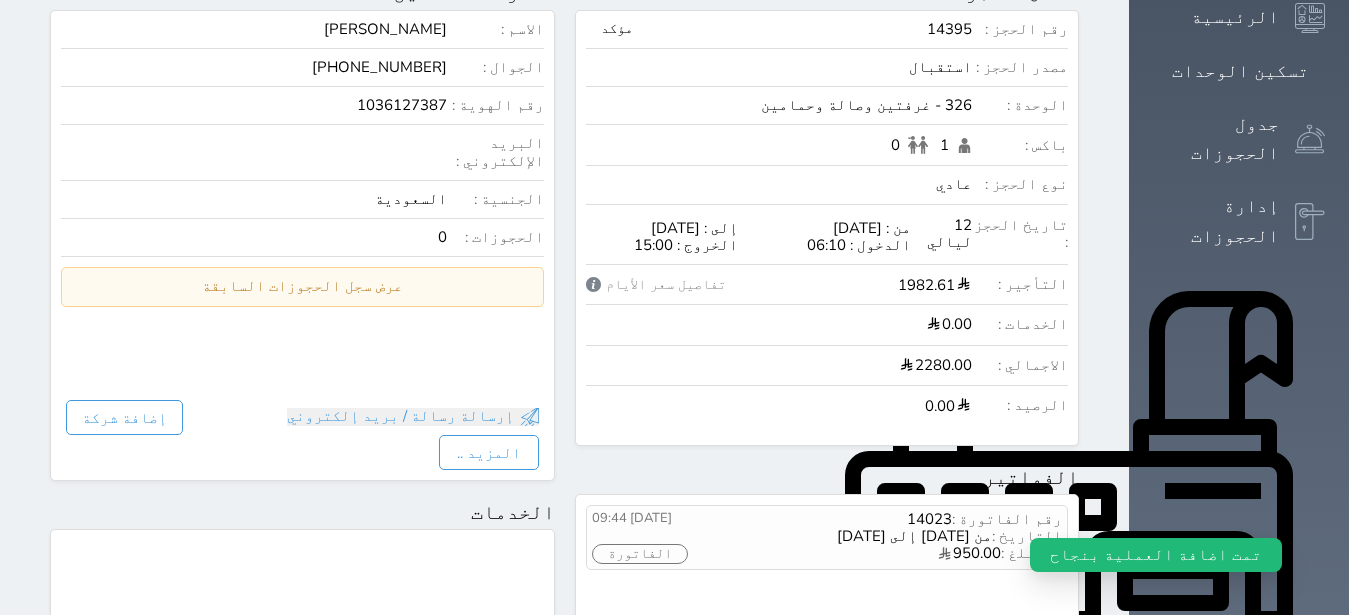 scroll, scrollTop: 0, scrollLeft: 0, axis: both 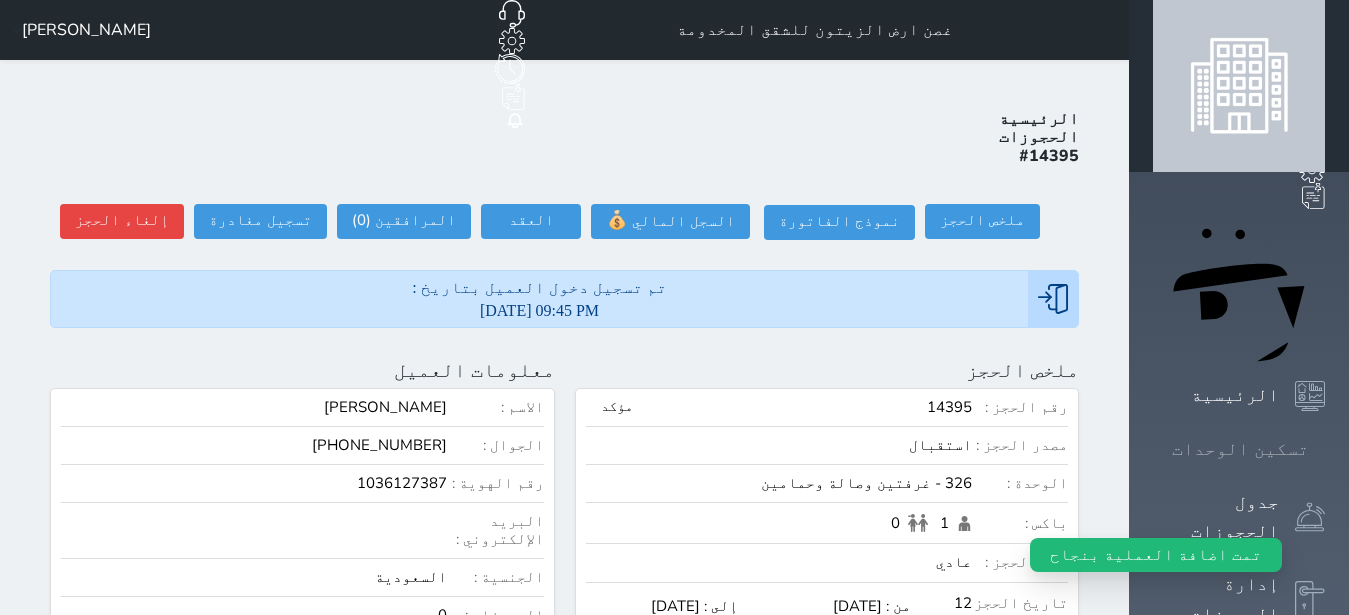 click 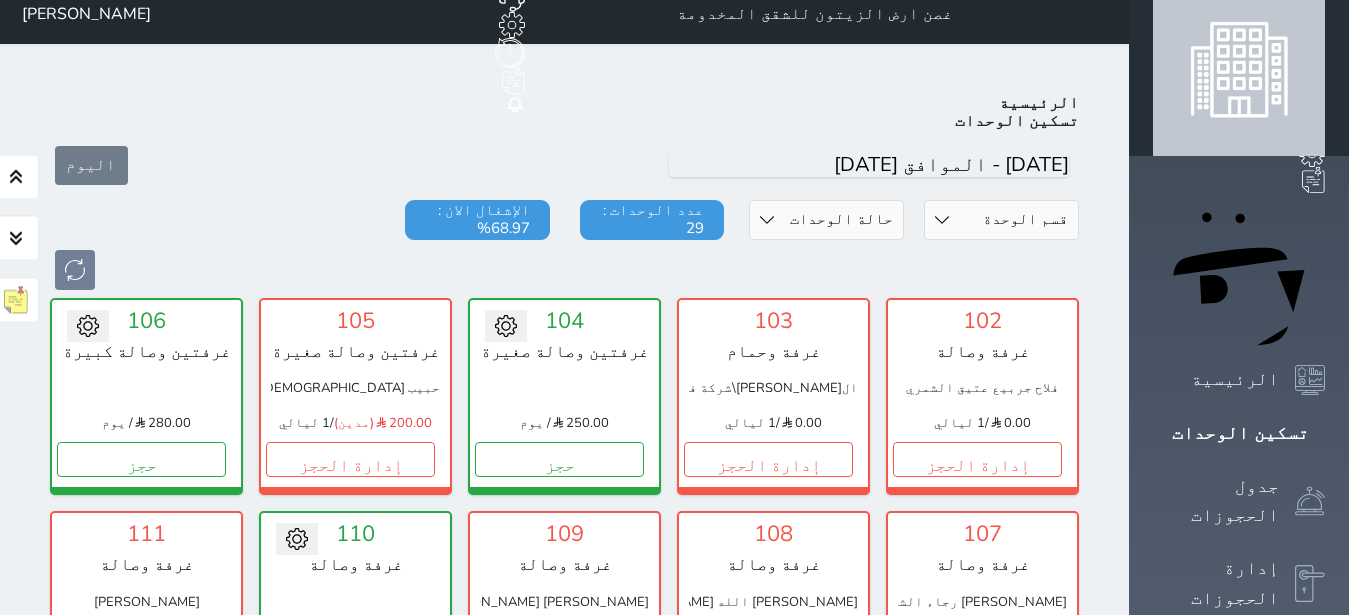 scroll, scrollTop: 0, scrollLeft: 0, axis: both 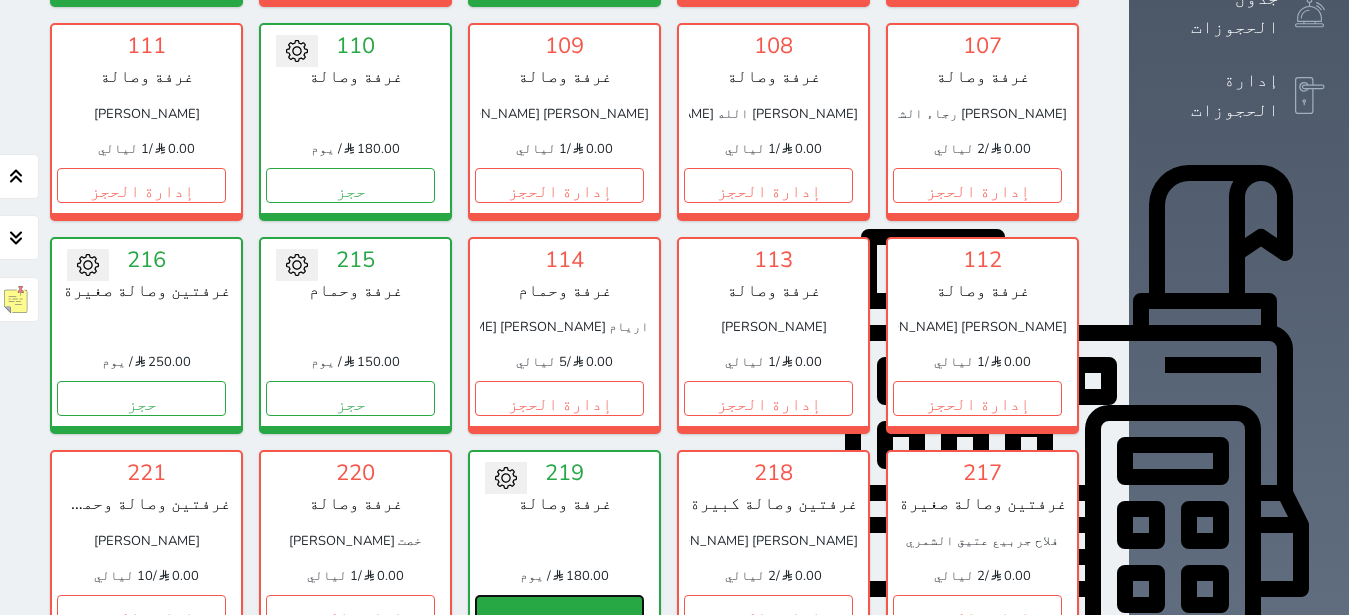 click on "حجز" at bounding box center [559, 612] 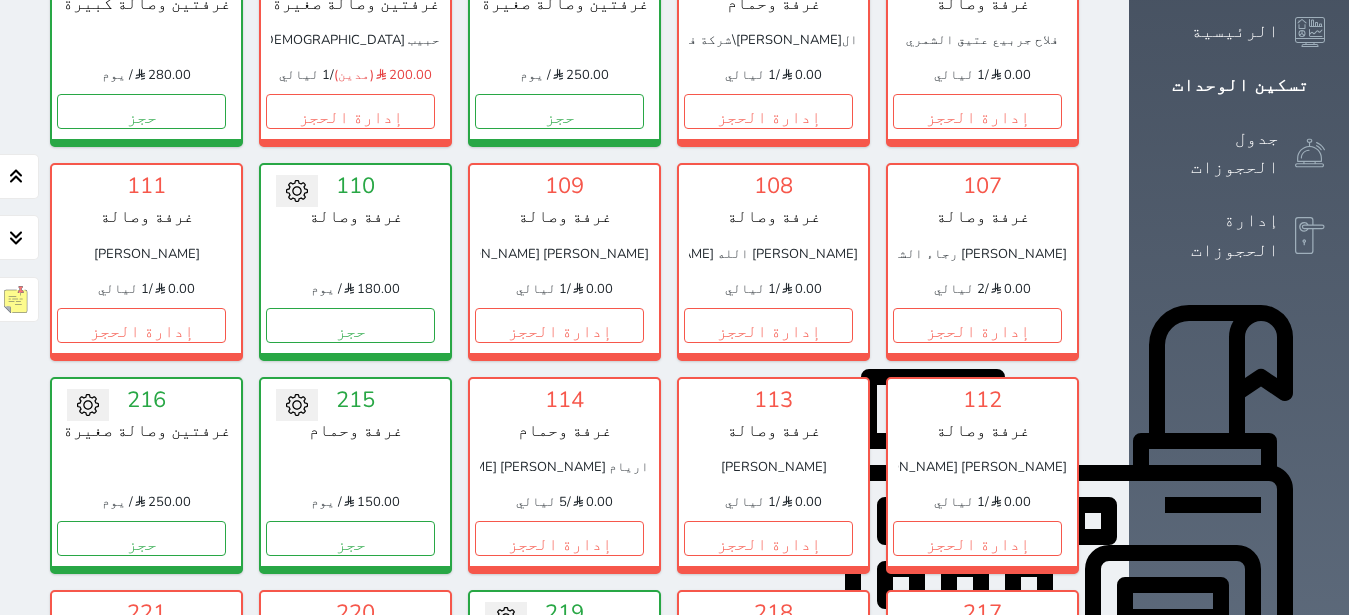 select on "1" 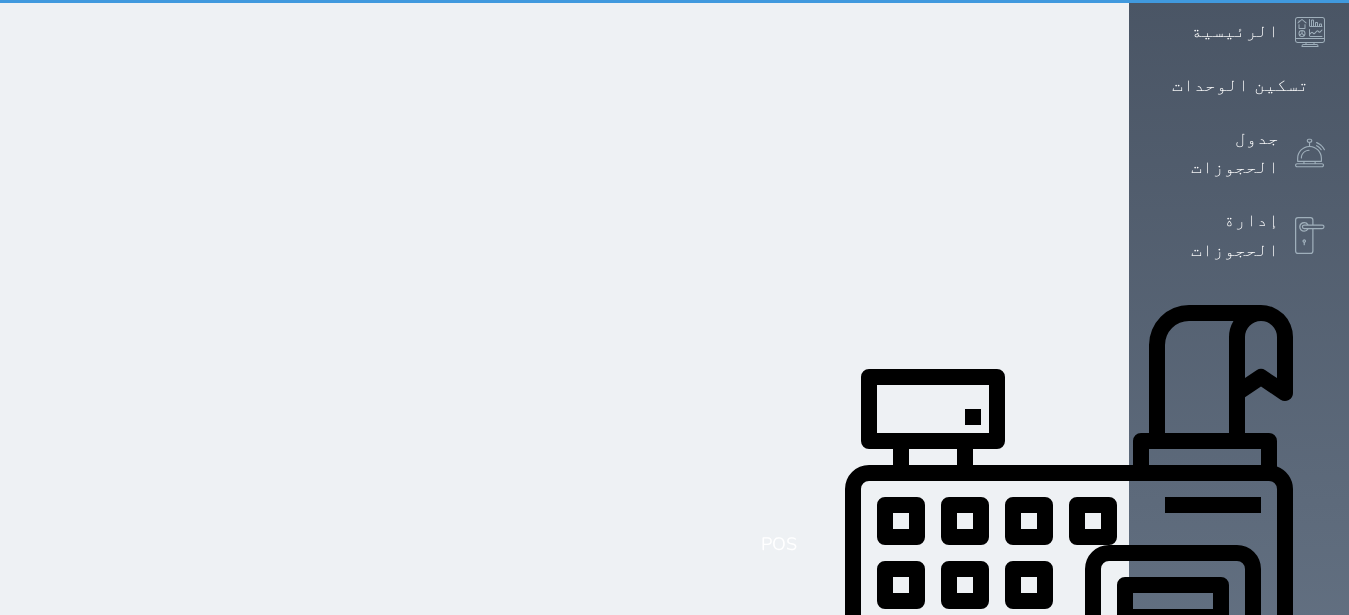 scroll, scrollTop: 0, scrollLeft: 0, axis: both 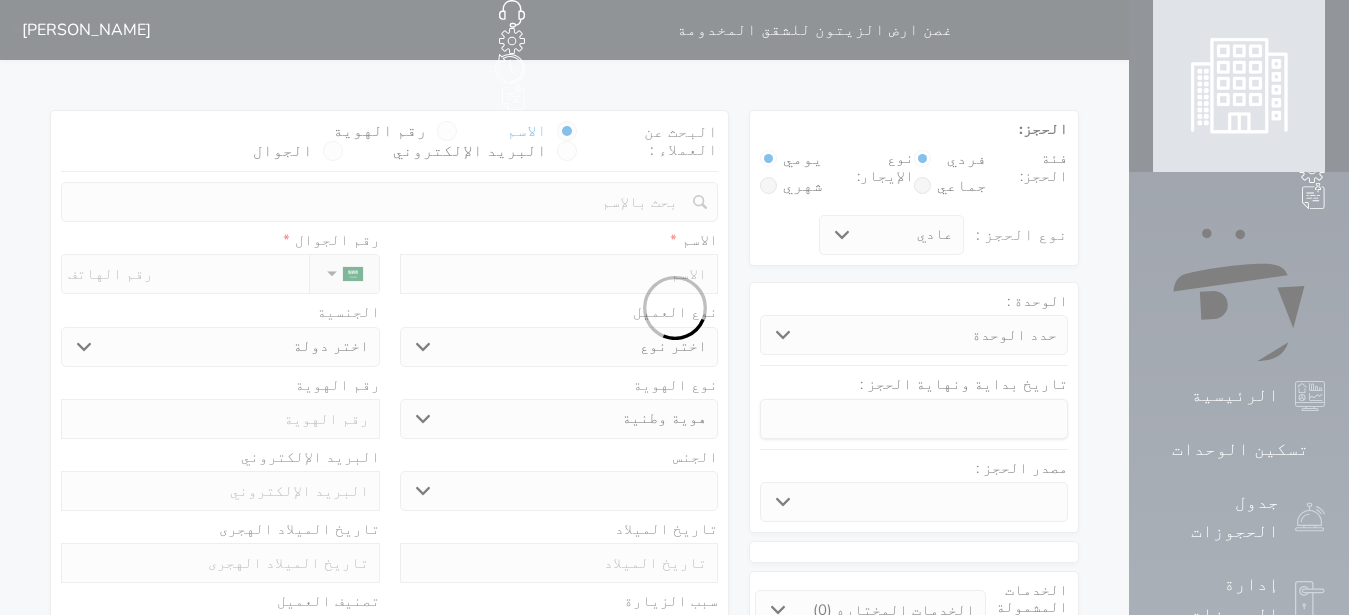 select 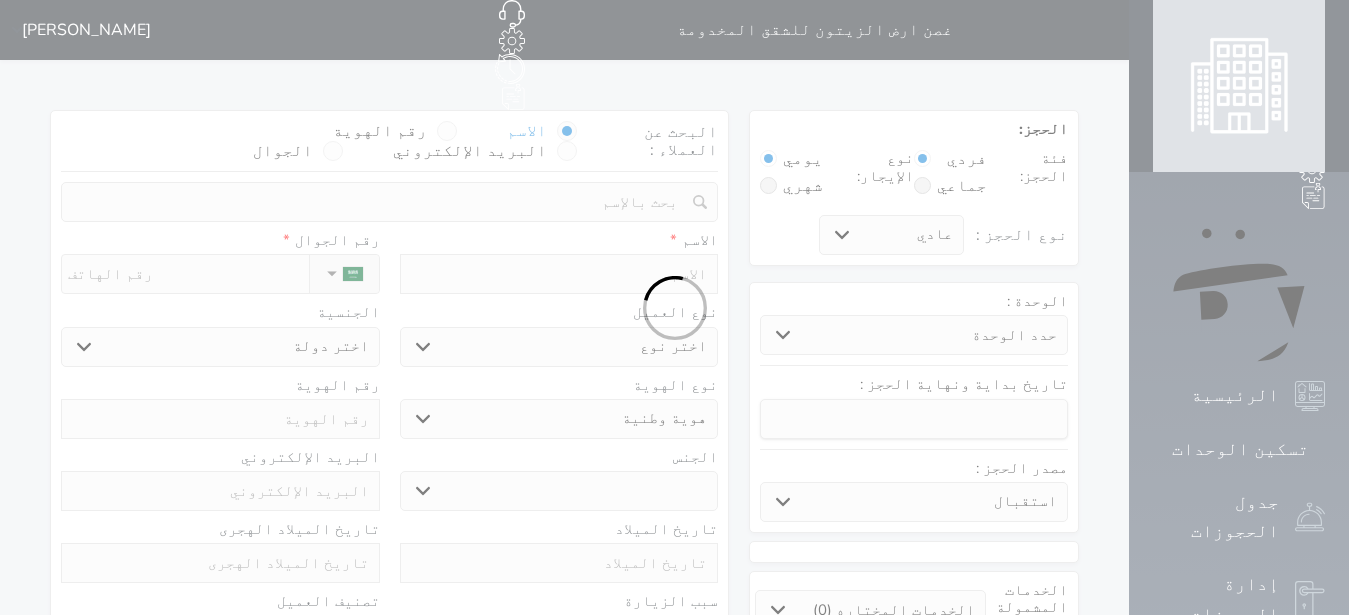 select 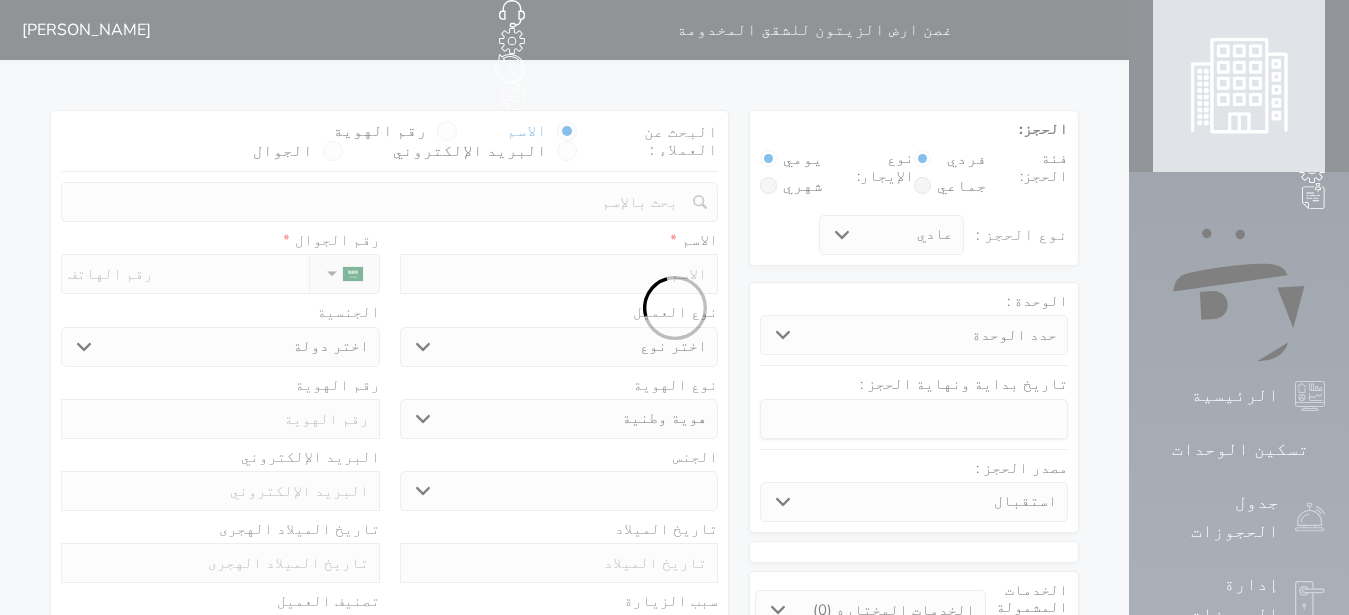 select 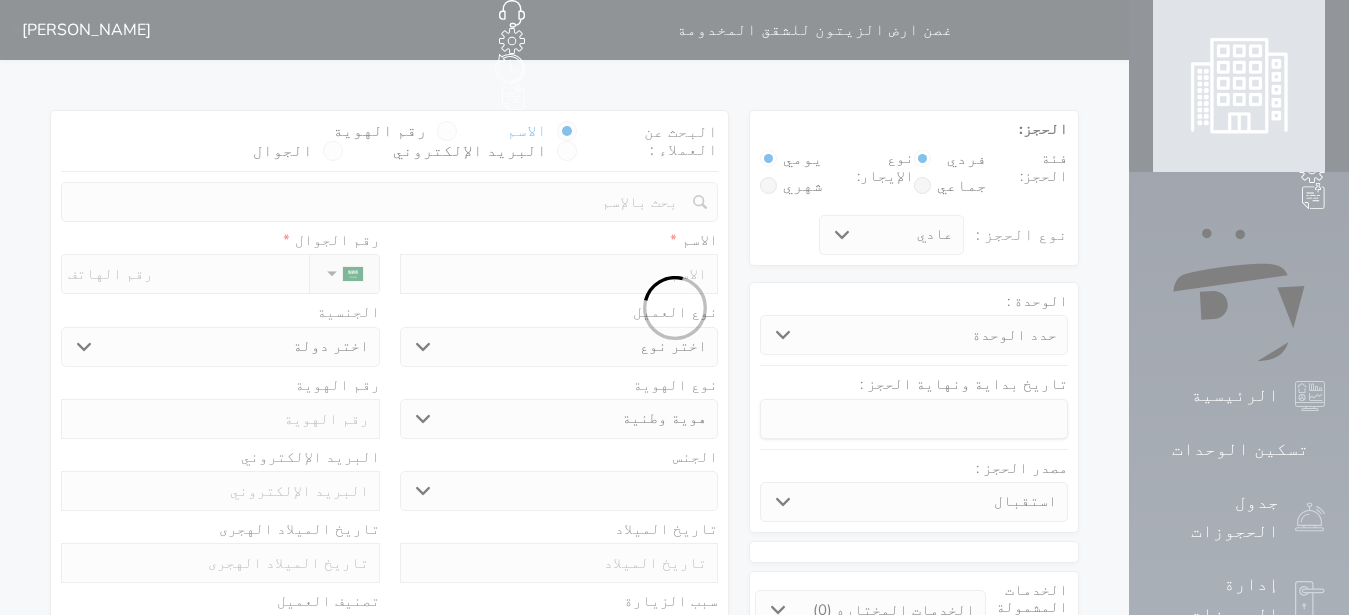 select 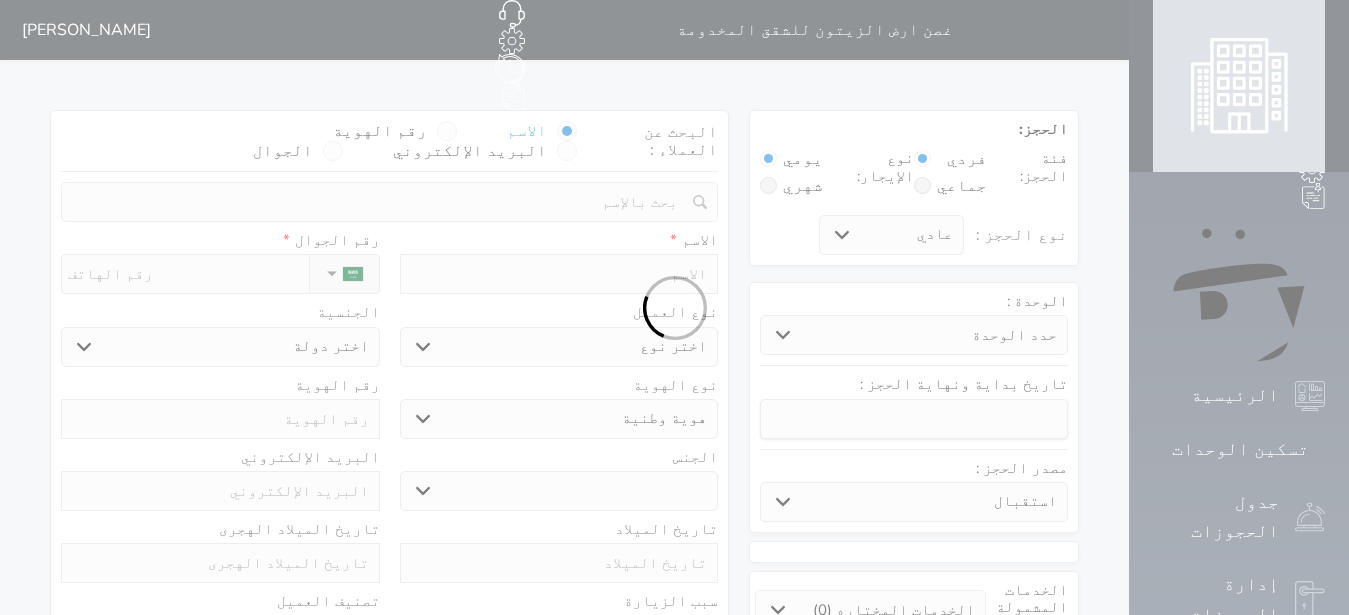 select 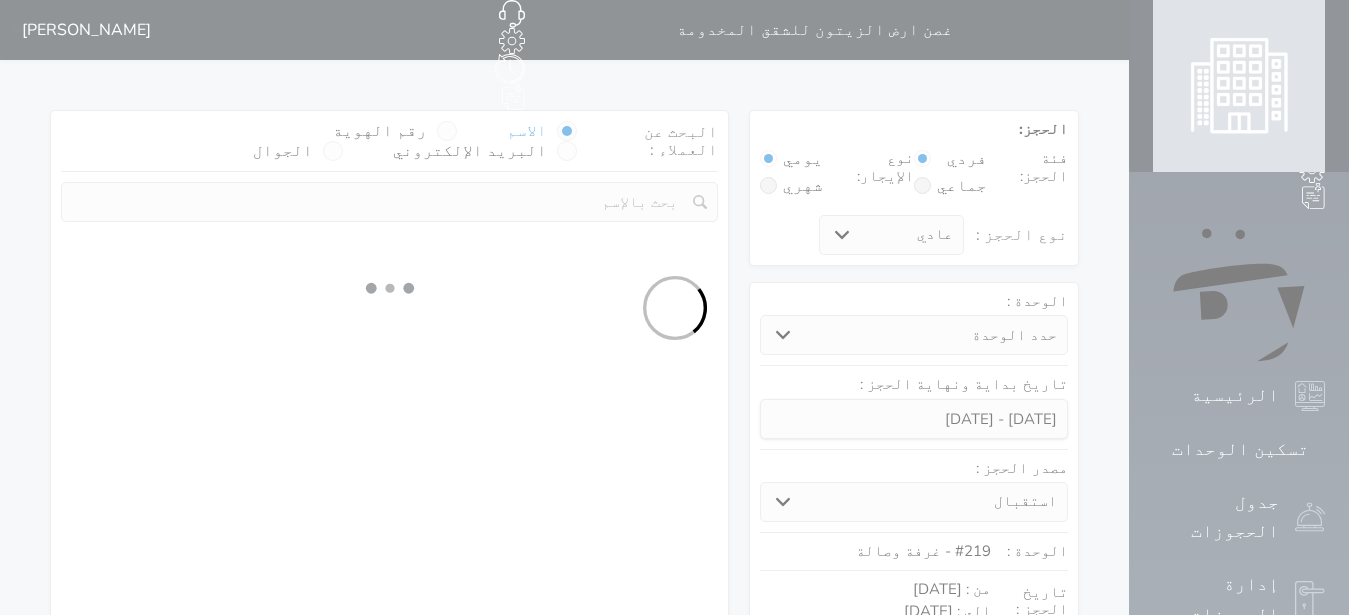 select 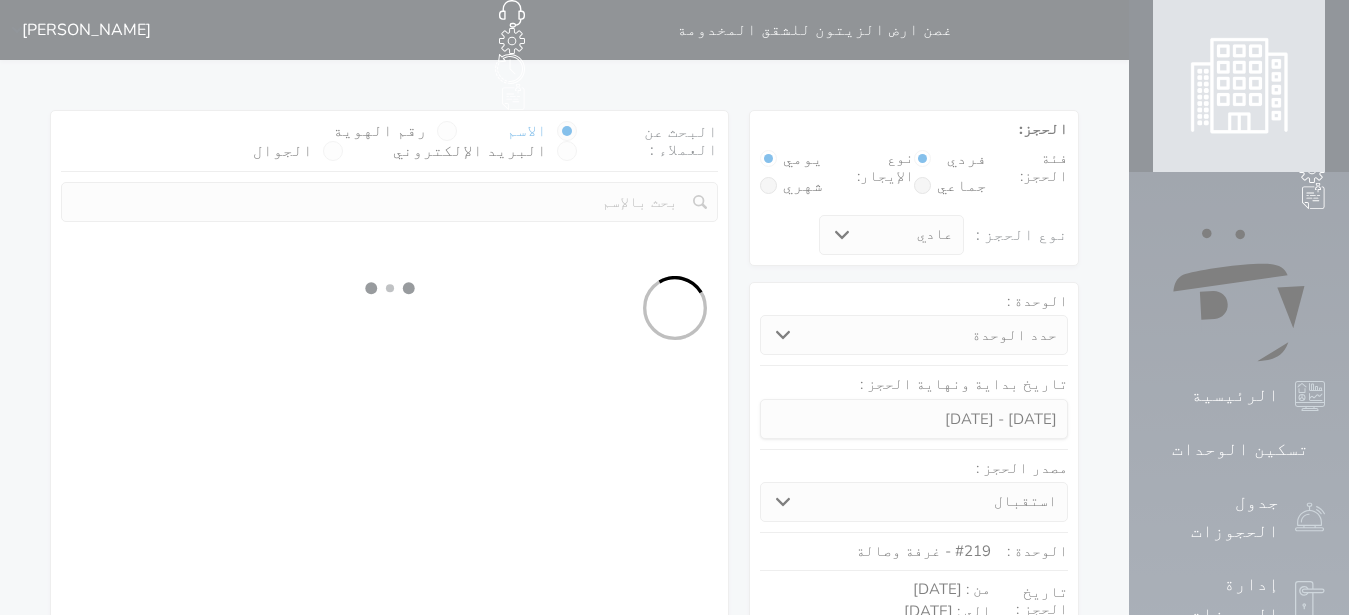 select on "1" 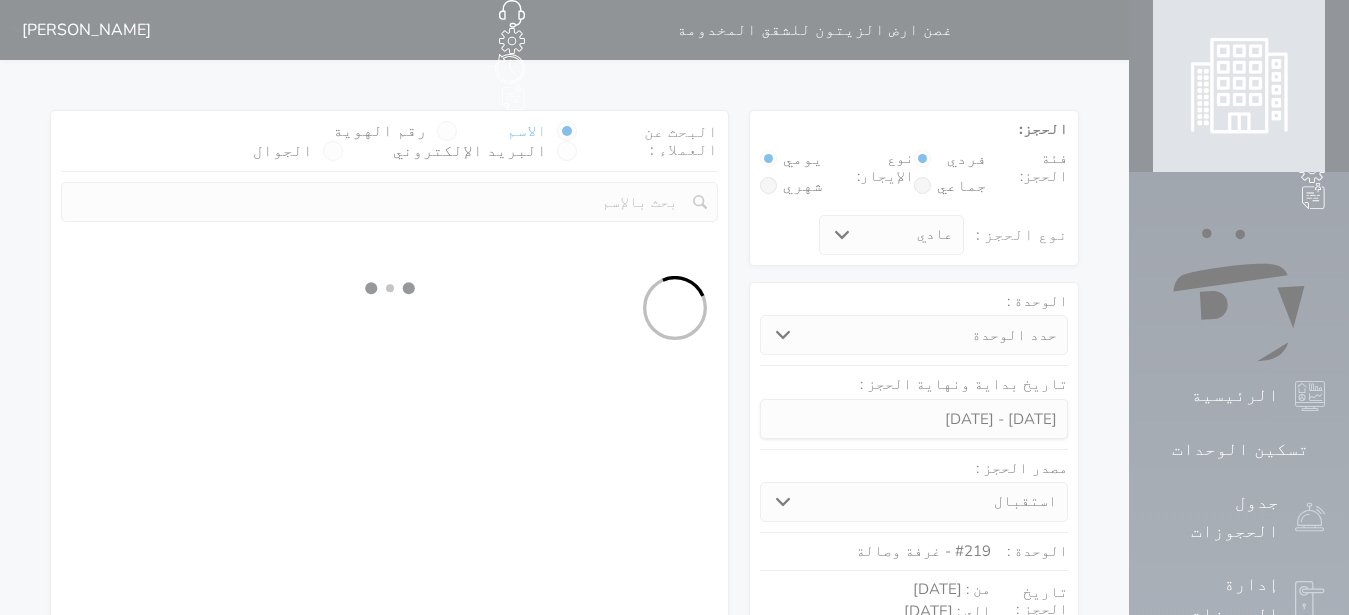 select on "113" 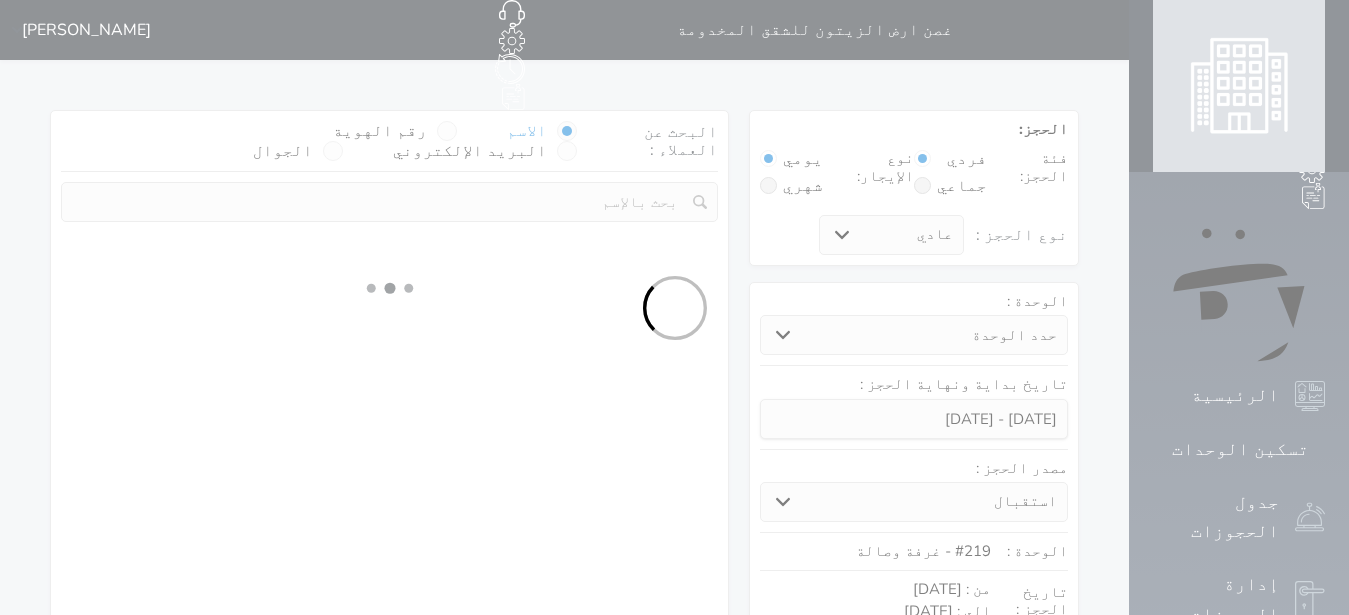 select on "1" 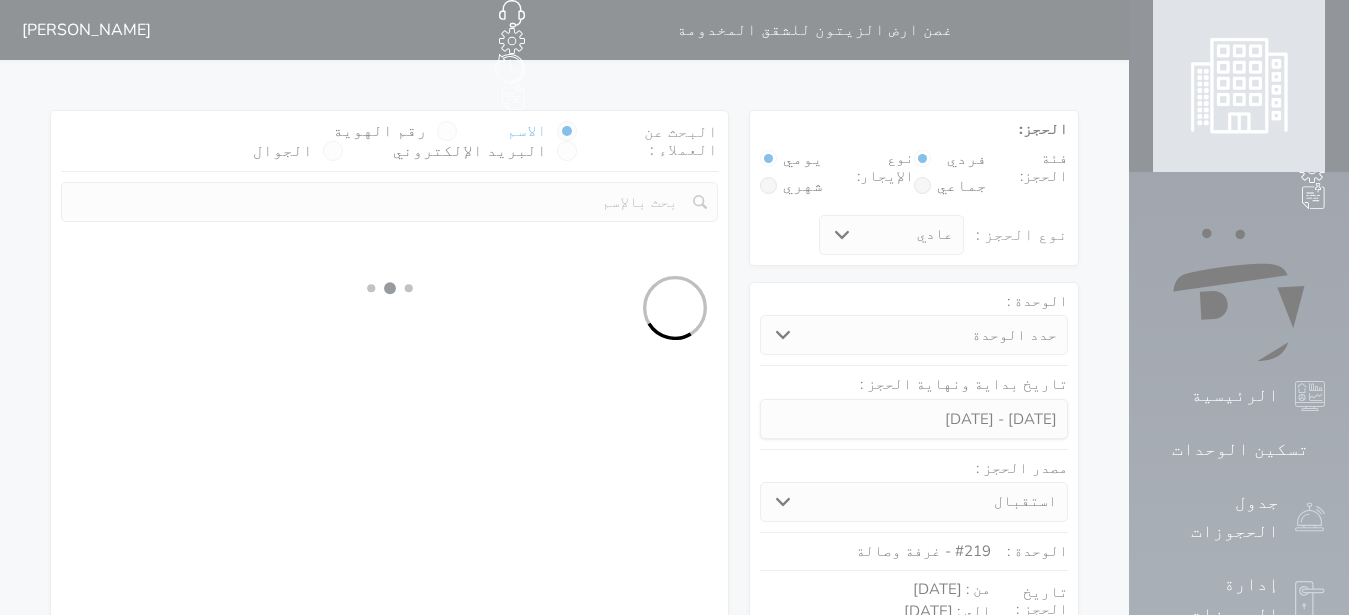 select 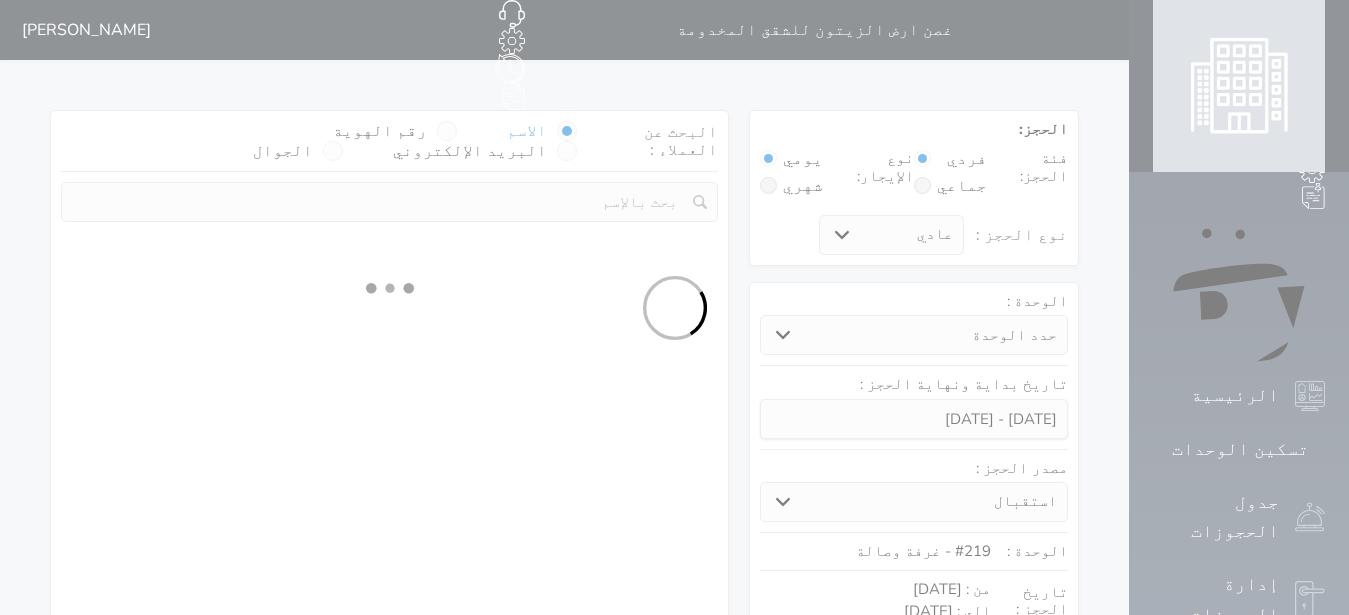 select on "7" 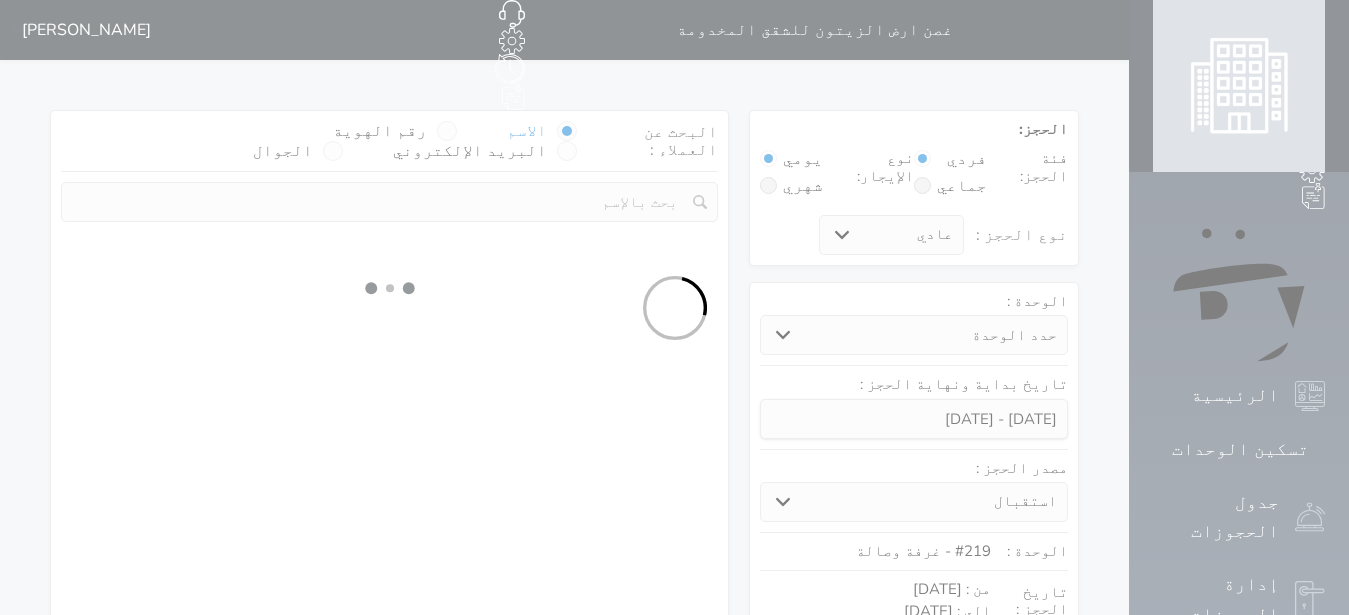 select 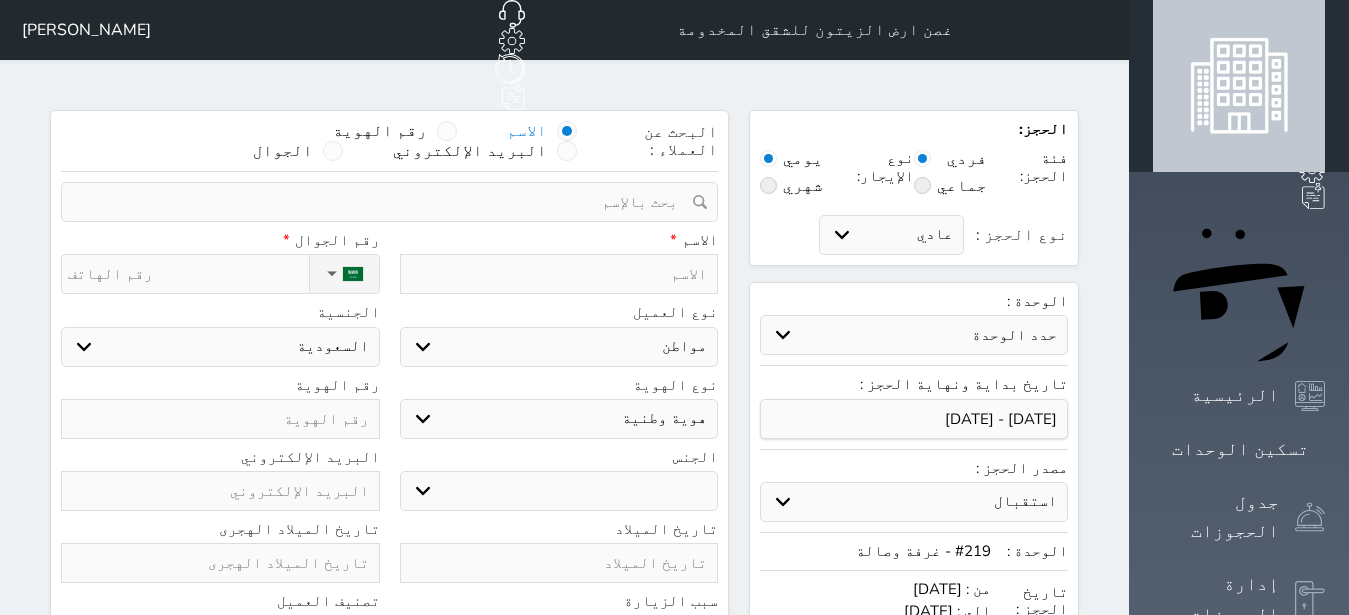 select 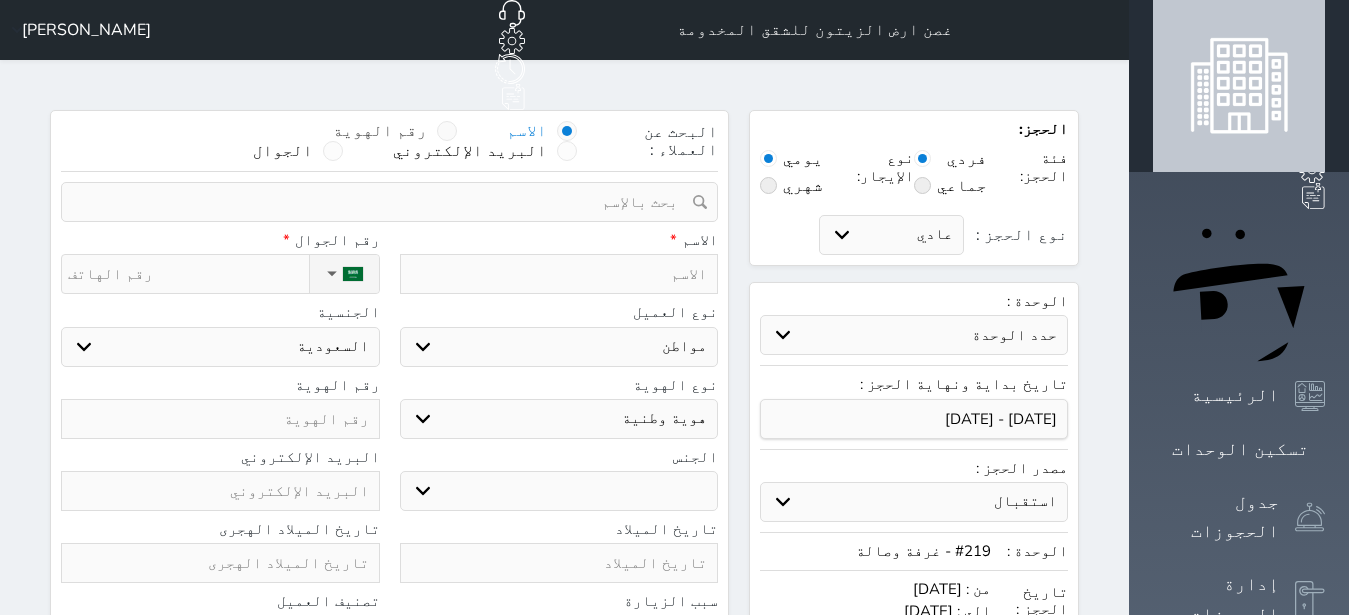 click at bounding box center (447, 131) 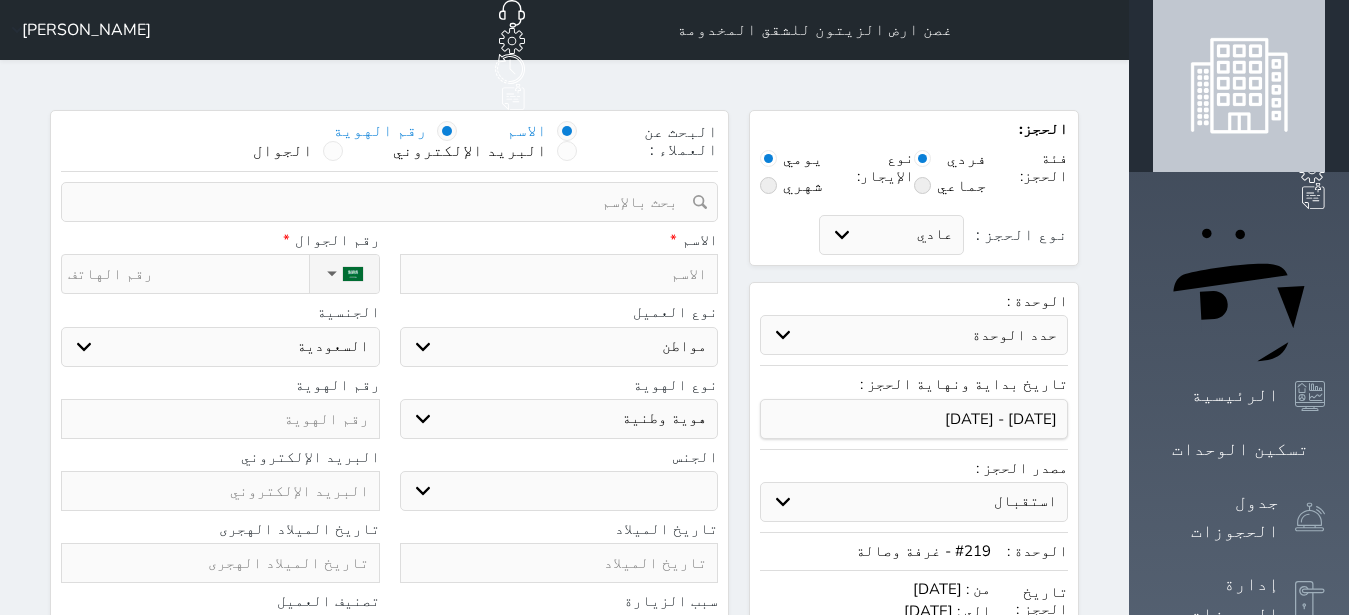 select 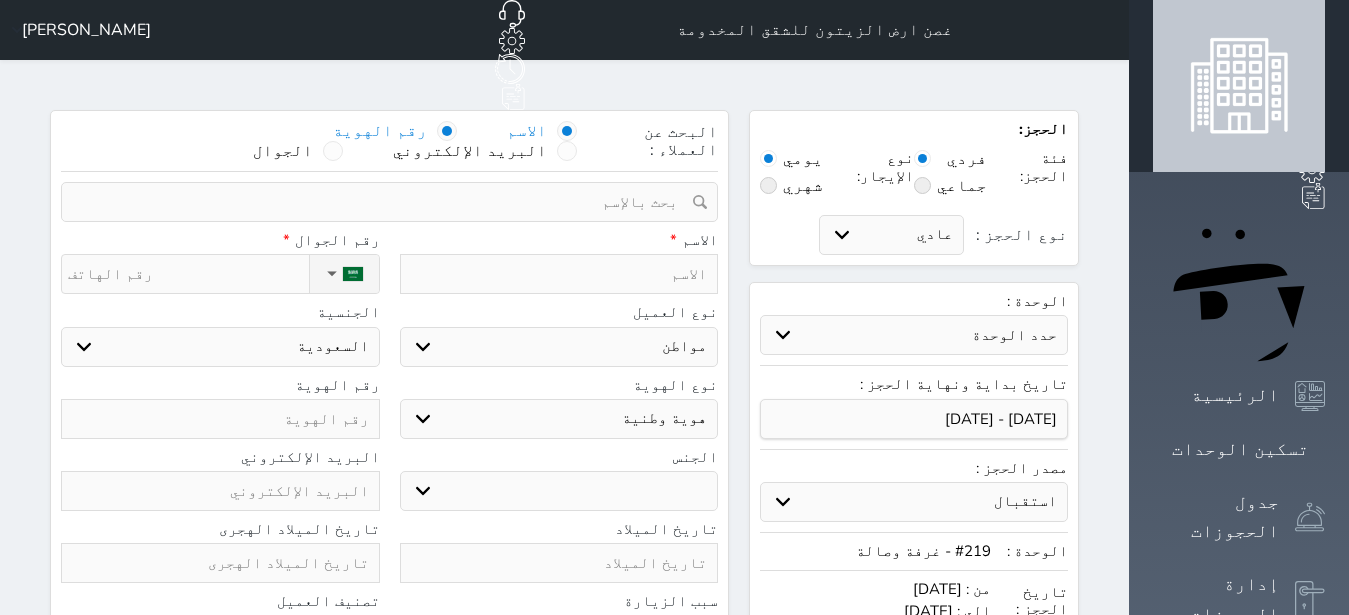 select 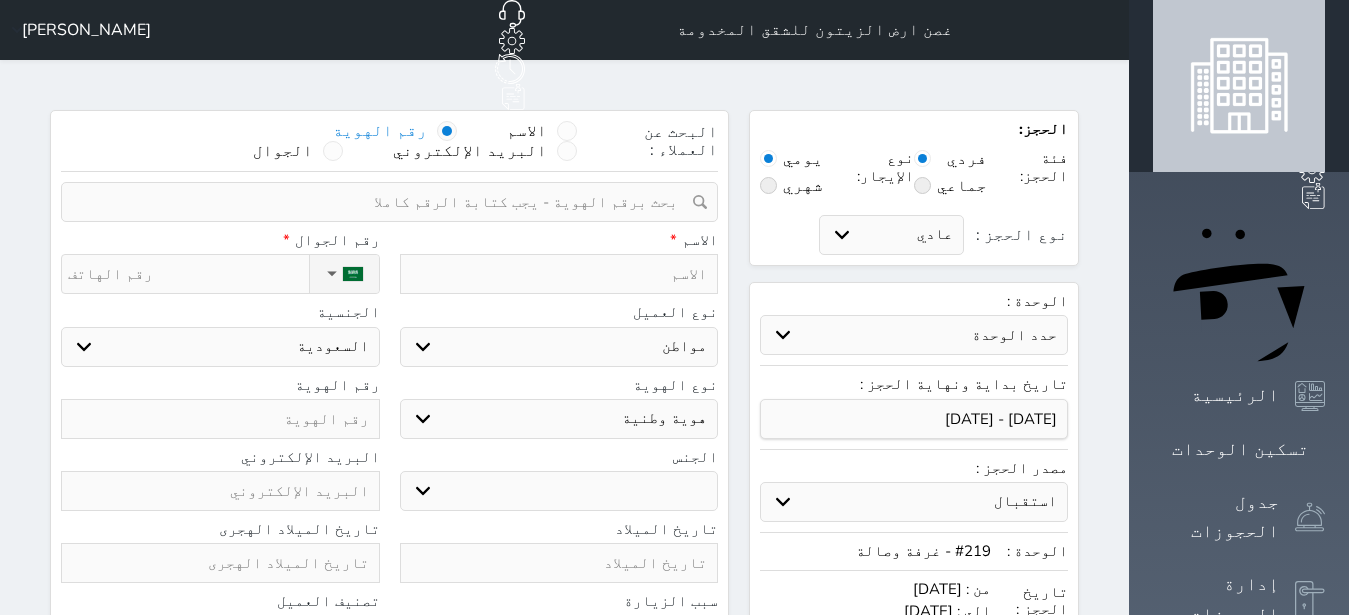 click at bounding box center [382, 202] 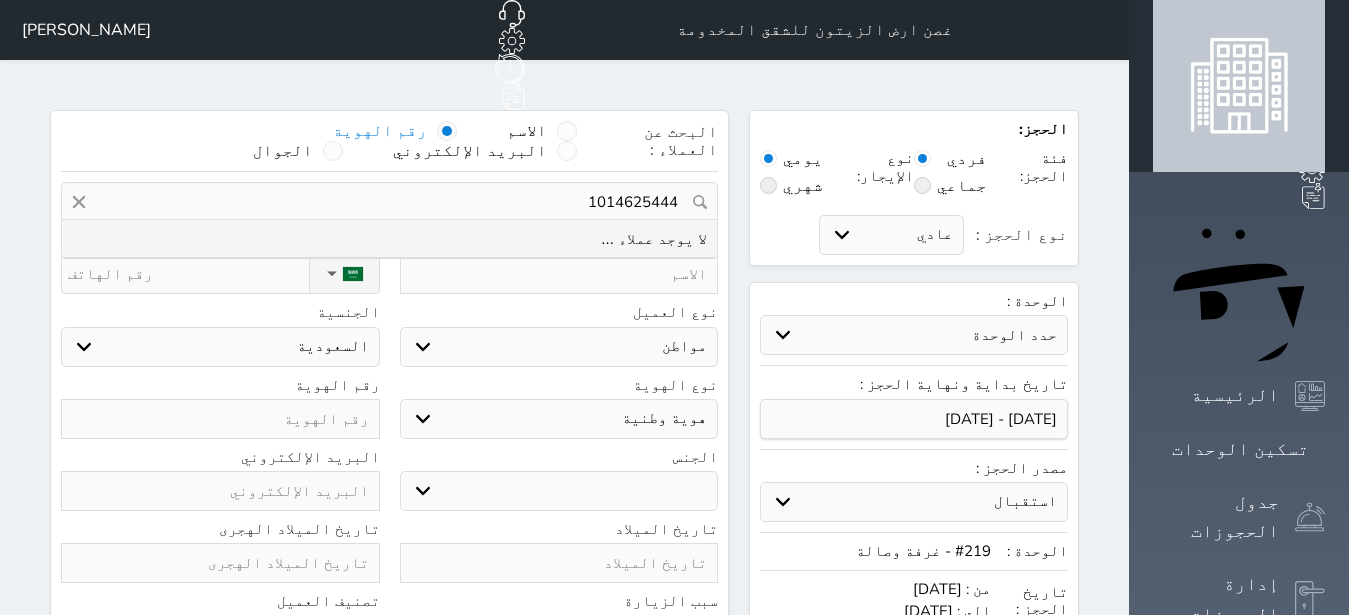 type on "1014625444" 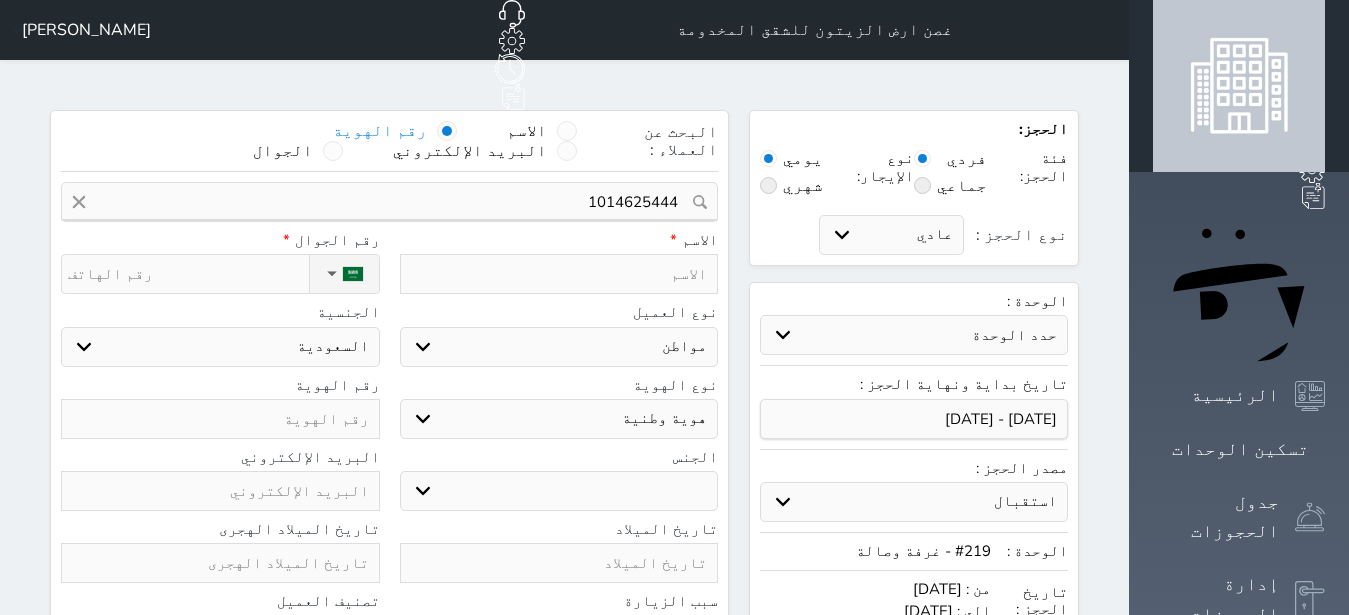 click at bounding box center [559, 274] 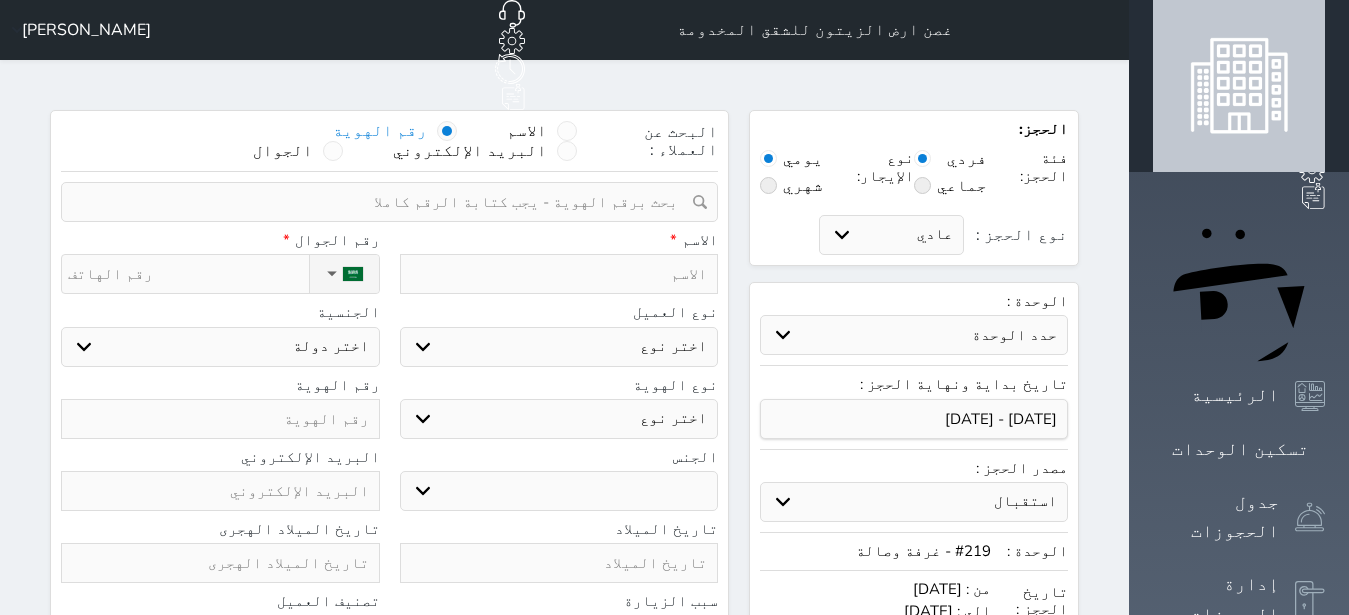 type on "ت" 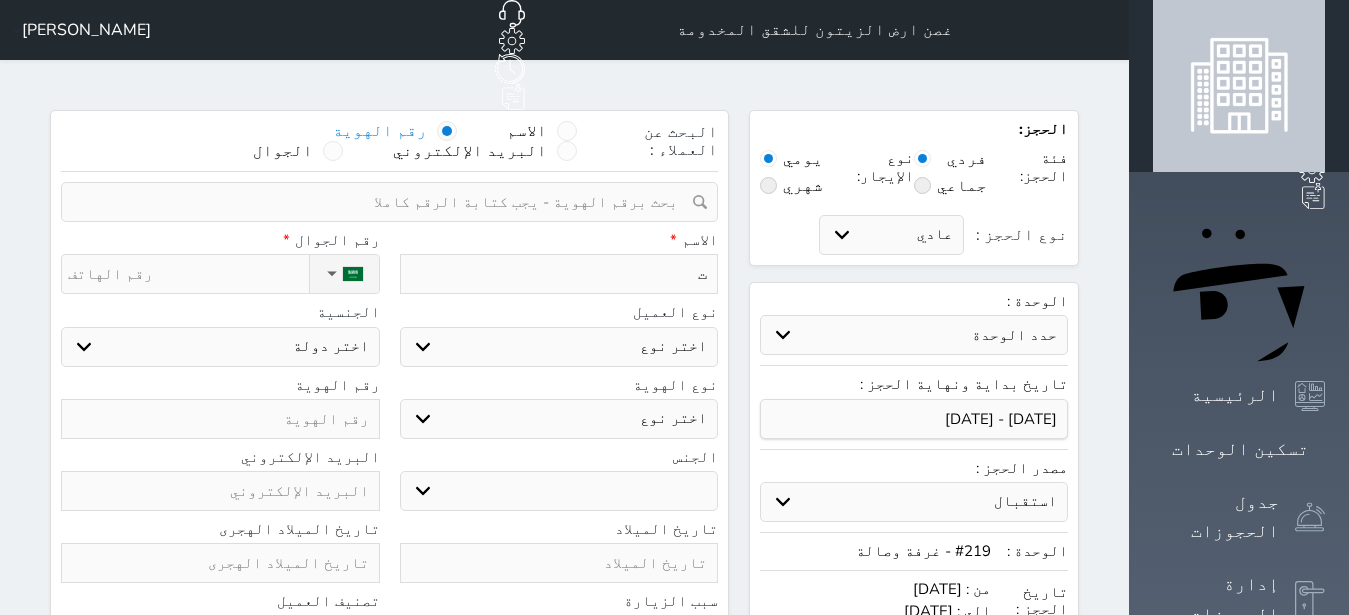 type on "تر" 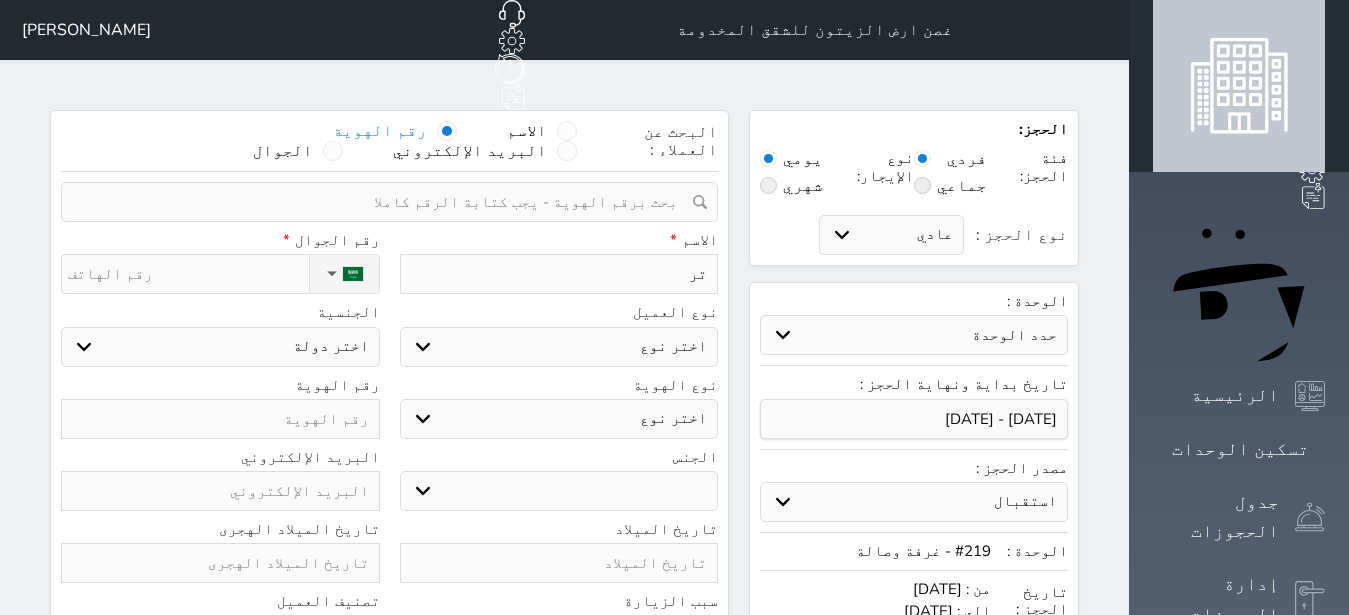 type on "ترك" 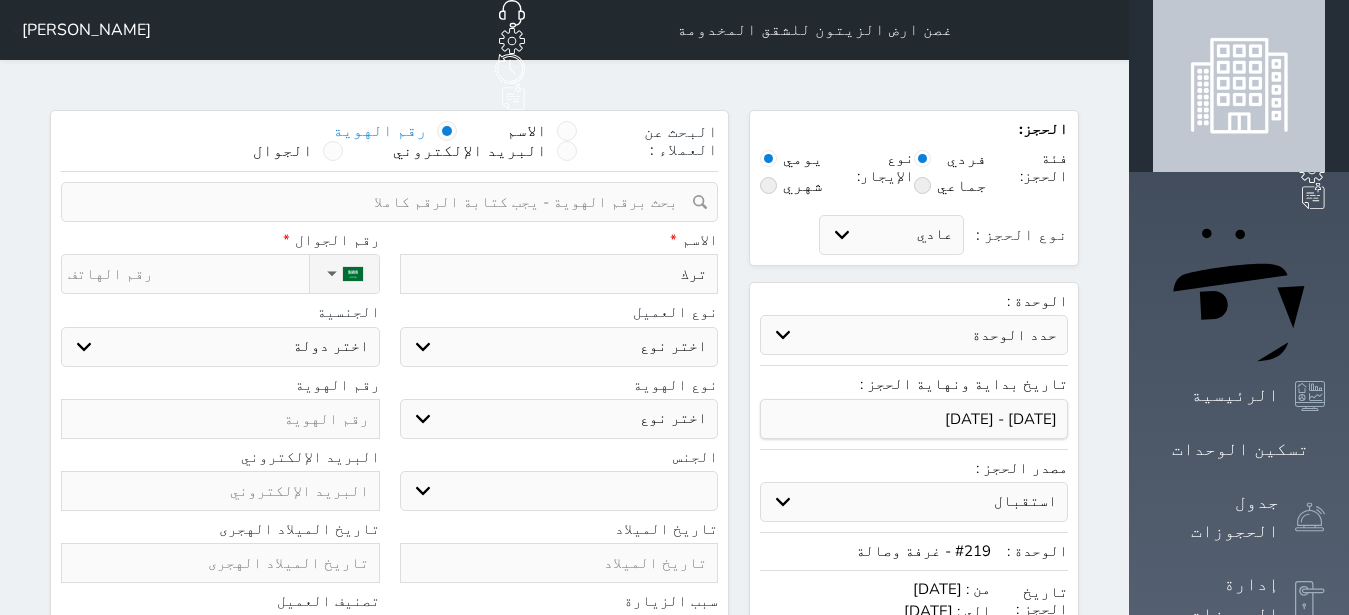 type on "تركى" 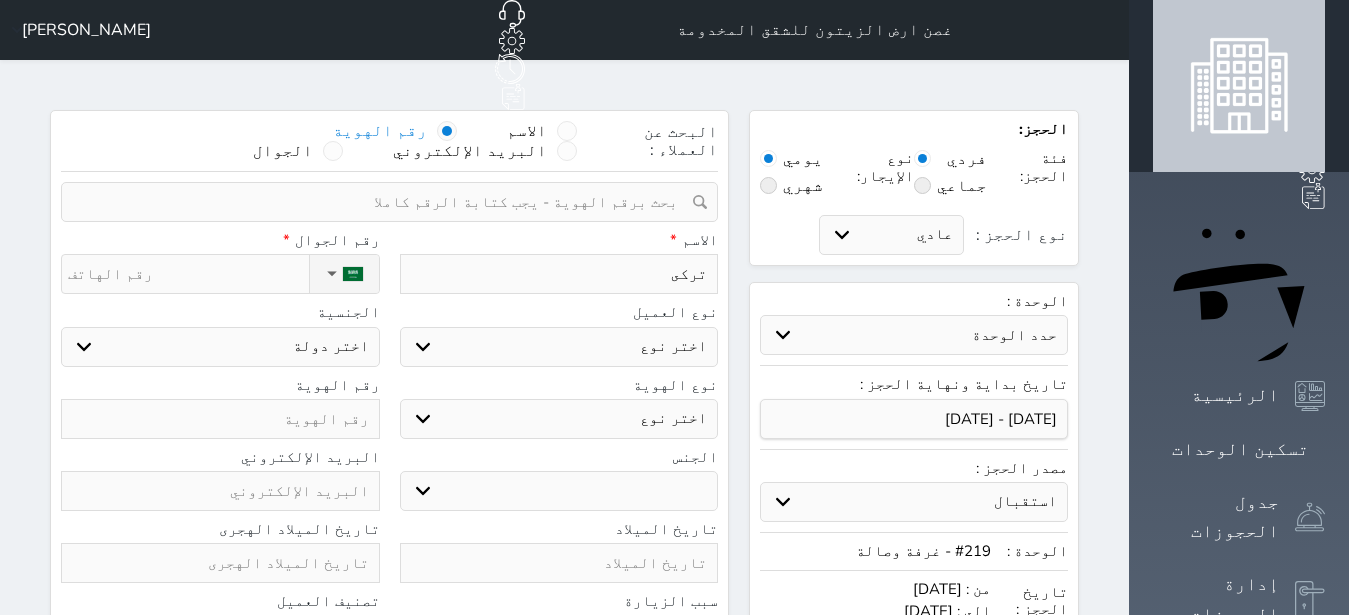 select 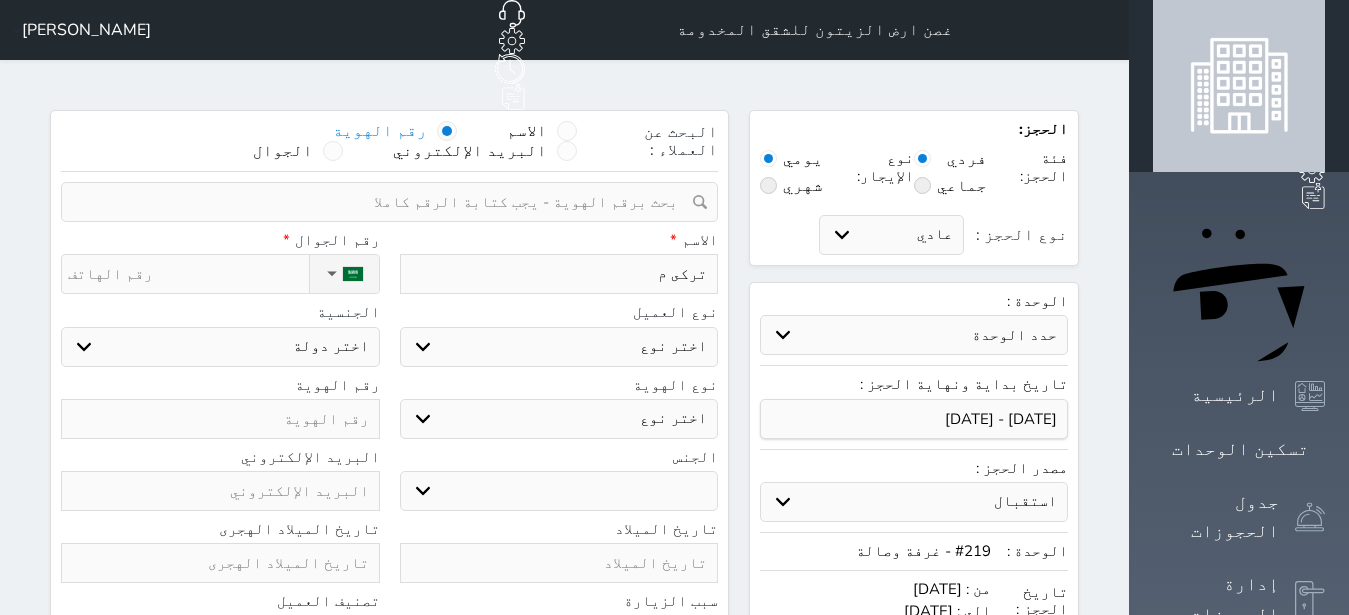 type on "تركى مد" 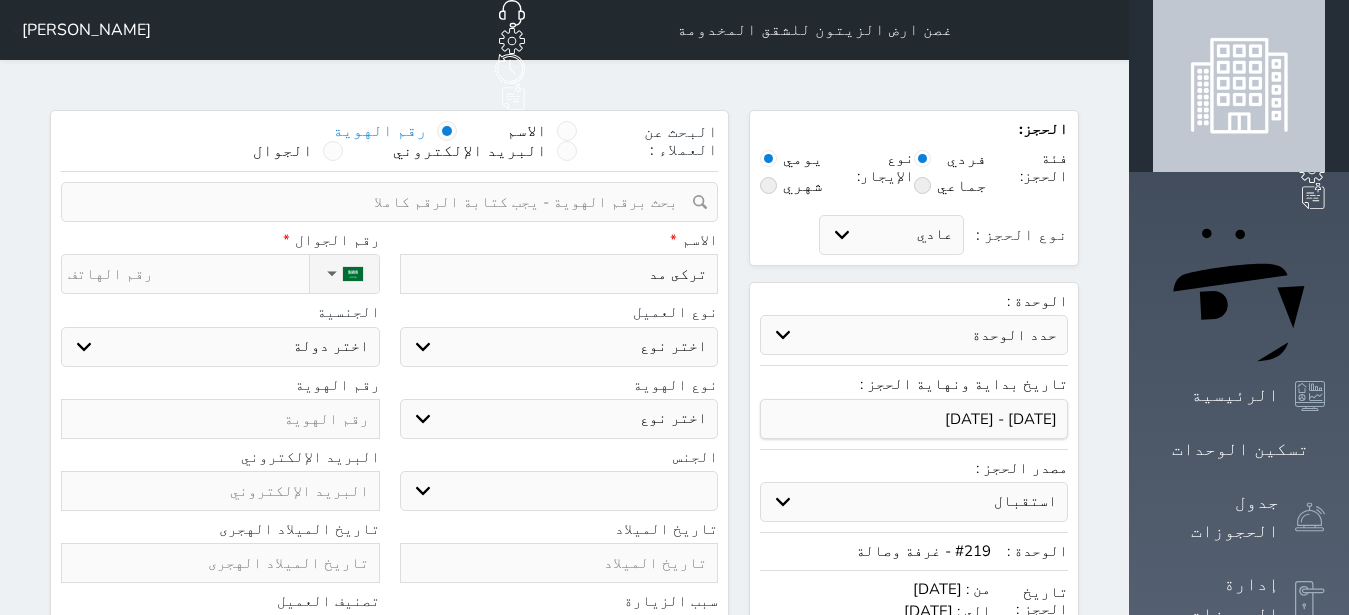 type on "تركى مد" 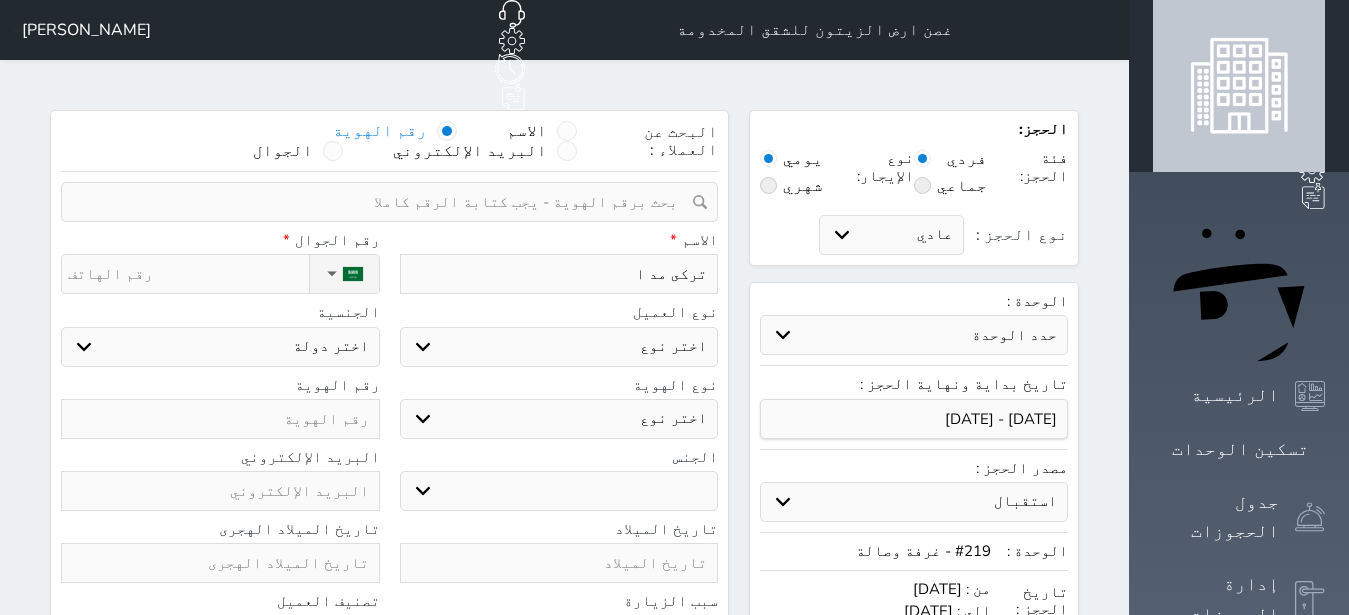 type on "تركى مد ال" 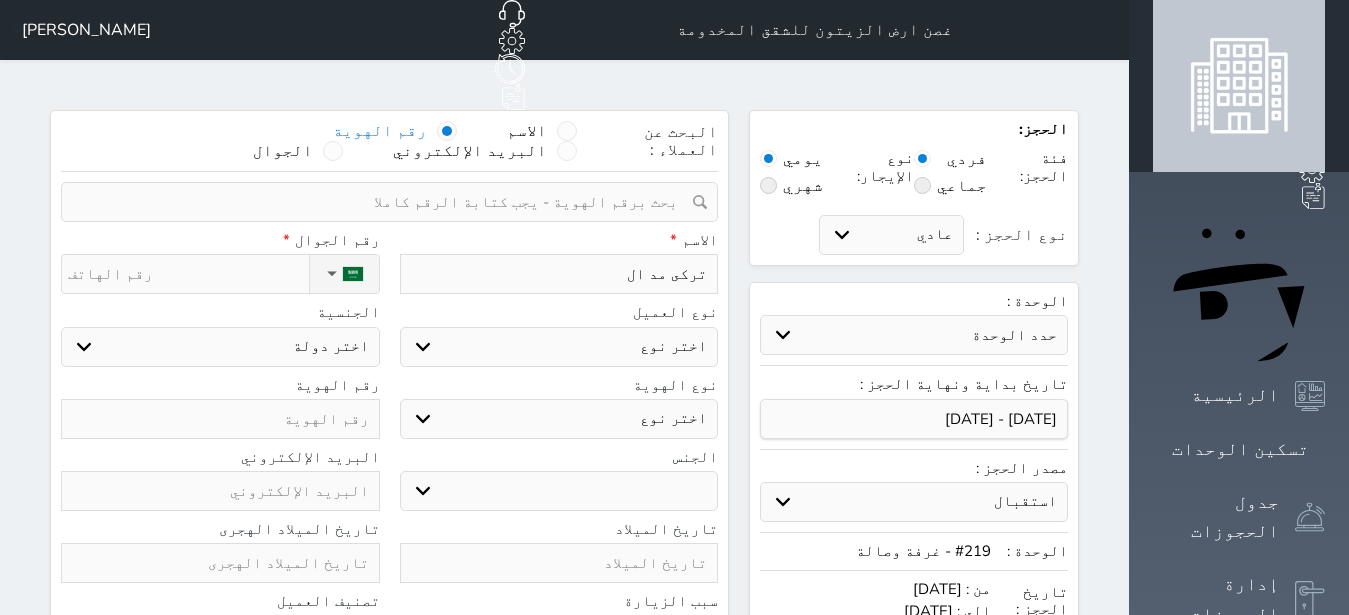 select 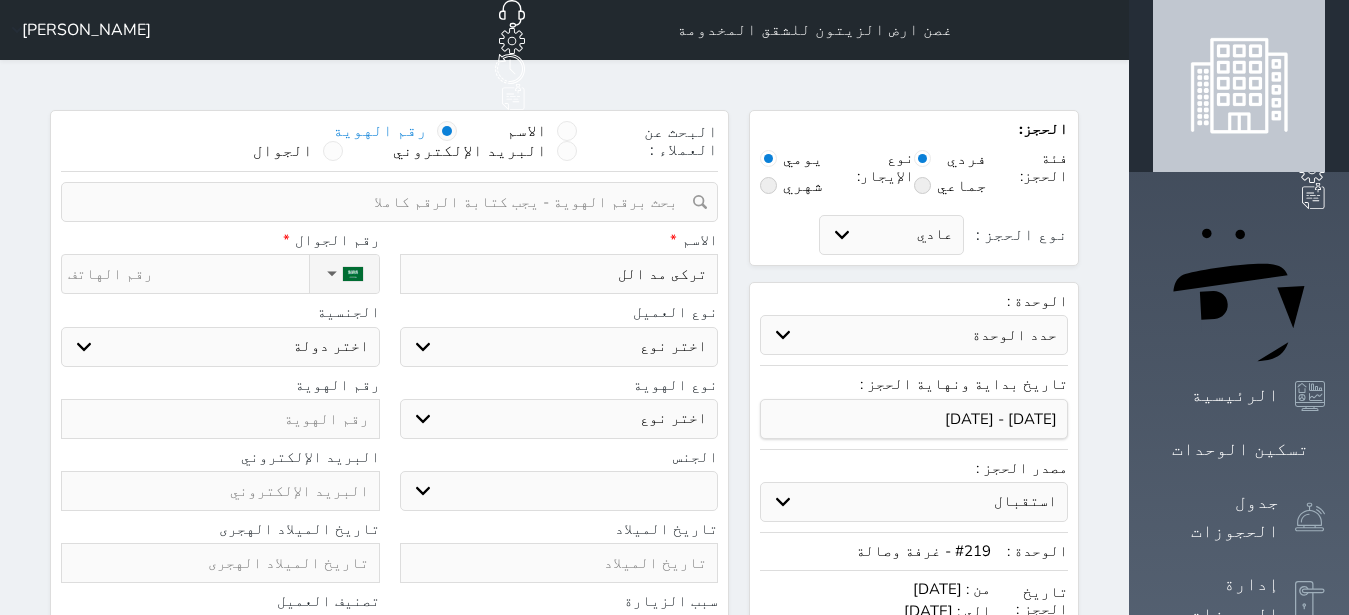 type on "تركى مد [DEMOGRAPHIC_DATA]" 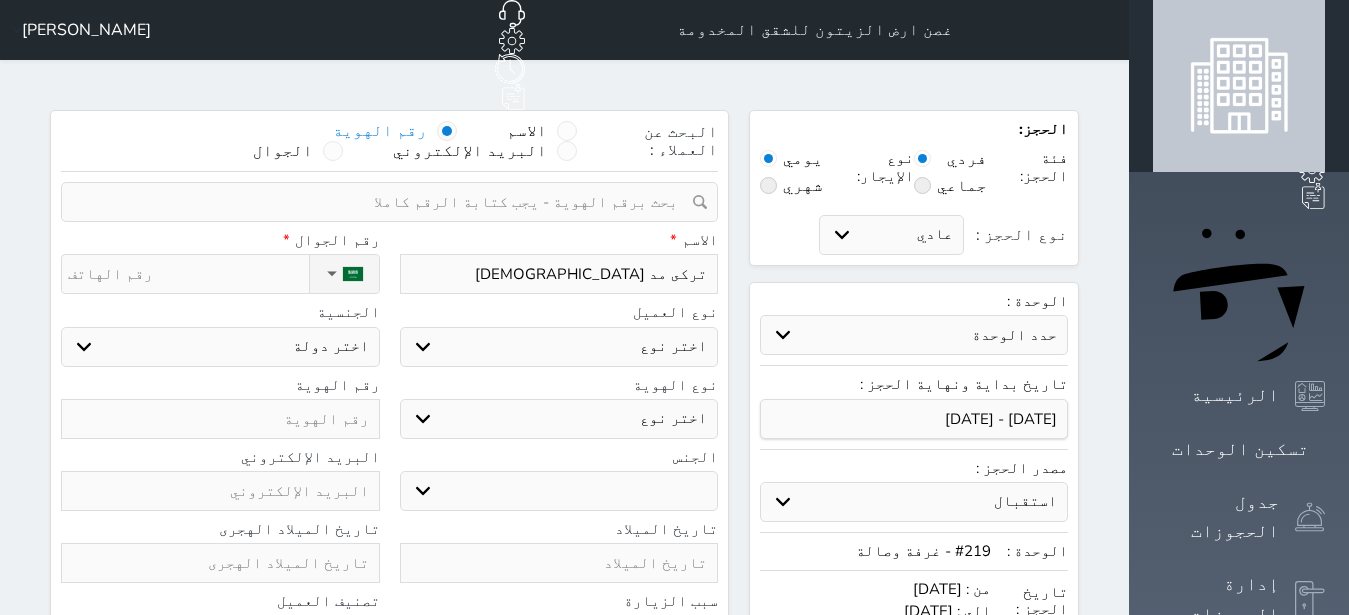 type on "تركى مد [DEMOGRAPHIC_DATA]" 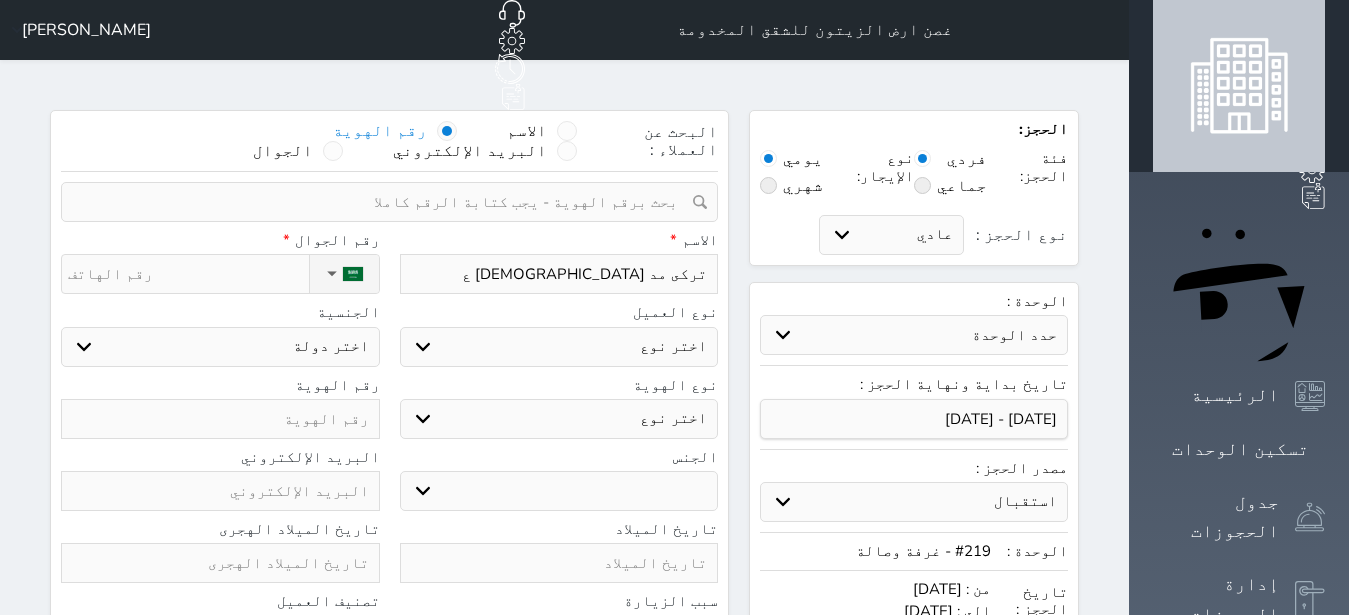type on "تركى مد الله عو" 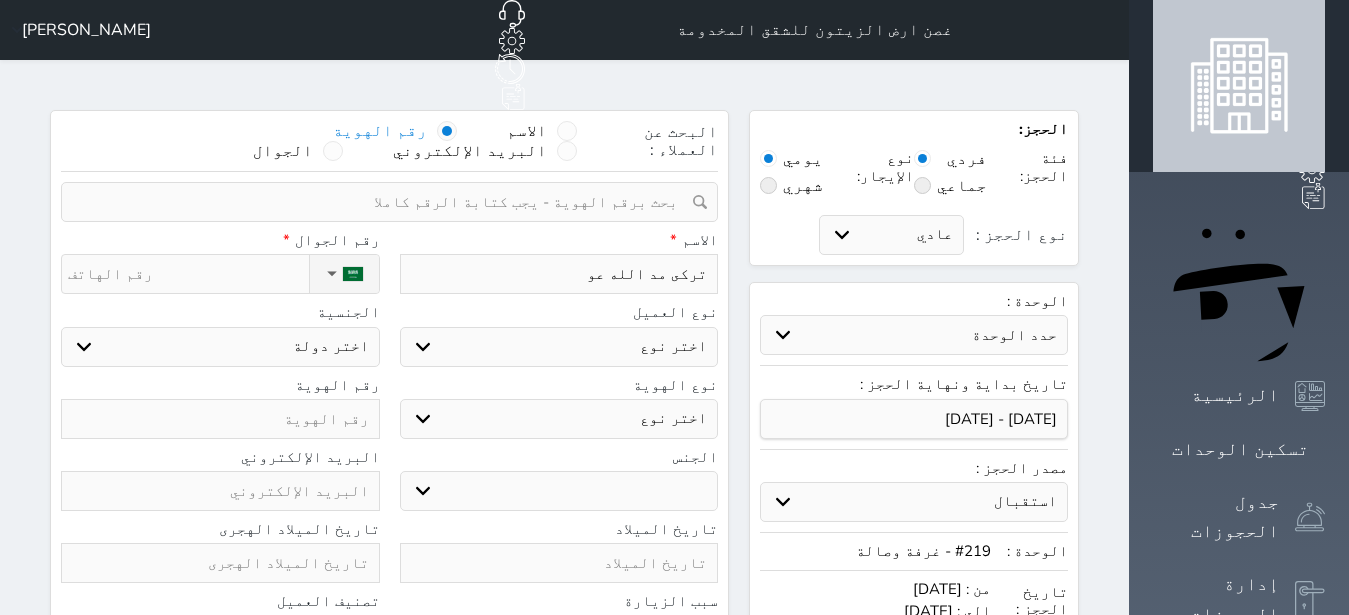 type on "تركى مد الله عود" 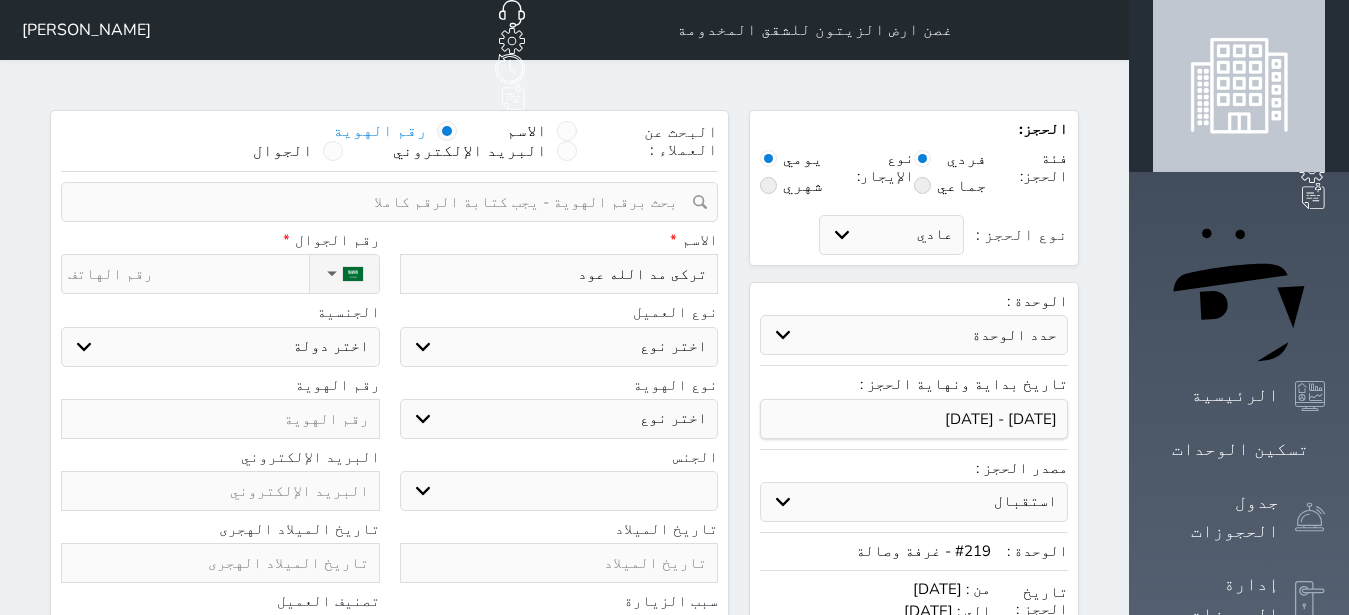type on "تركى مد الله عوده" 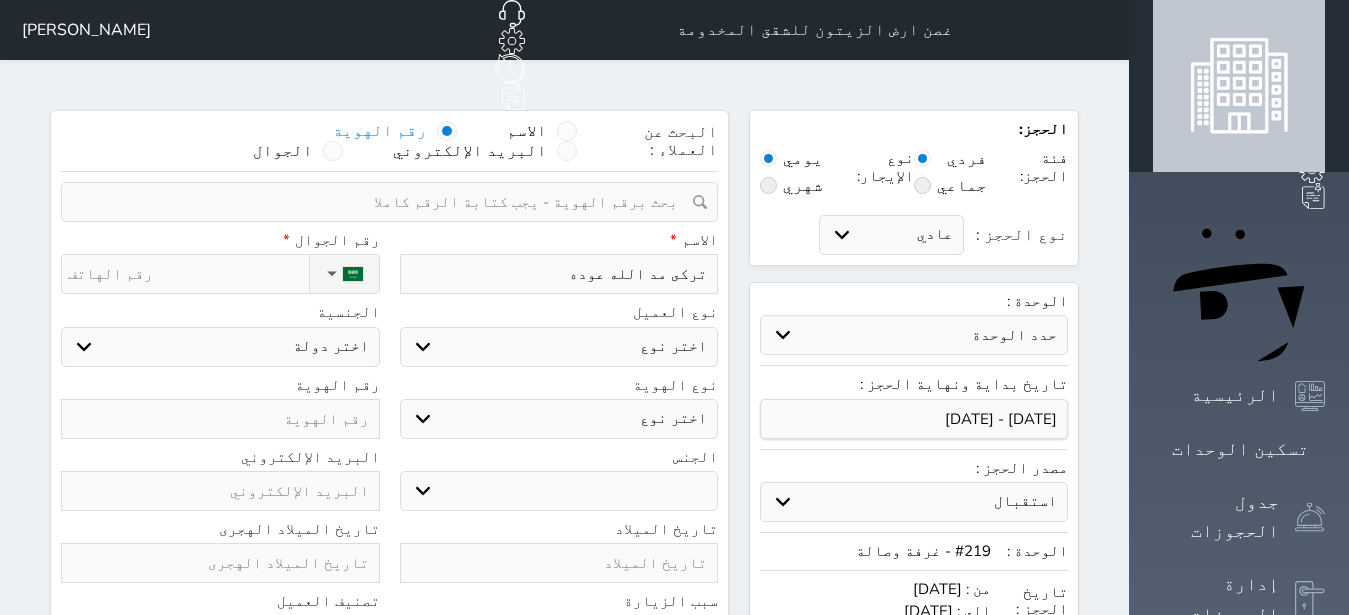 type on "تركى مد الله عوده" 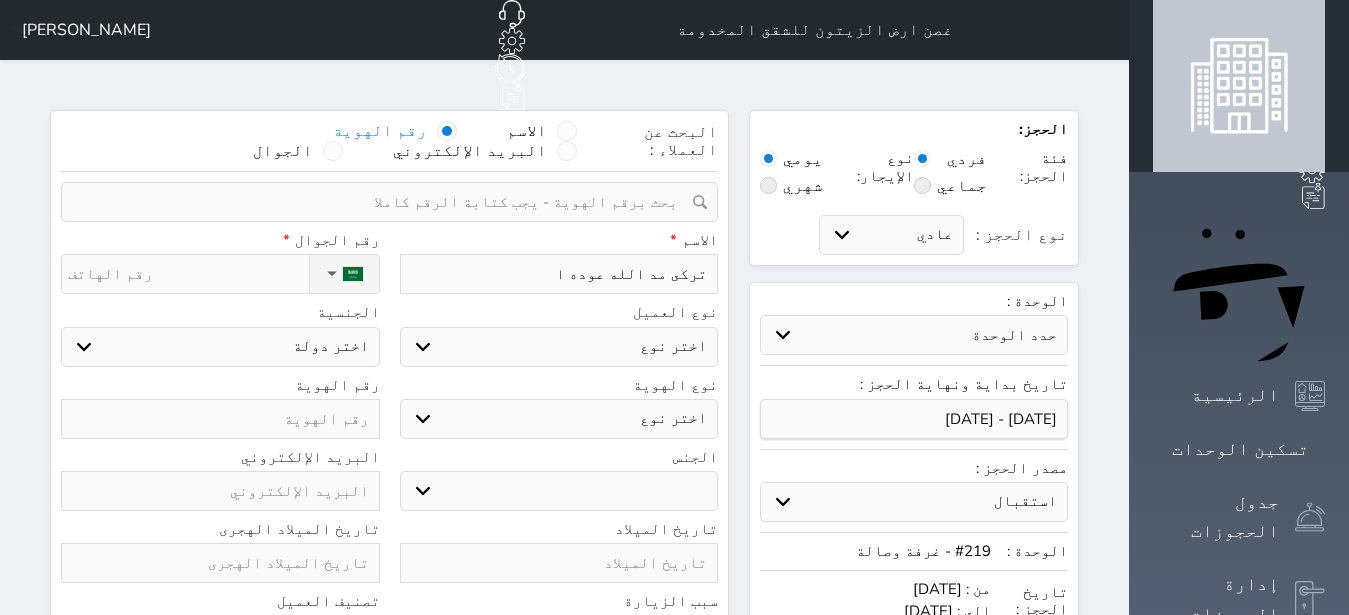 type on "تركى مد الله عوده ال" 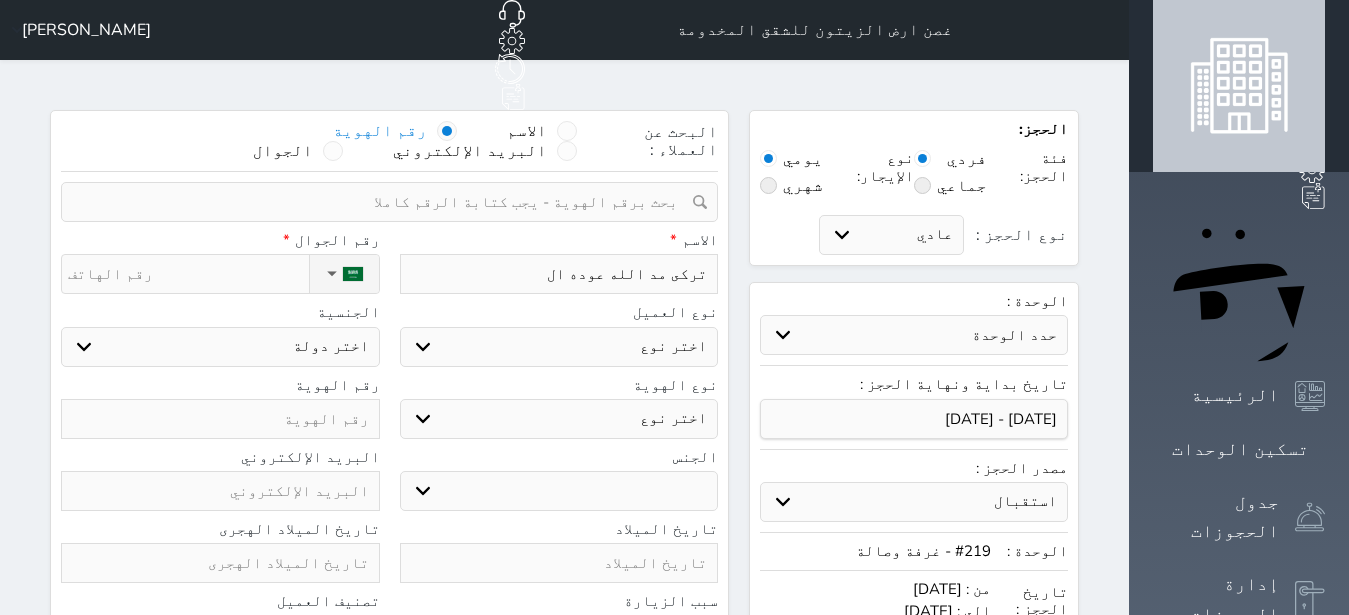 type on "تركى مد الله عوده الش" 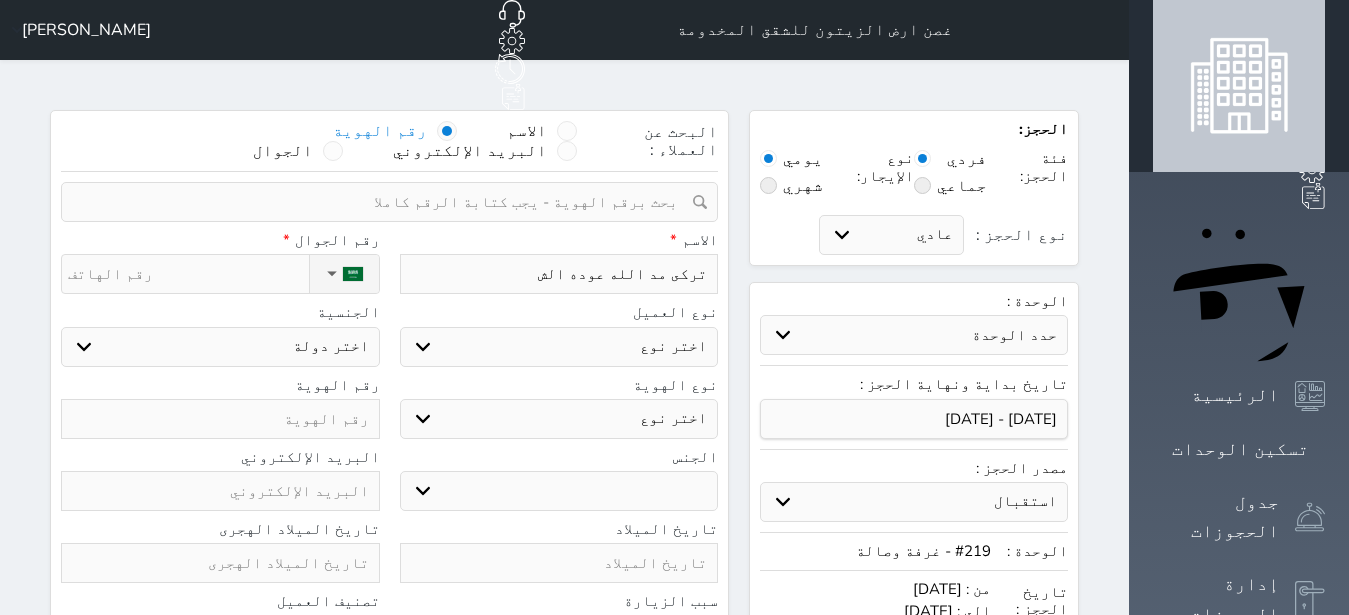 type on "تركى مد الله عوده الشم" 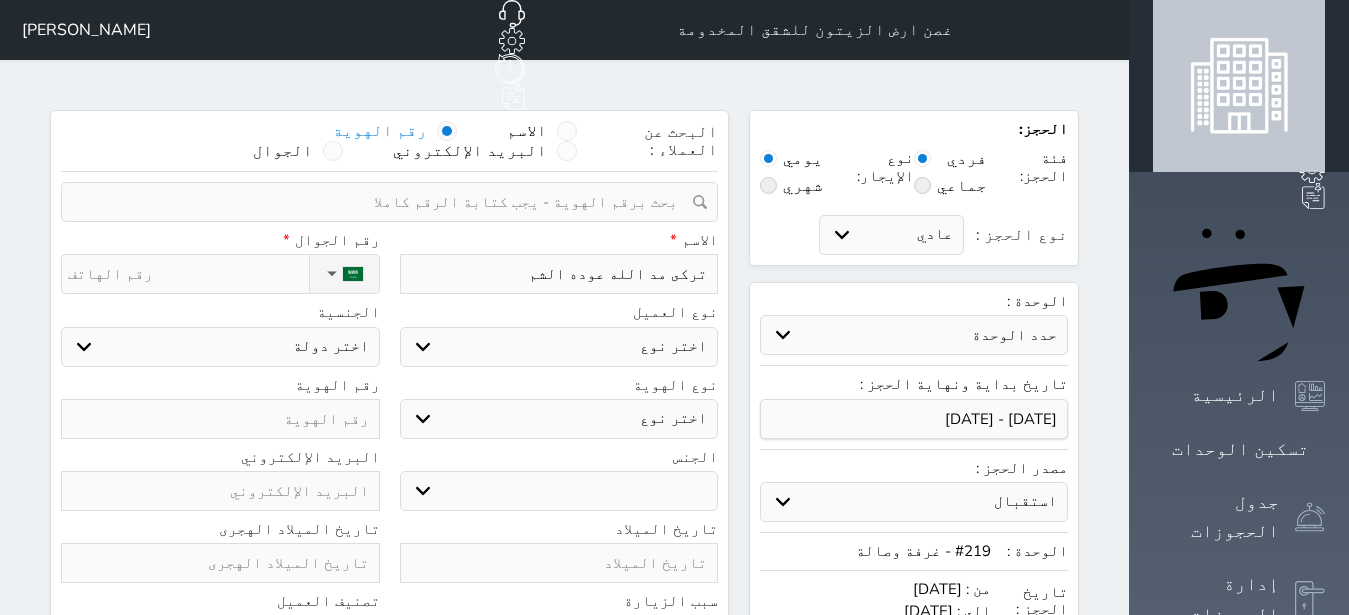 type on "تركى مد الله عوده الشمر" 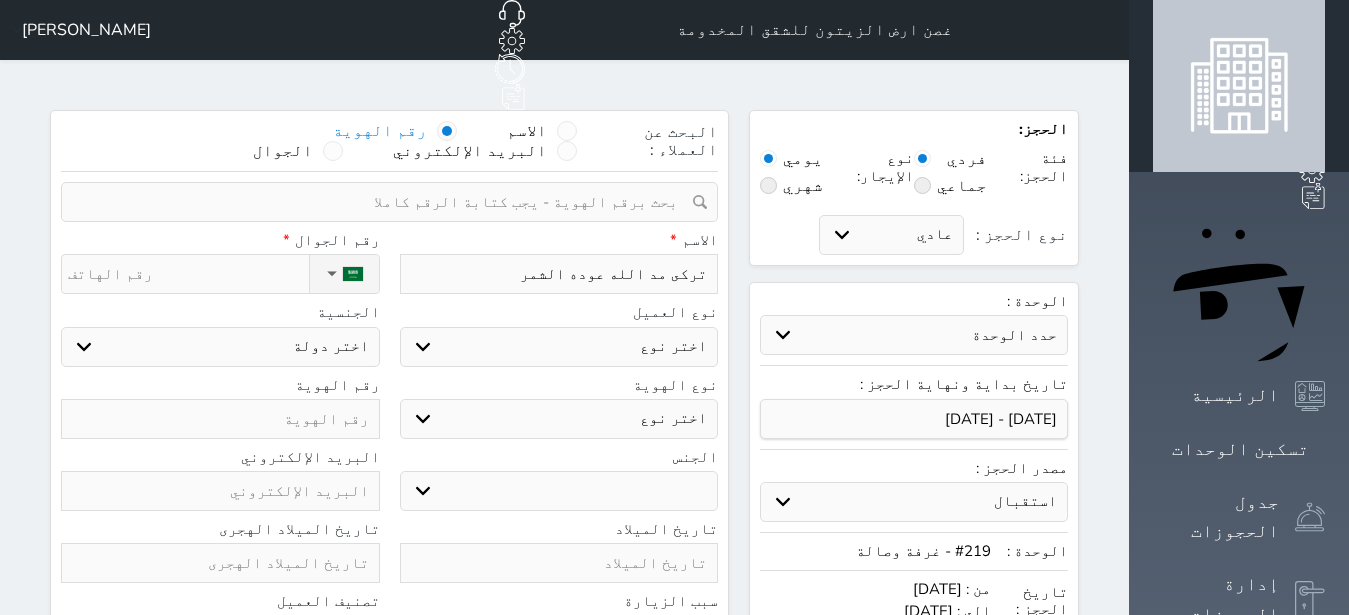 type on "تركى مد الله عوده الشمرد" 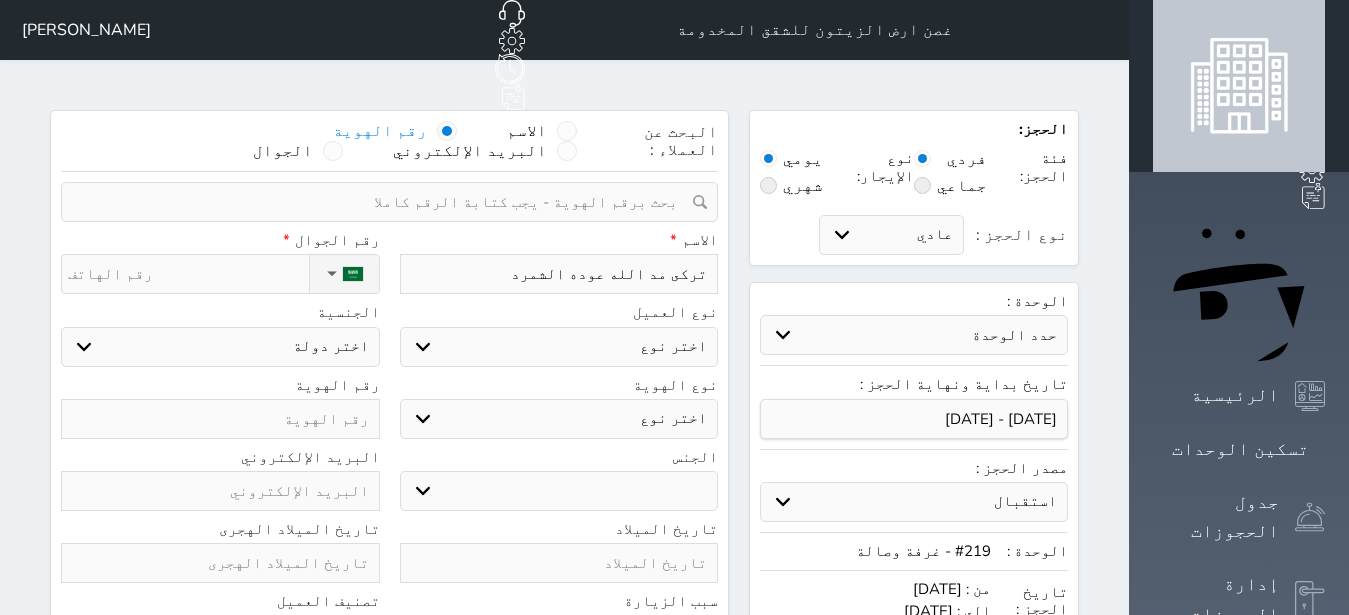 type on "تركى مد الله عوده الشمردل" 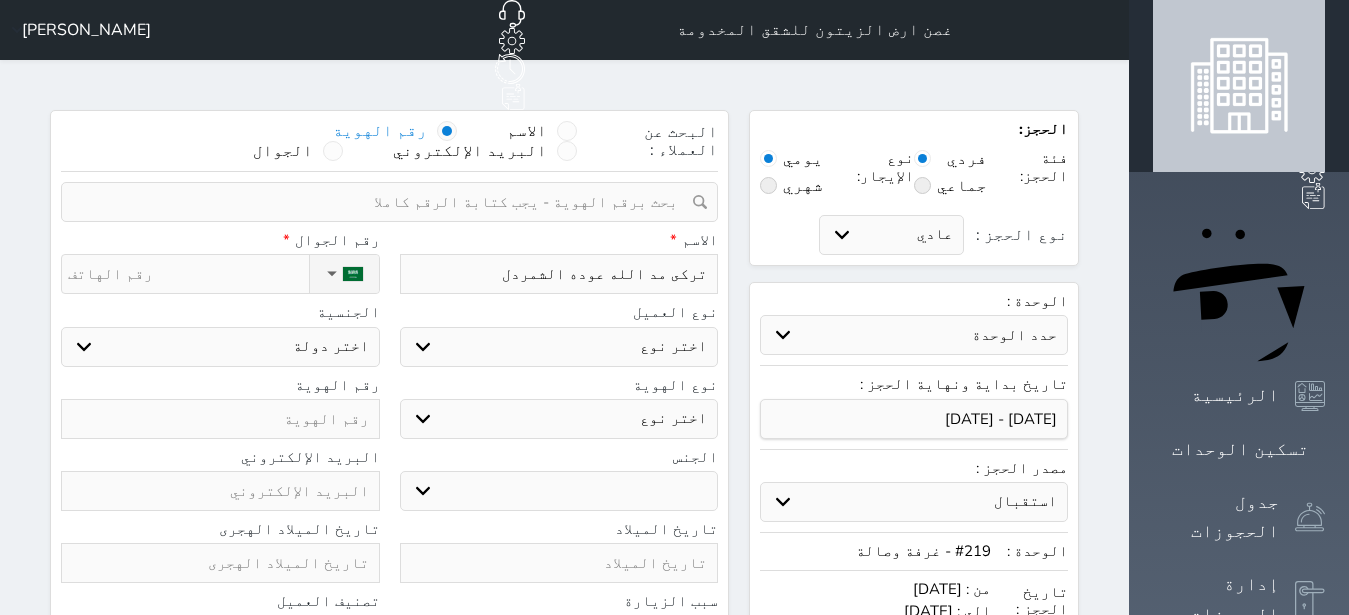 type on "تركى مد الله عوده الشمردل" 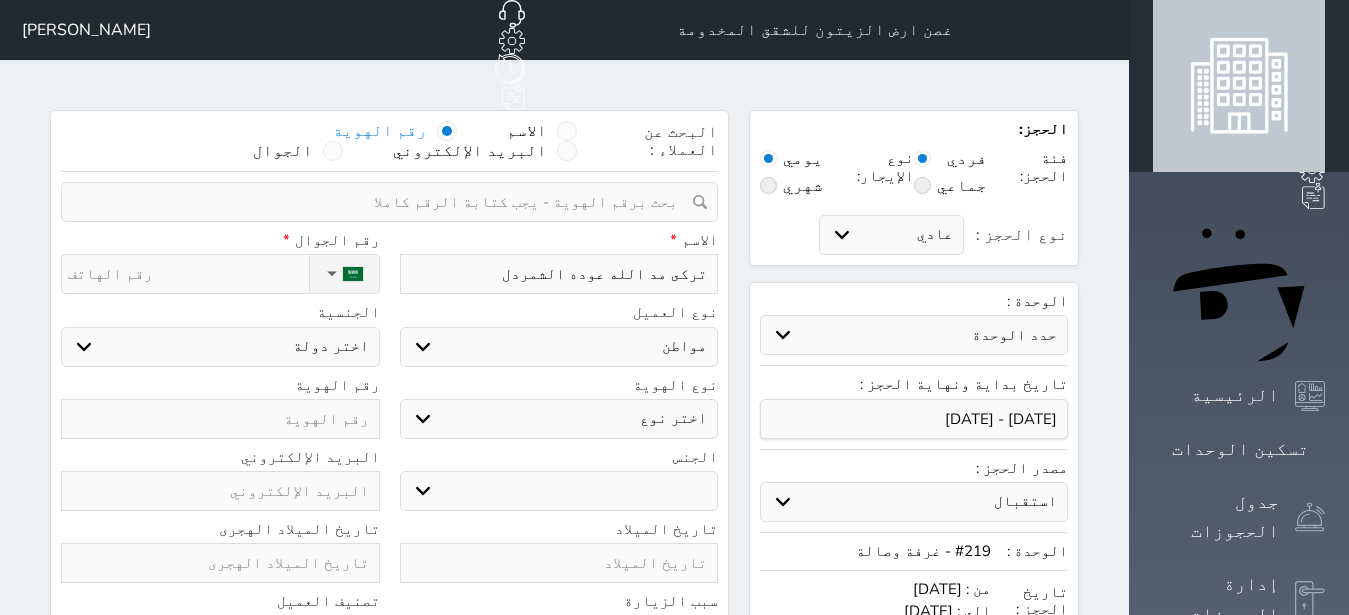 click on "اختر نوع   هوية وطنية هوية عائلية جواز السفر" at bounding box center [559, 419] 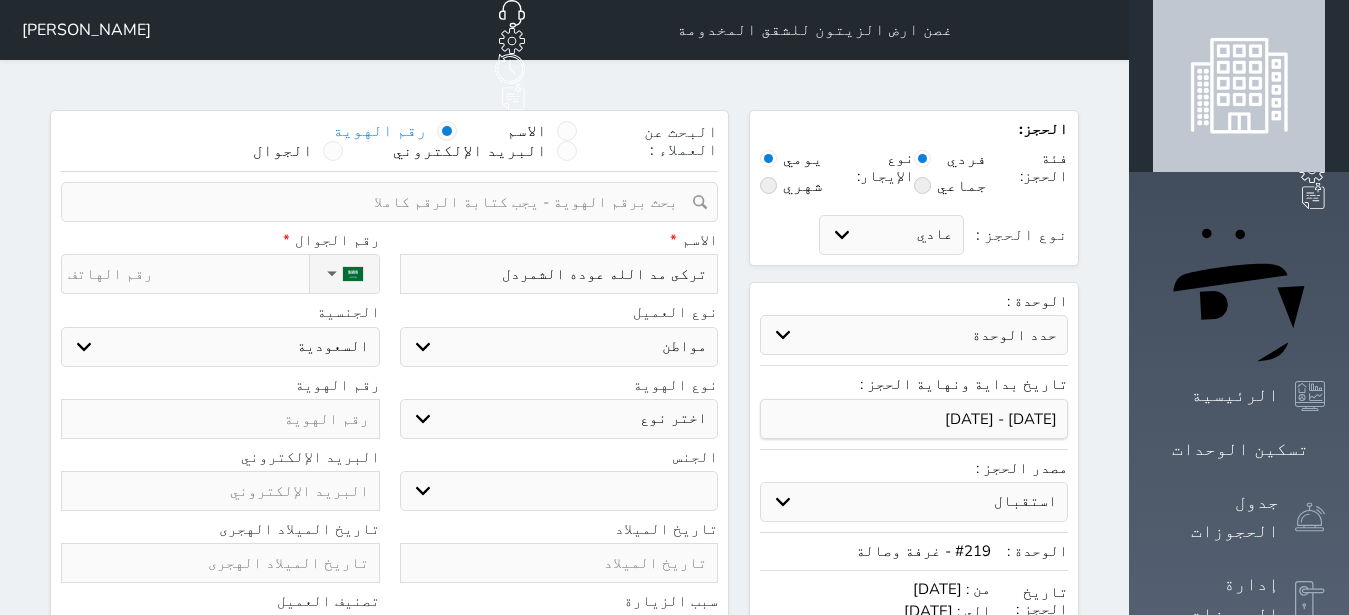 click on "اختر نوع   هوية وطنية هوية عائلية جواز السفر" at bounding box center (559, 419) 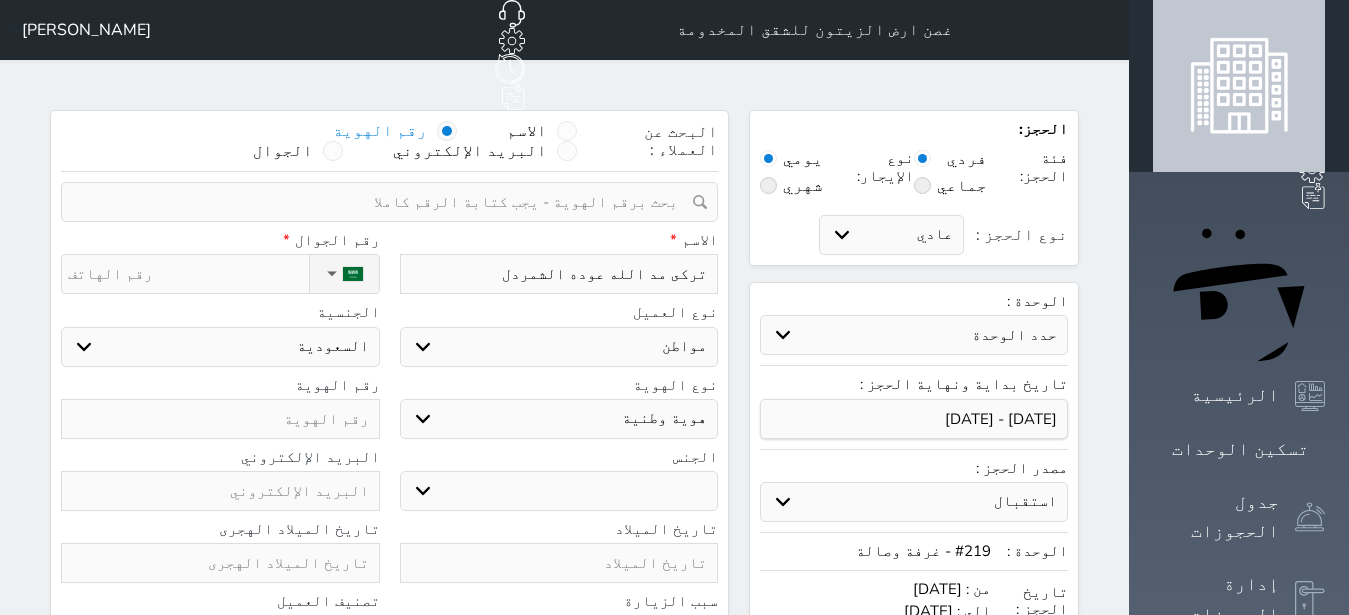 click on "ذكر   انثى" at bounding box center [559, 491] 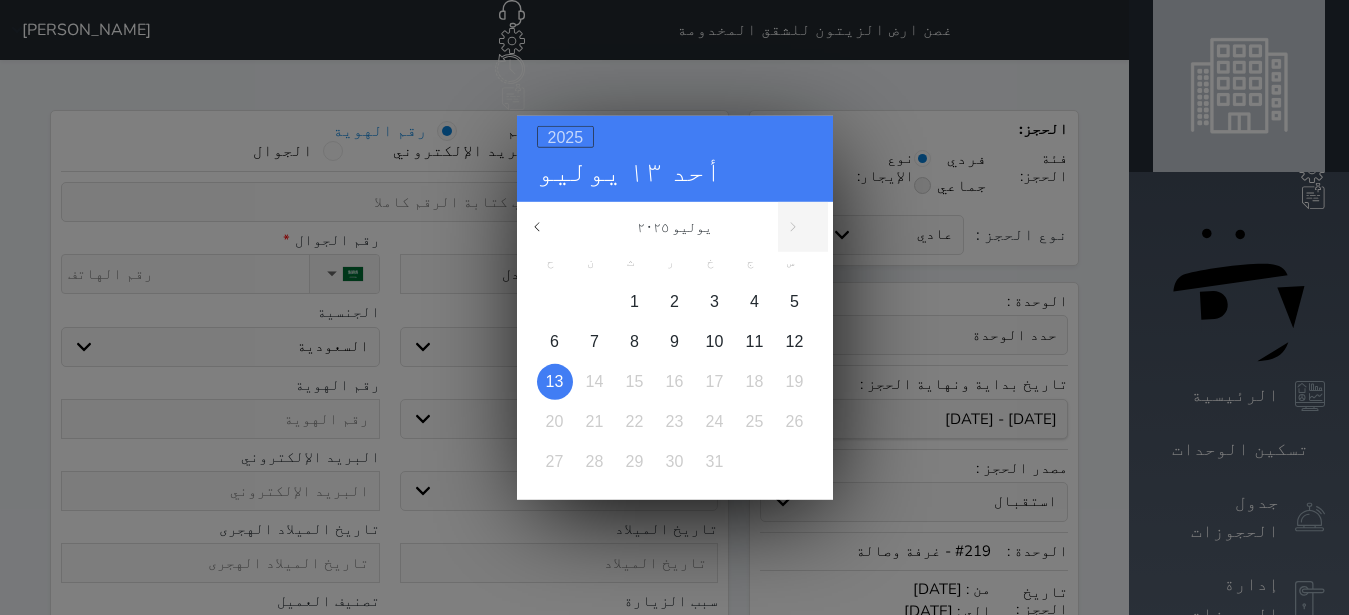 click on "2025" at bounding box center [566, 136] 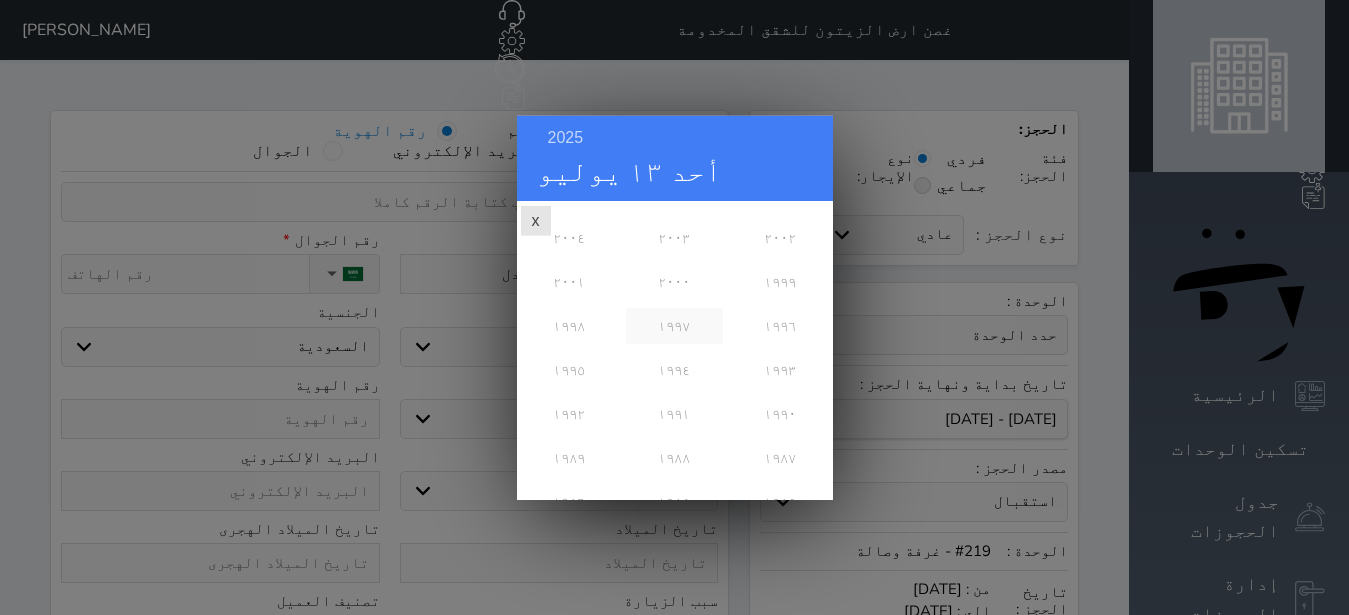 scroll, scrollTop: 486, scrollLeft: 0, axis: vertical 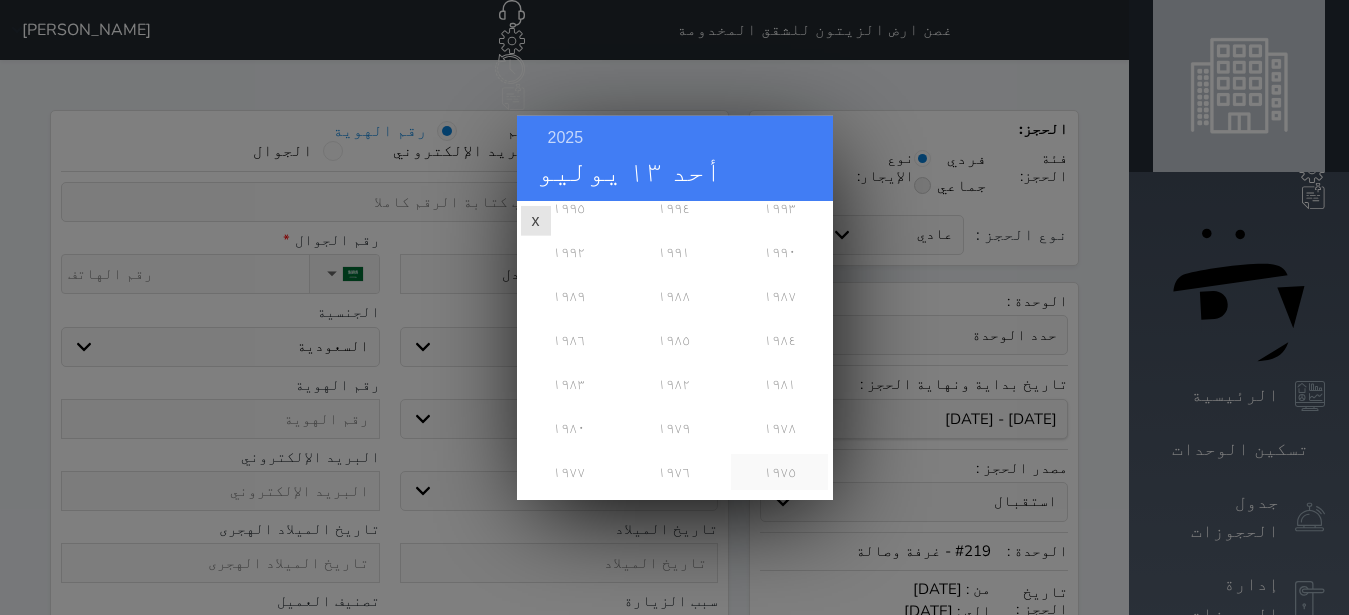click on "١٩٧٥" at bounding box center (779, 471) 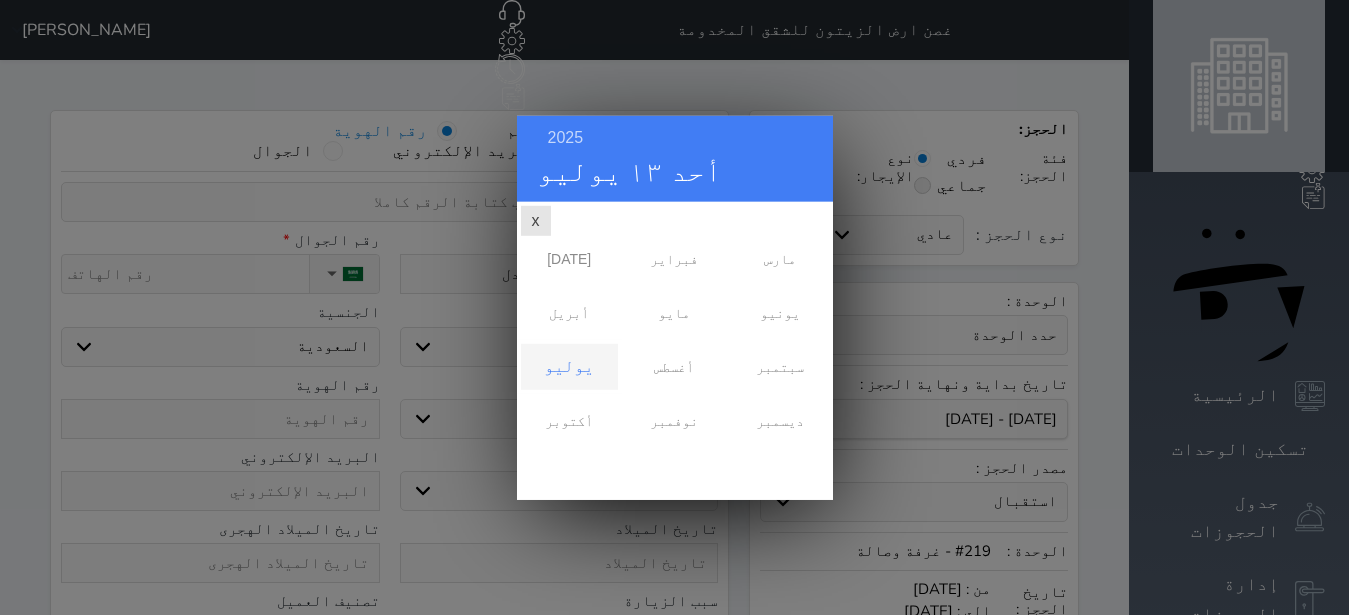 scroll, scrollTop: 0, scrollLeft: 0, axis: both 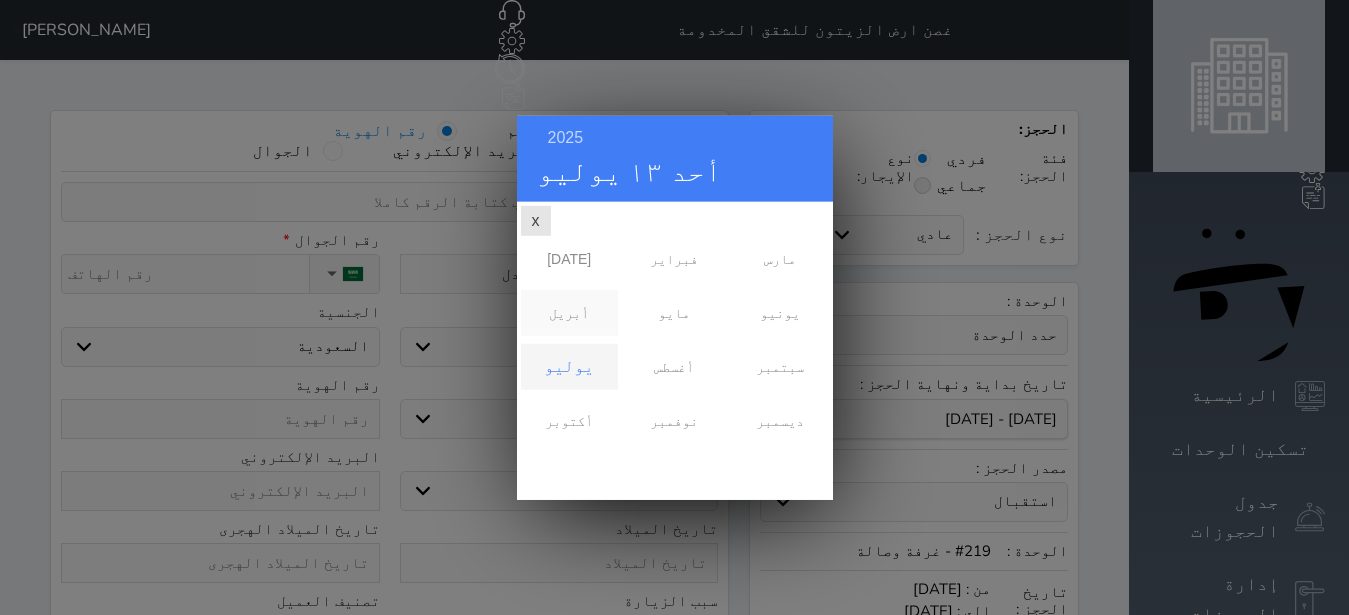 click on "أبريل" at bounding box center [569, 312] 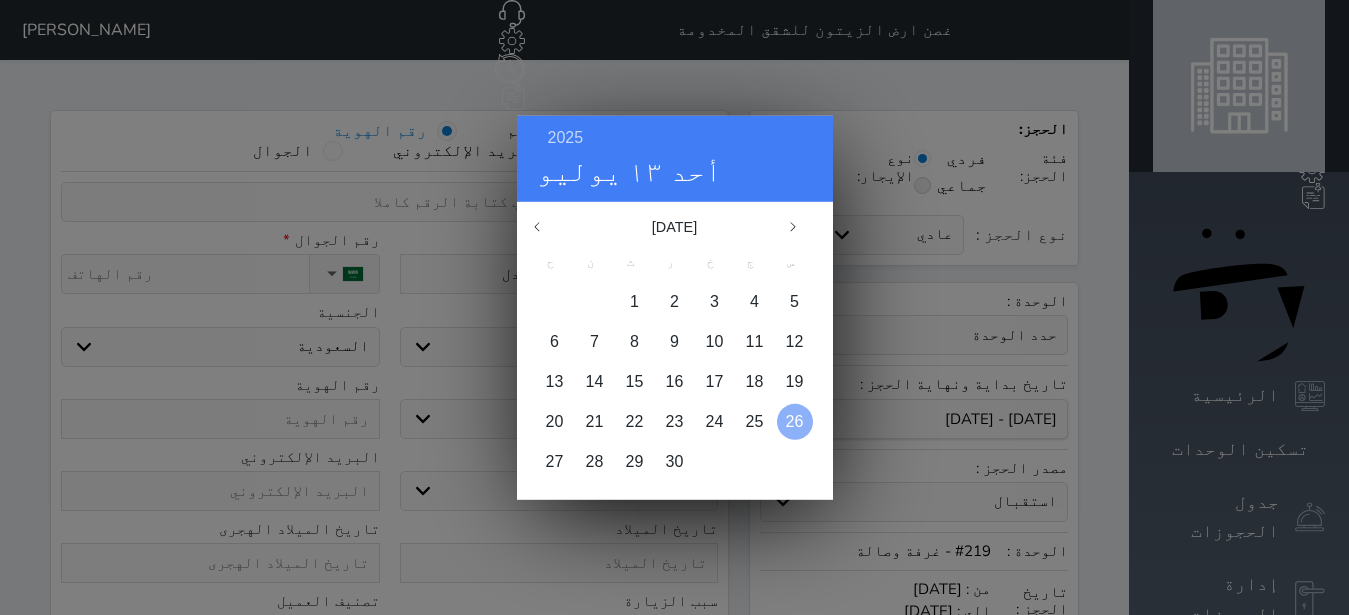 click on "26" at bounding box center [795, 420] 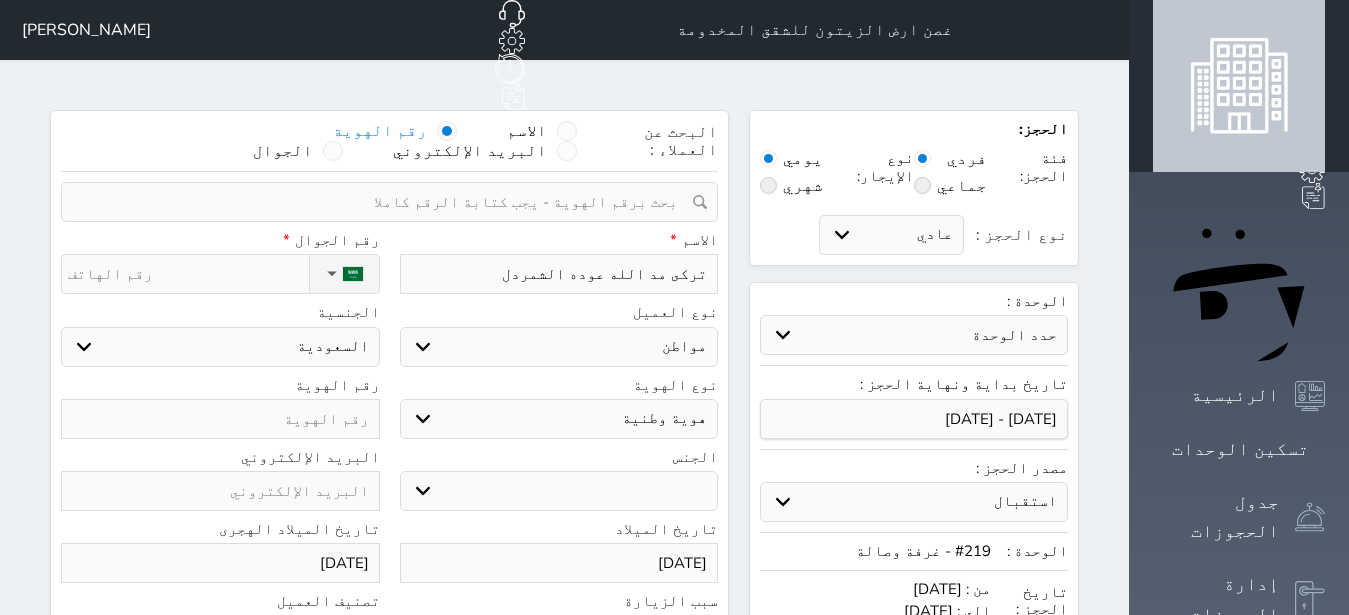 scroll, scrollTop: 378, scrollLeft: 0, axis: vertical 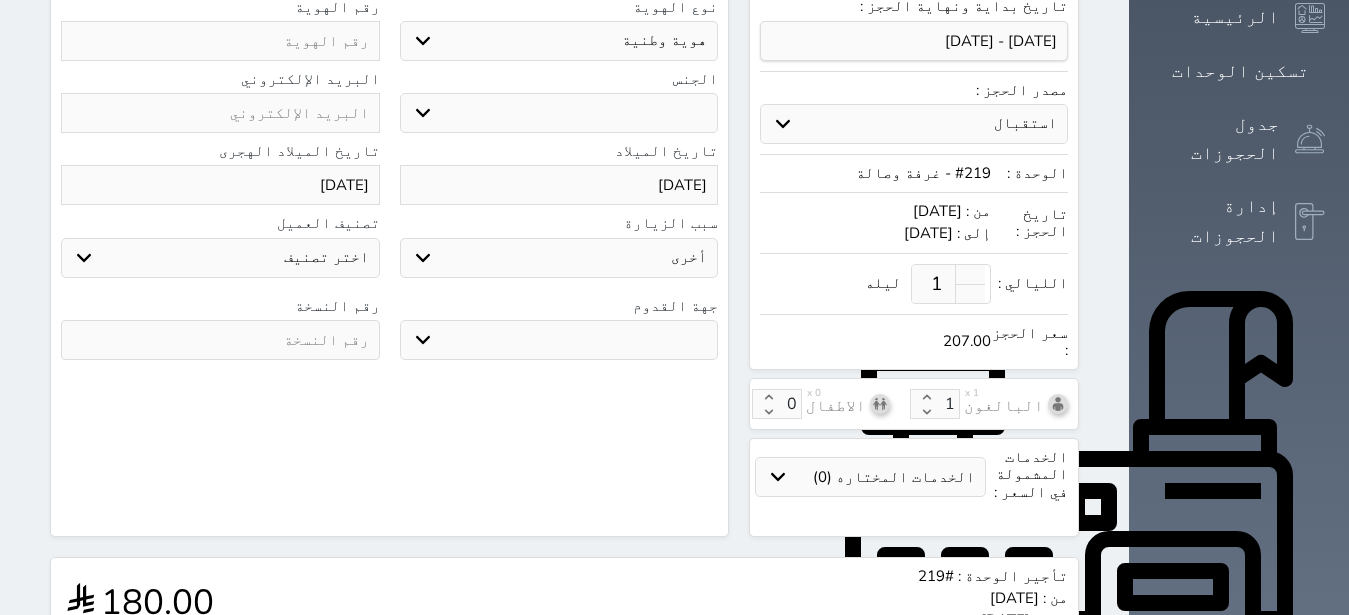 click on "جو بحر ارض" at bounding box center (559, 340) 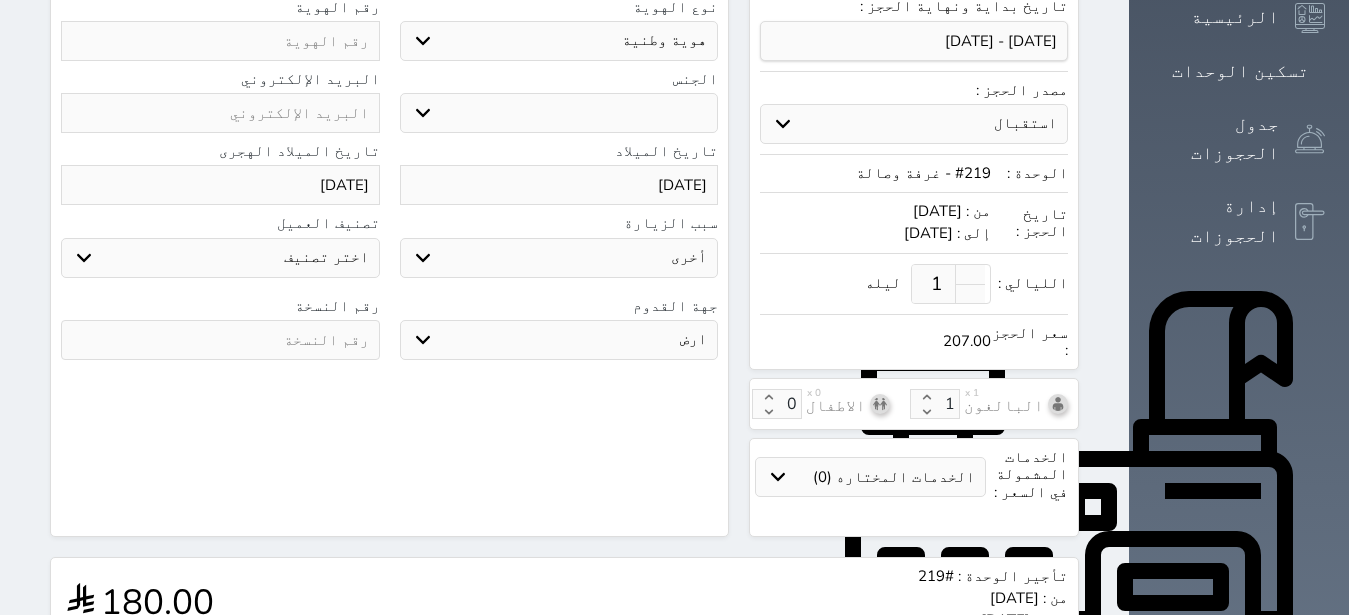click on "ارض" at bounding box center [0, 0] 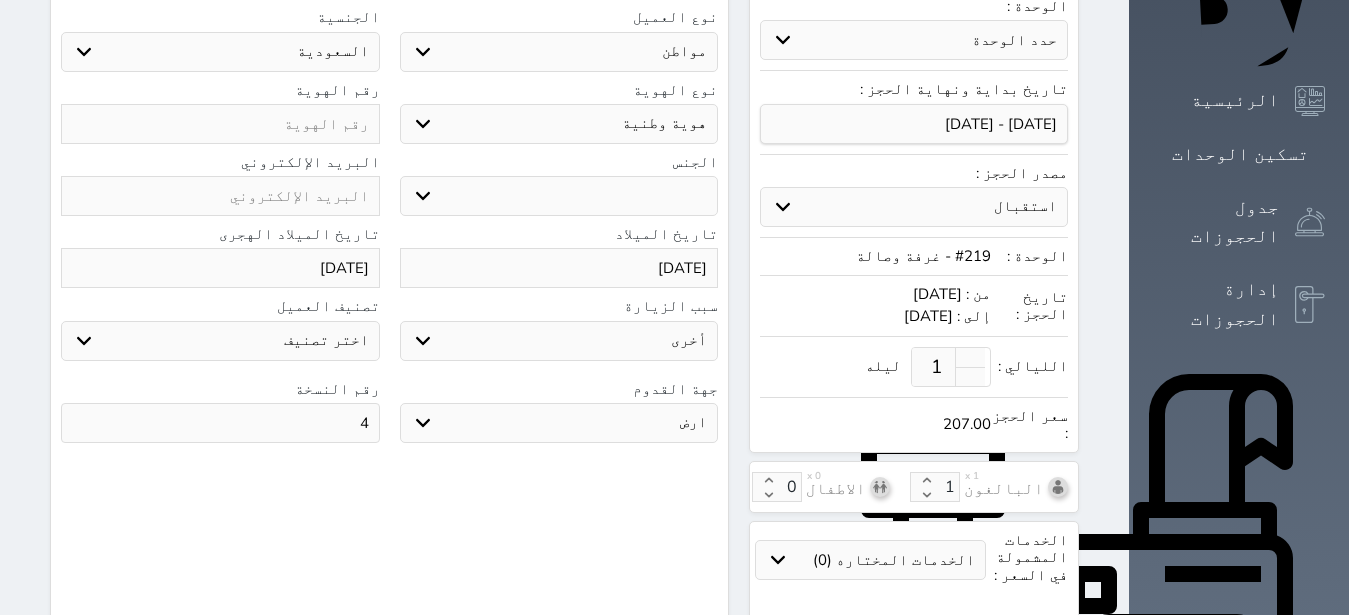 scroll, scrollTop: 252, scrollLeft: 0, axis: vertical 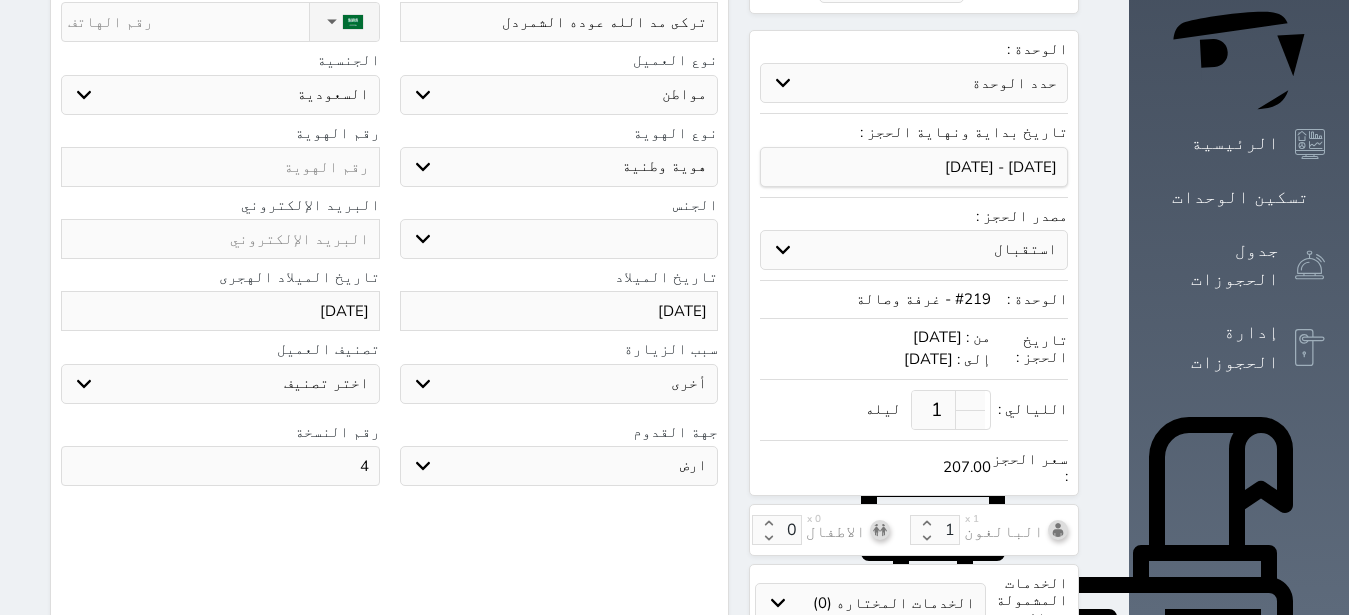 click at bounding box center (220, 167) 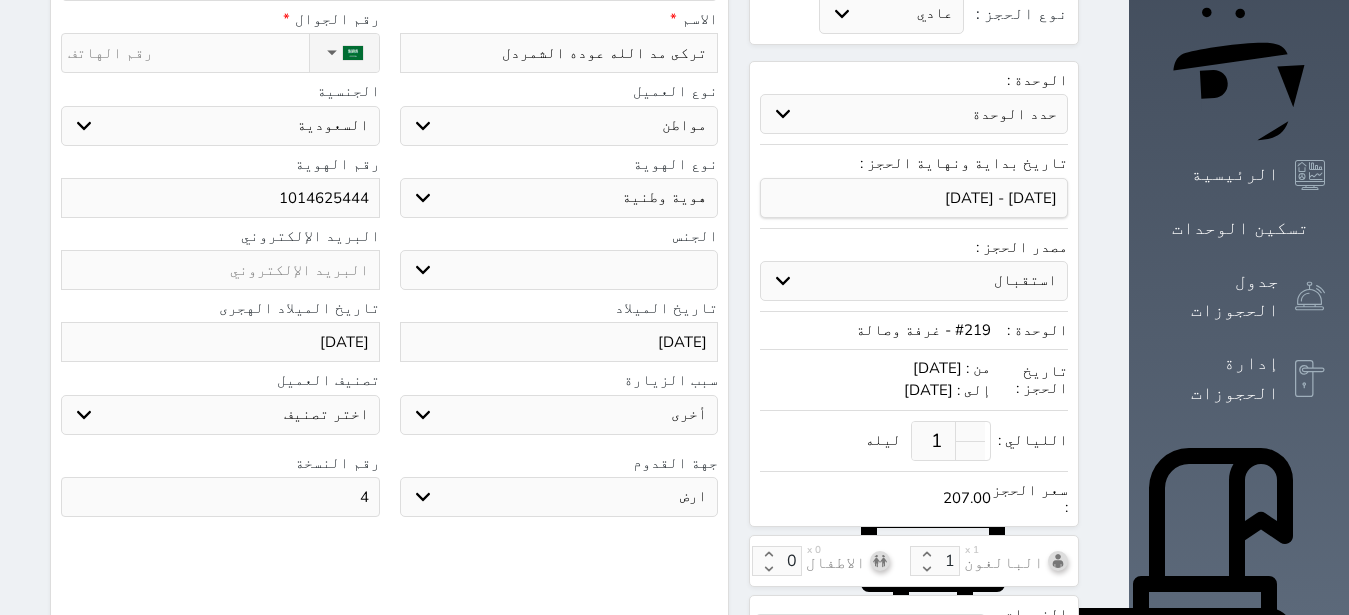 scroll, scrollTop: 0, scrollLeft: 0, axis: both 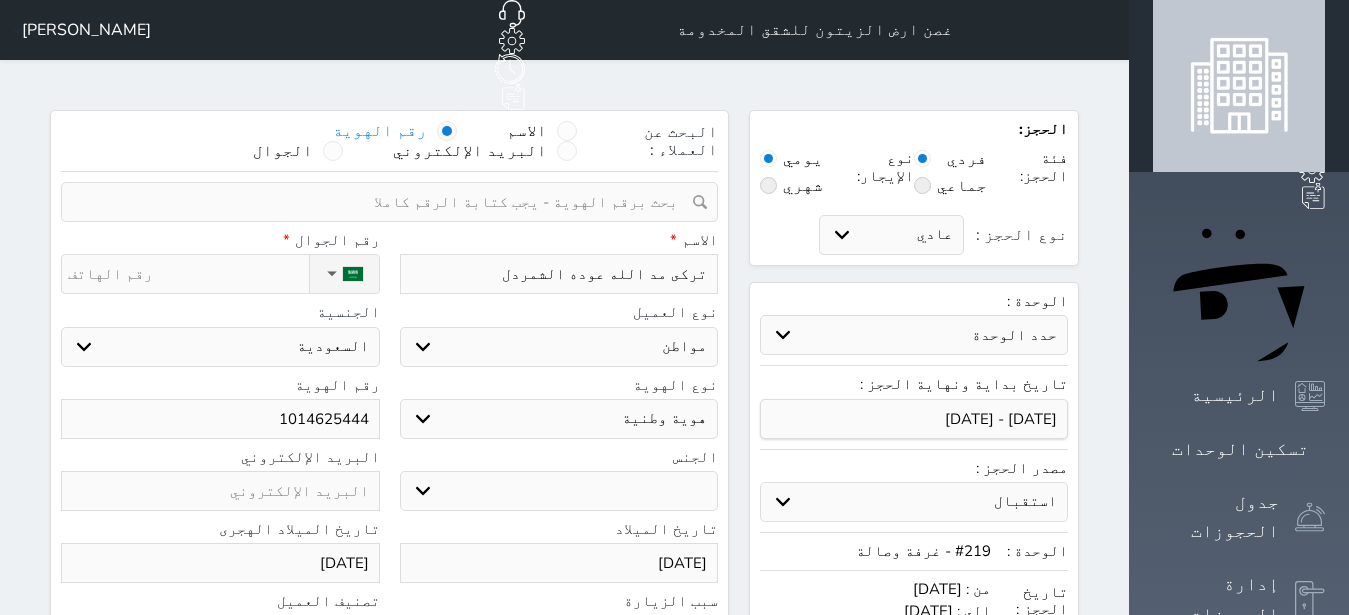 click on "نوع الحجز :" at bounding box center [188, 274] 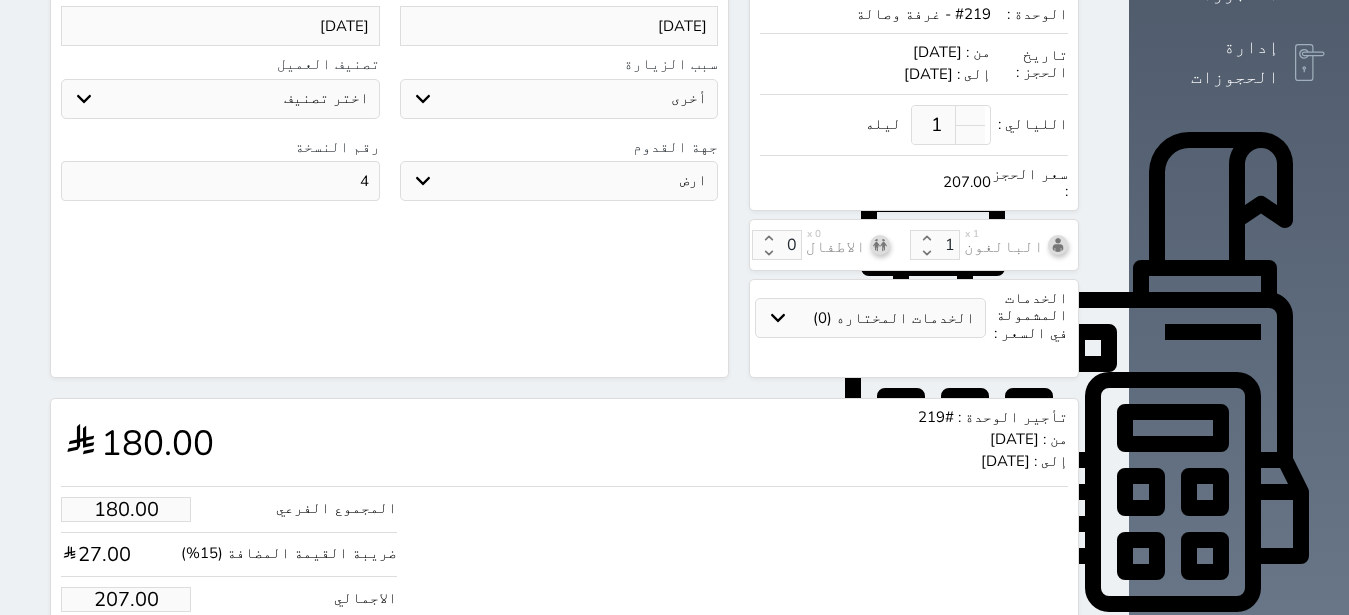 scroll, scrollTop: 694, scrollLeft: 0, axis: vertical 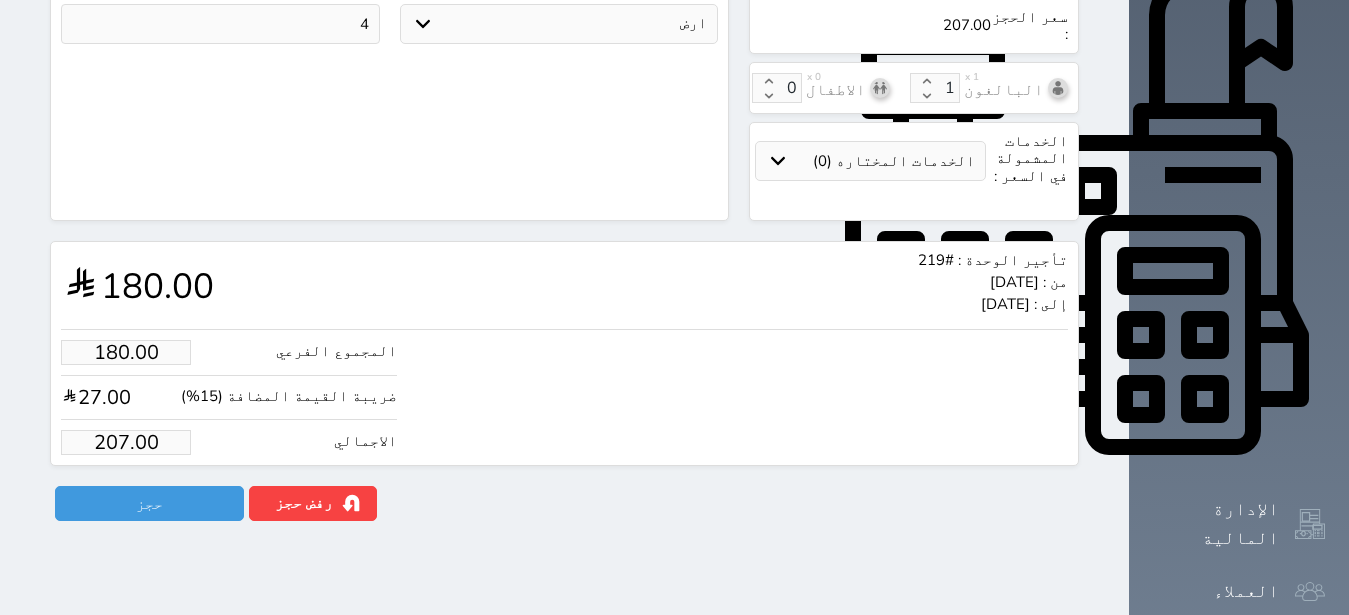 drag, startPoint x: 53, startPoint y: 408, endPoint x: 248, endPoint y: 442, distance: 197.94191 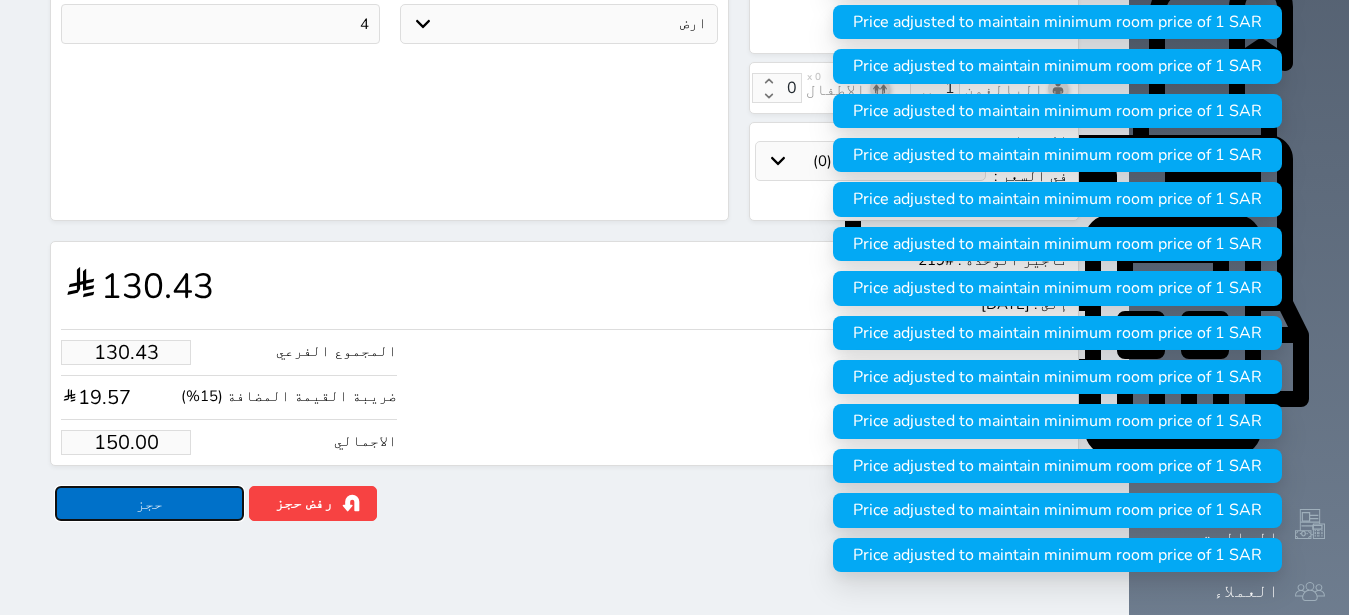 click on "حجز" at bounding box center [149, 503] 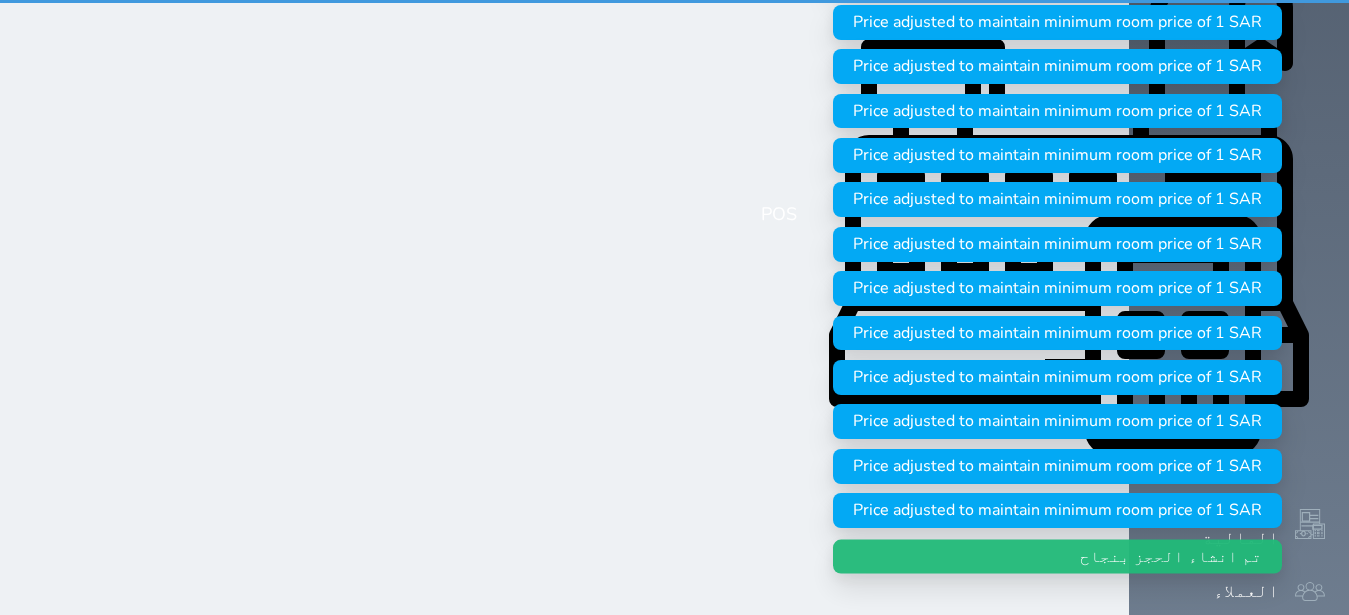 scroll, scrollTop: 0, scrollLeft: 0, axis: both 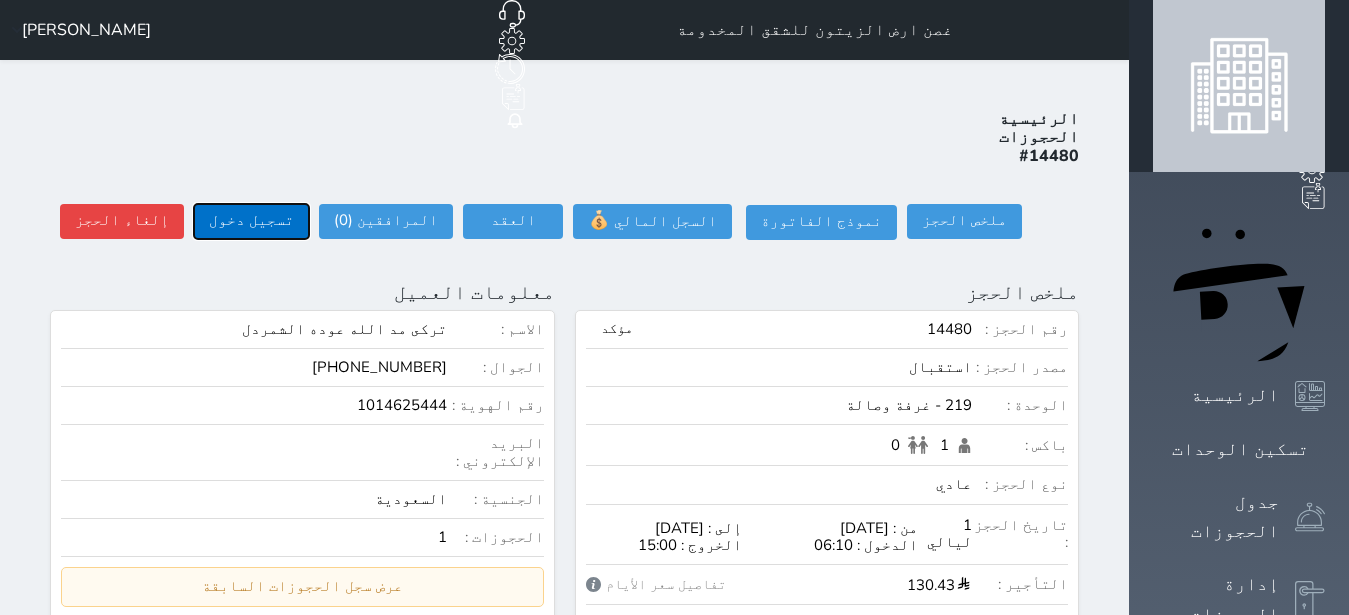 click on "تسجيل دخول" at bounding box center [251, 221] 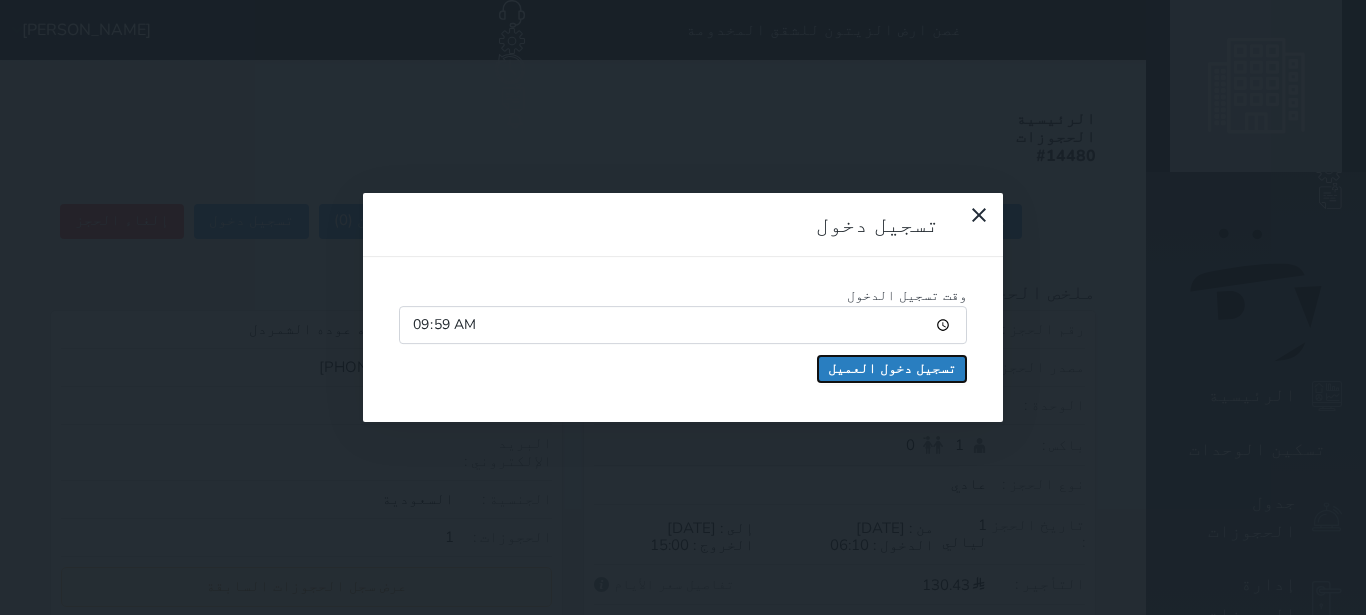 click on "تسجيل دخول العميل" at bounding box center (892, 369) 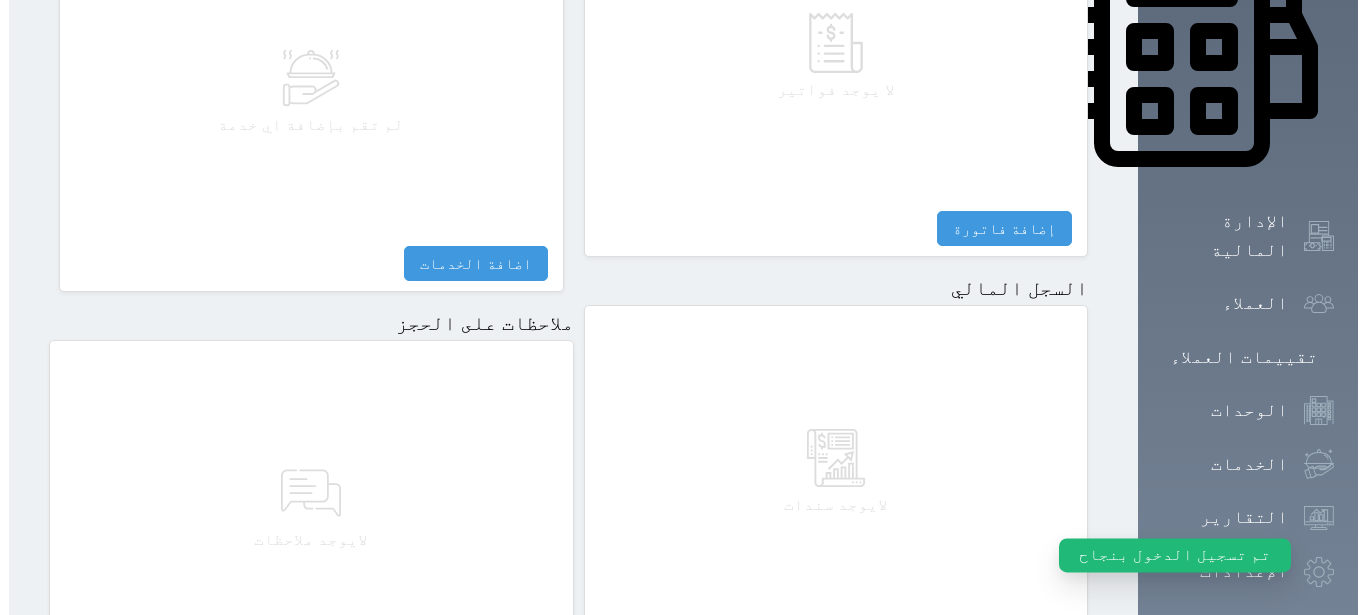 scroll, scrollTop: 1165, scrollLeft: 0, axis: vertical 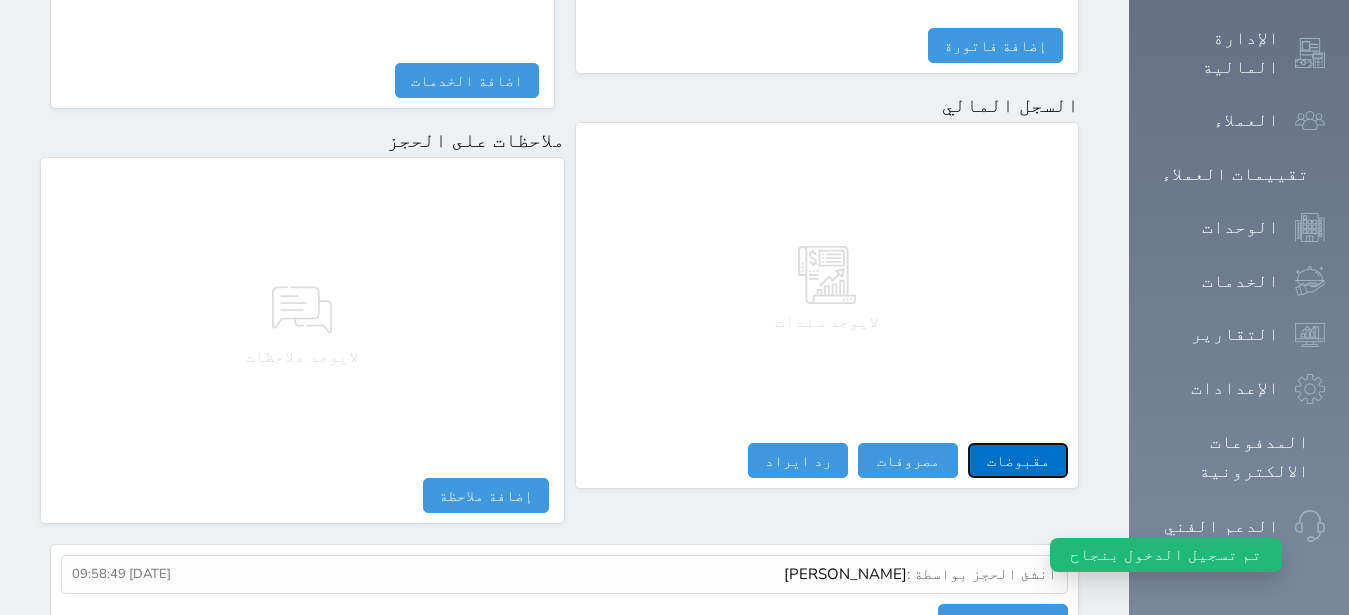 click on "مقبوضات" at bounding box center [1018, 460] 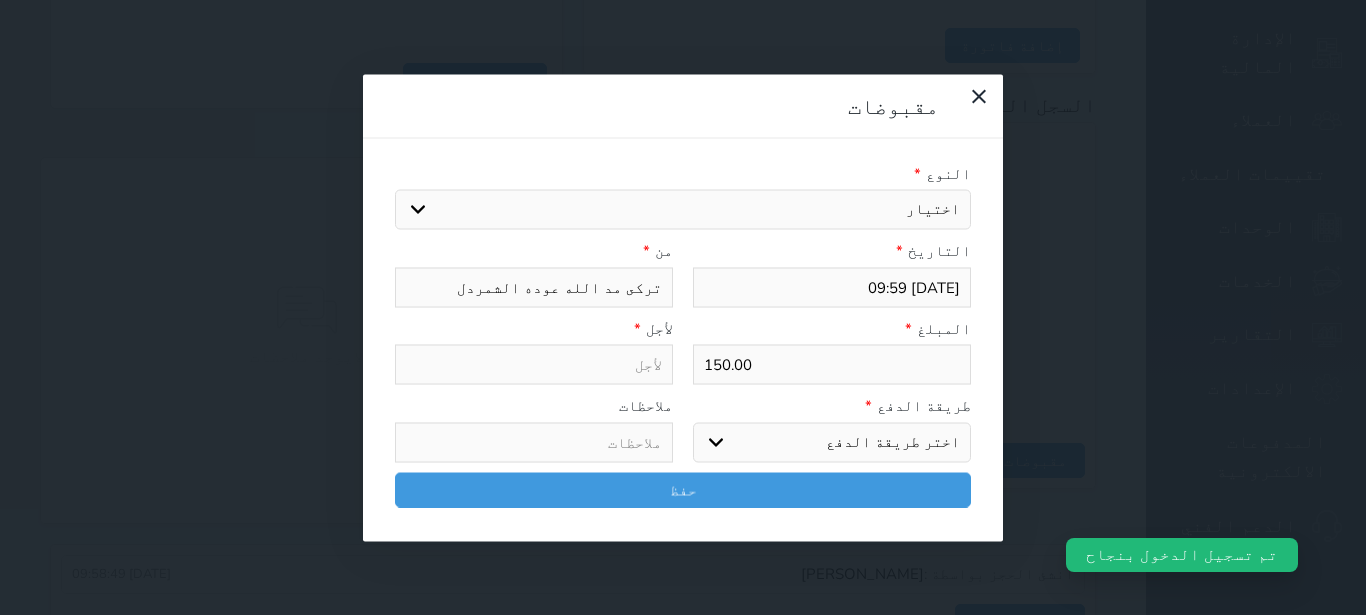 drag, startPoint x: 927, startPoint y: 289, endPoint x: 1016, endPoint y: 291, distance: 89.02247 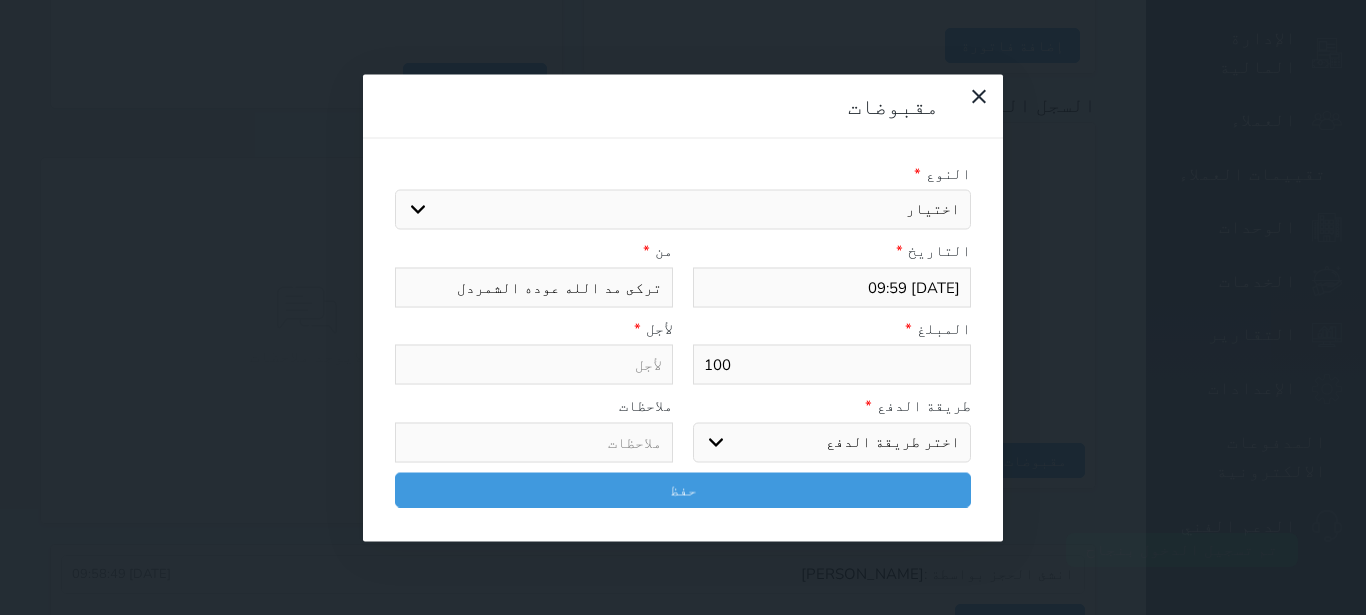click on "اختيار   مقبوضات عامة قيمة إيجار فواتير تامين عربون لا ينطبق آخر مغسلة واي فاي - الإنترنت مواقف السيارات طعام الأغذية والمشروبات مشروبات المشروبات الباردة المشروبات الساخنة الإفطار غداء عشاء مخبز و كعك حمام سباحة الصالة الرياضية سبا و خدمات الجمال اختيار وإسقاط (خدمات النقل) ميني بار كابل - تلفزيون سرير إضافي تصفيف الشعر التسوق خدمات الجولات السياحية المنظمة خدمات الدليل السياحي" at bounding box center (683, 210) 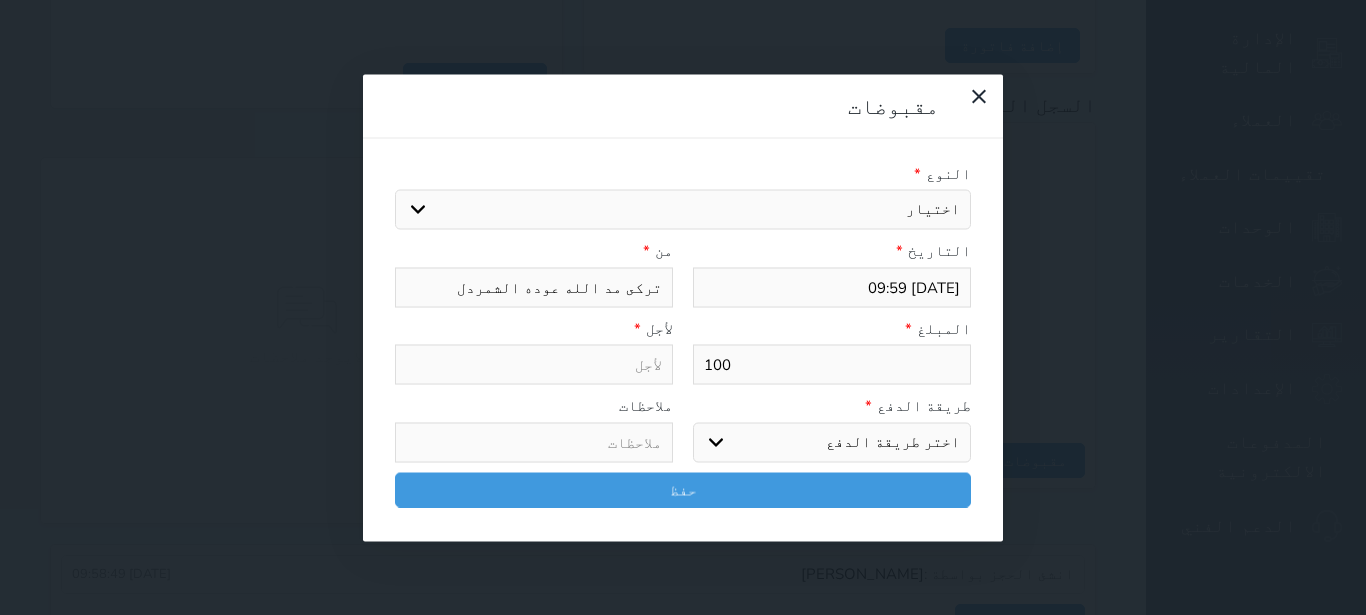 click on "قيمة إيجار" at bounding box center (0, 0) 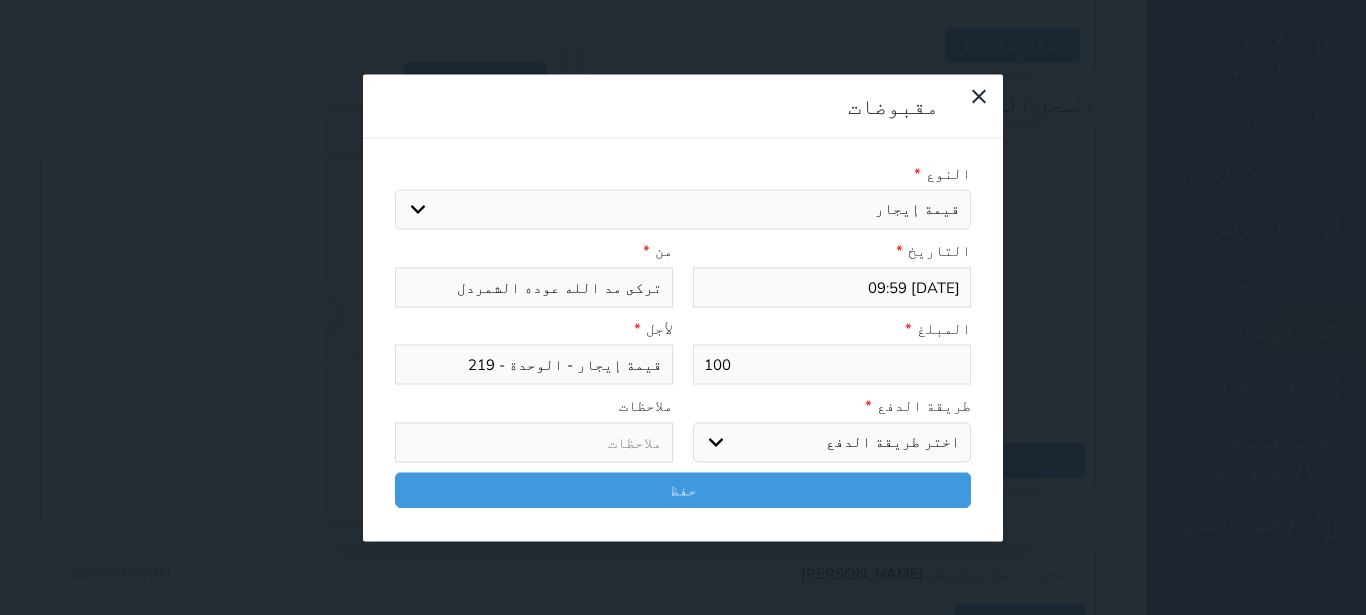 click on "اختر طريقة الدفع   دفع نقدى   تحويل بنكى   مدى   بطاقة ائتمان   آجل" at bounding box center [832, 442] 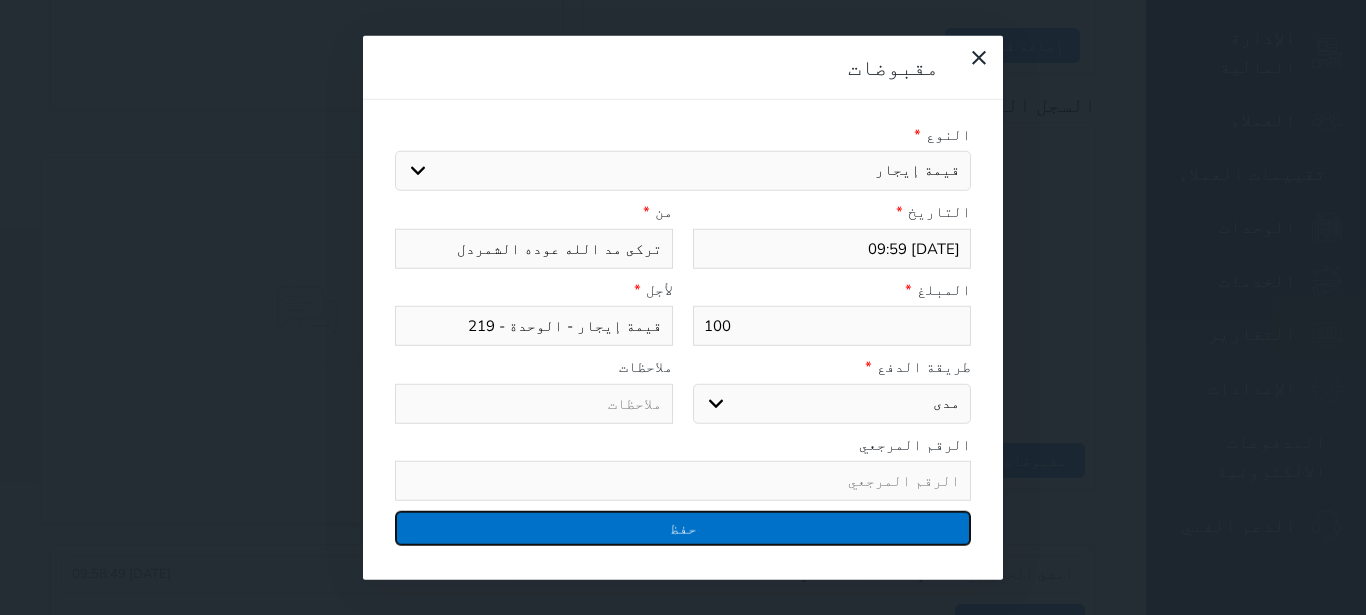 click on "حفظ" at bounding box center [683, 528] 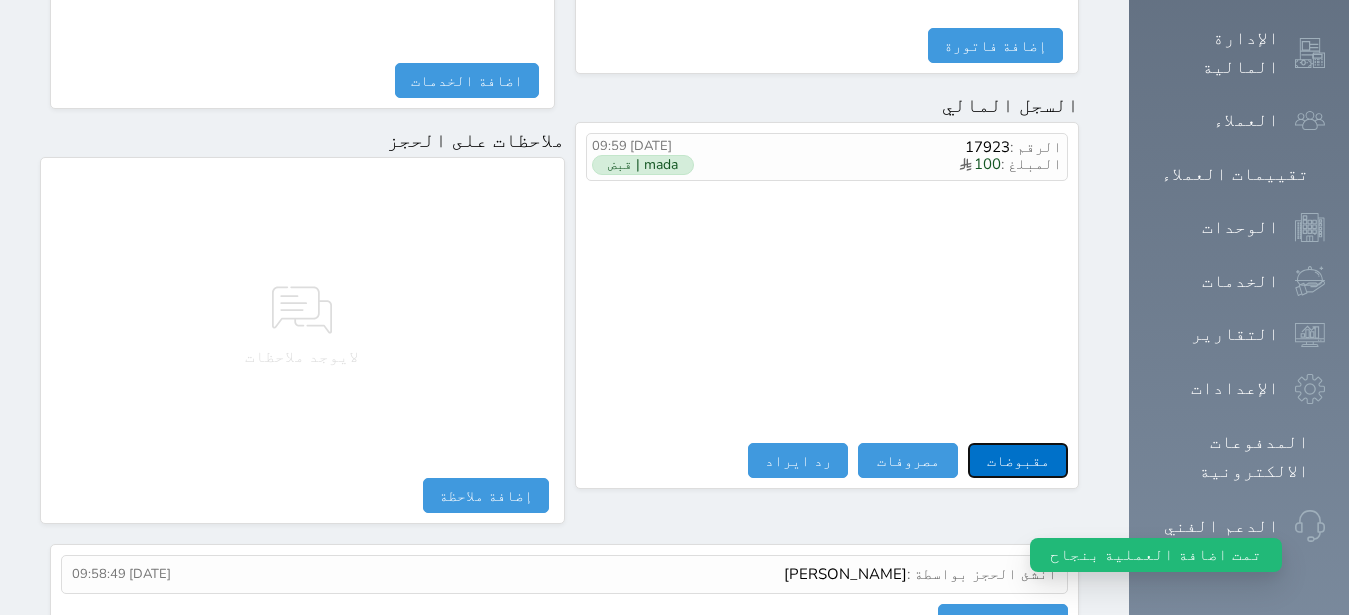 click on "مقبوضات" at bounding box center (1018, 460) 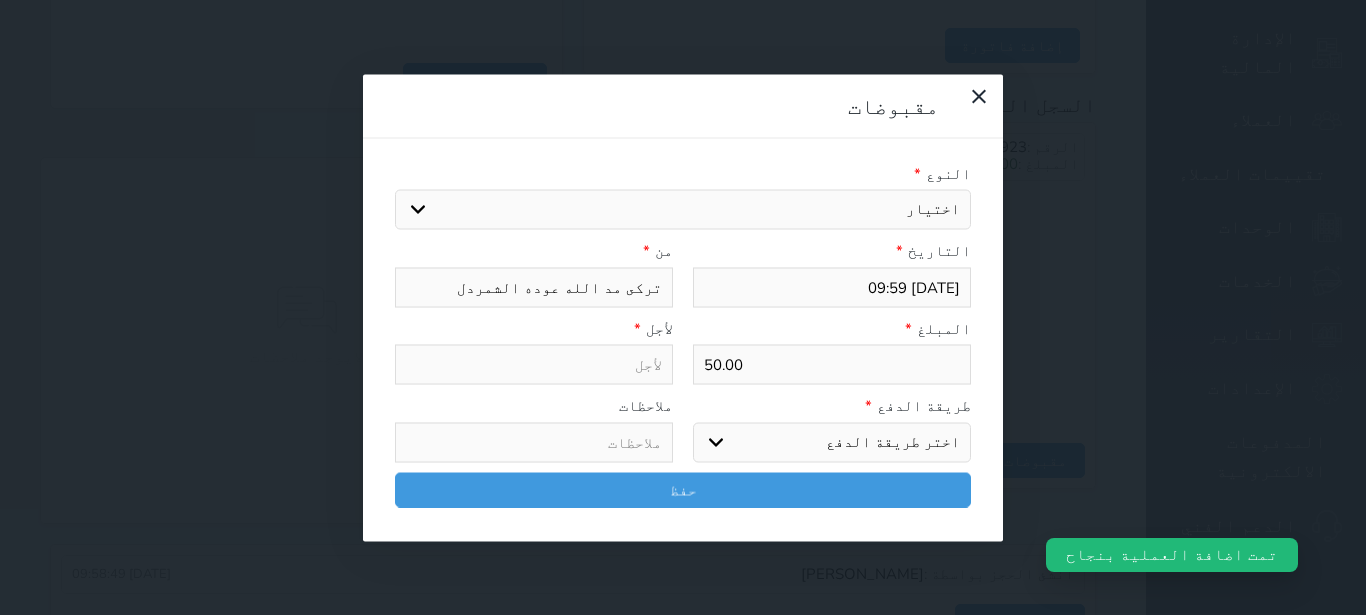 click on "اختيار   مقبوضات عامة قيمة إيجار فواتير تامين عربون لا ينطبق آخر مغسلة واي فاي - الإنترنت مواقف السيارات طعام الأغذية والمشروبات مشروبات المشروبات الباردة المشروبات الساخنة الإفطار غداء عشاء مخبز و كعك حمام سباحة الصالة الرياضية سبا و خدمات الجمال اختيار وإسقاط (خدمات النقل) ميني بار كابل - تلفزيون سرير إضافي تصفيف الشعر التسوق خدمات الجولات السياحية المنظمة خدمات الدليل السياحي" at bounding box center [683, 210] 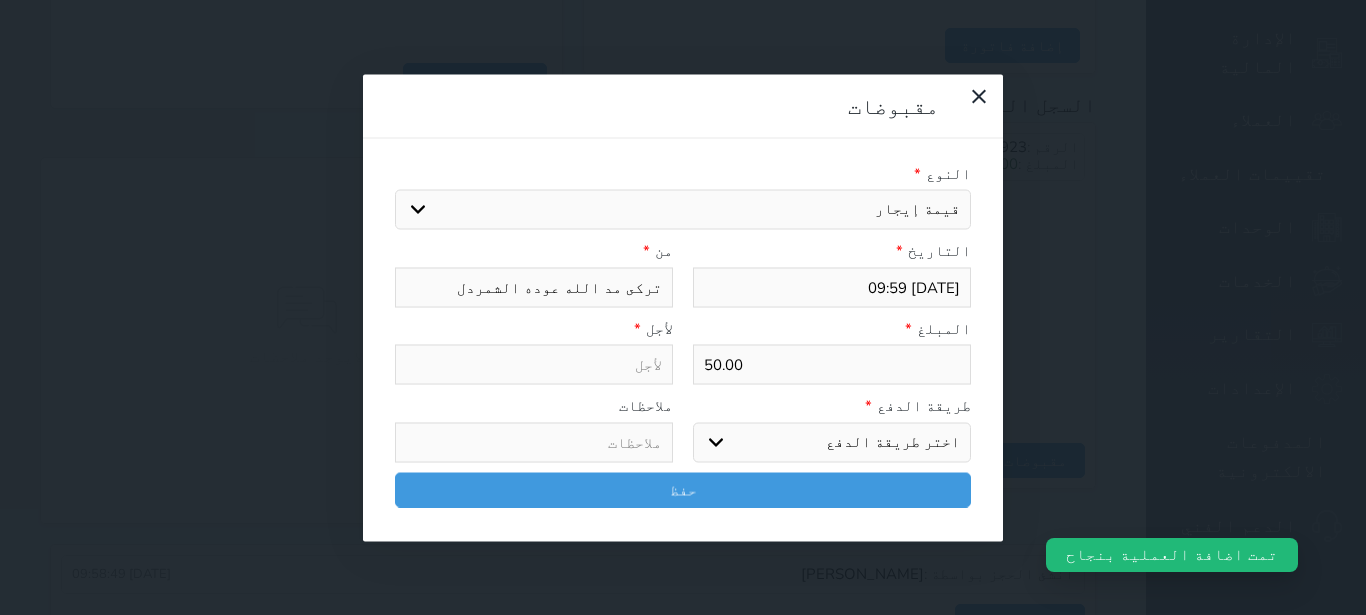 click on "قيمة إيجار" at bounding box center (0, 0) 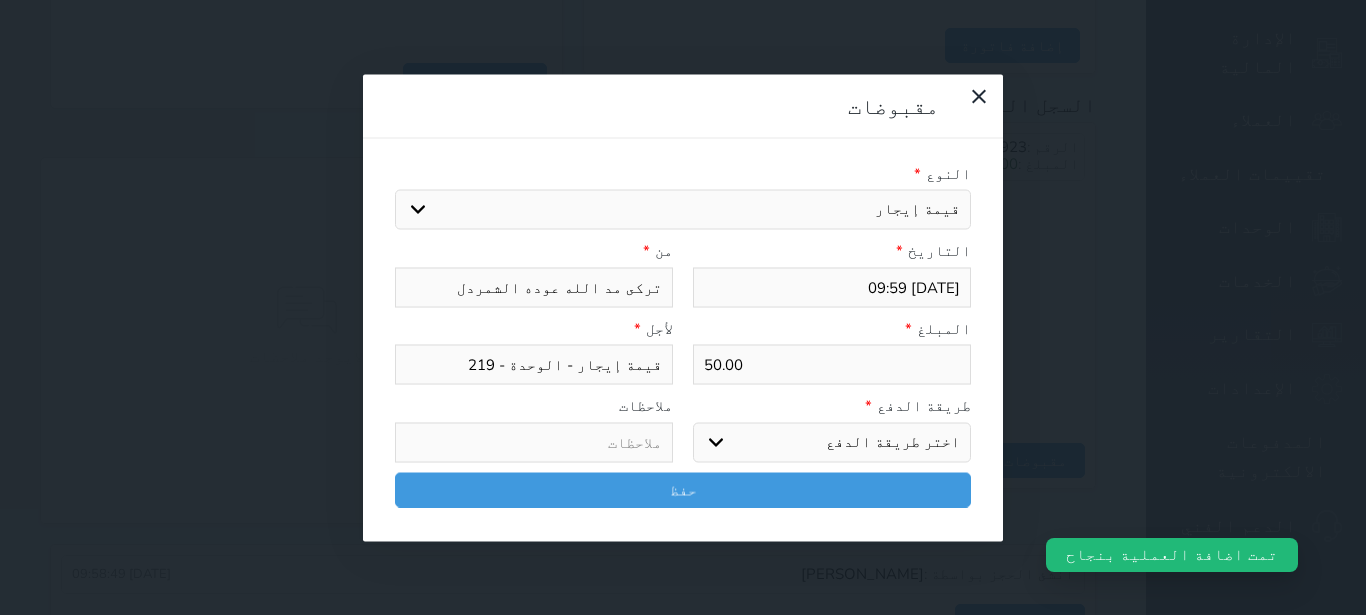 click on "اختر طريقة الدفع   دفع نقدى   تحويل بنكى   مدى   بطاقة ائتمان   آجل" at bounding box center [832, 442] 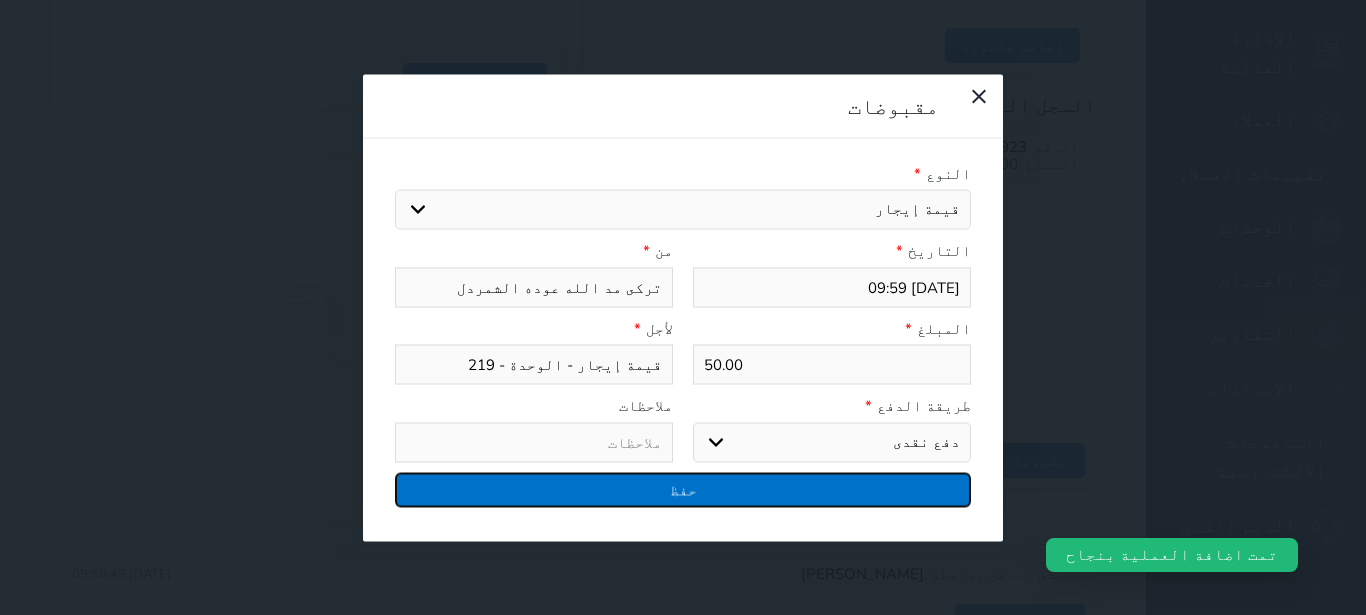 click on "حفظ" at bounding box center (683, 489) 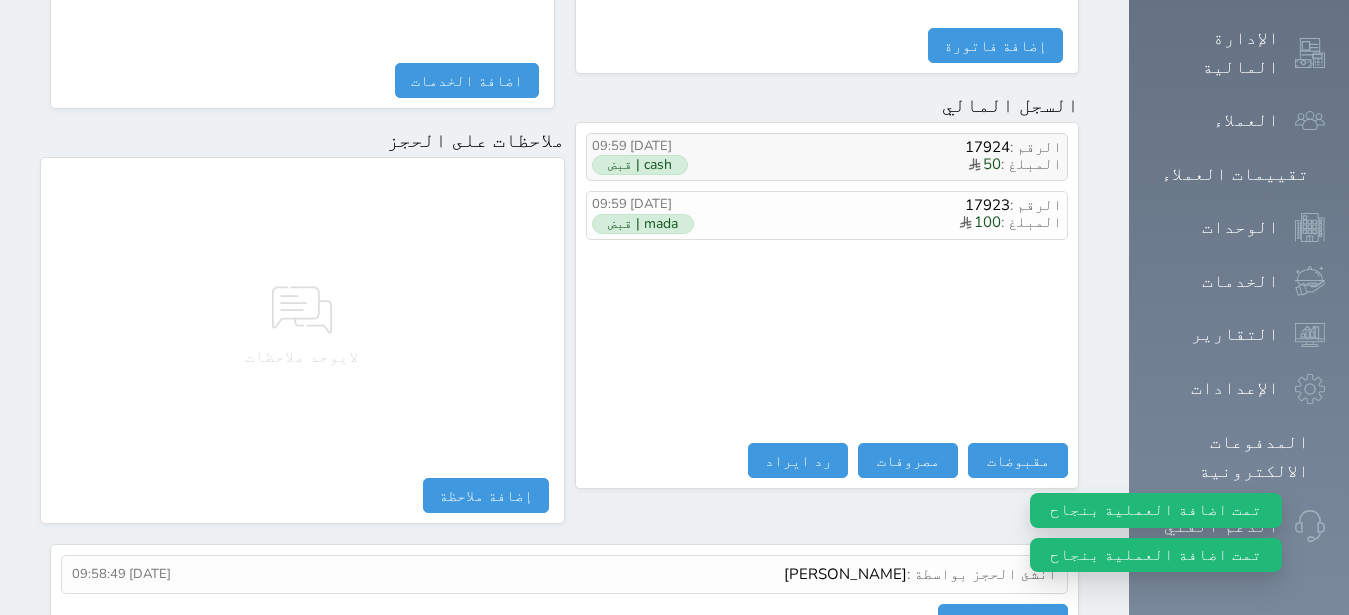 click on "المبلغ :  50" at bounding box center [897, 165] 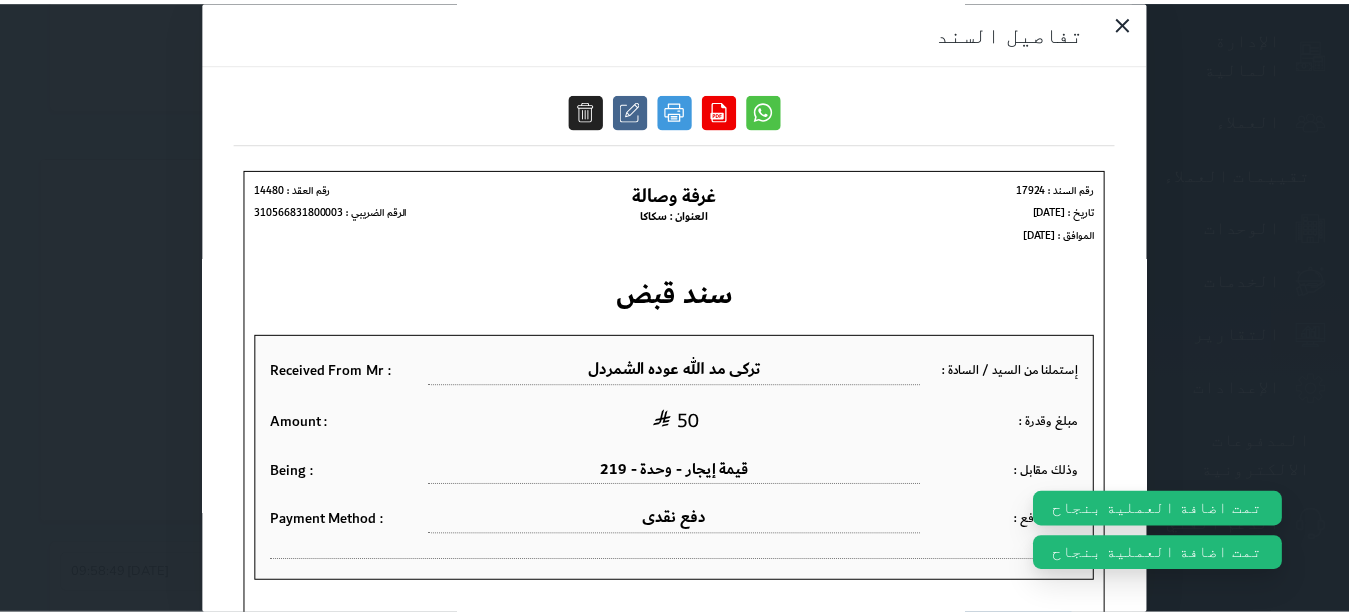 scroll, scrollTop: 0, scrollLeft: 0, axis: both 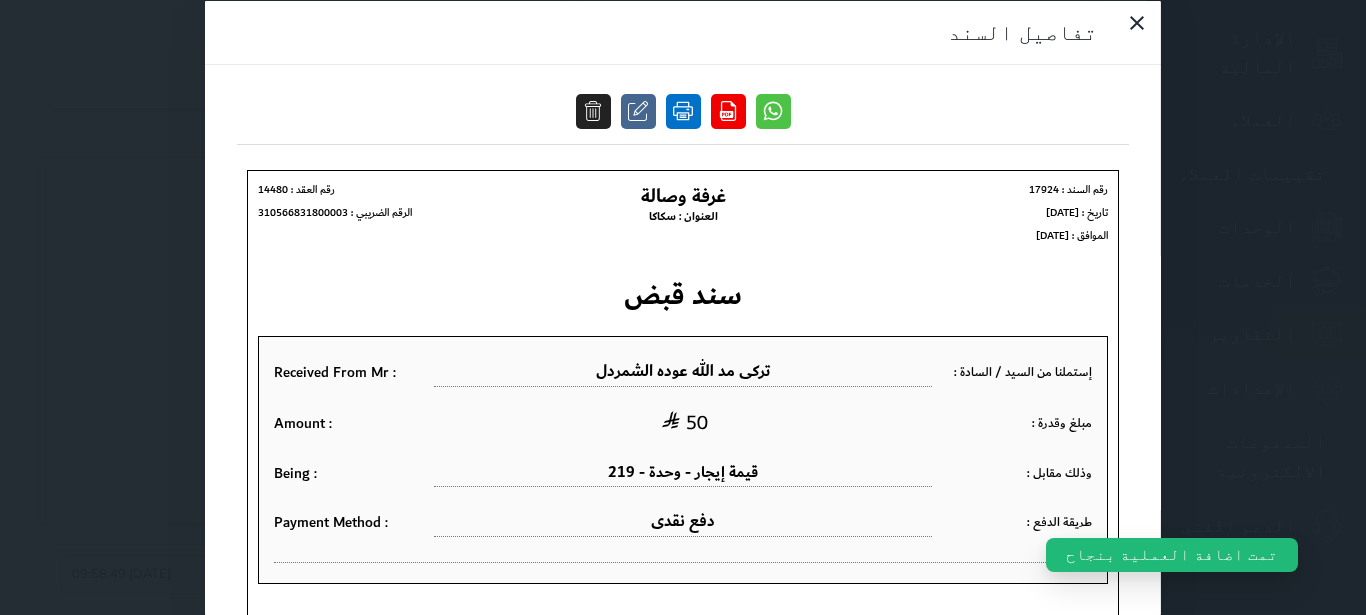 click at bounding box center (683, 110) 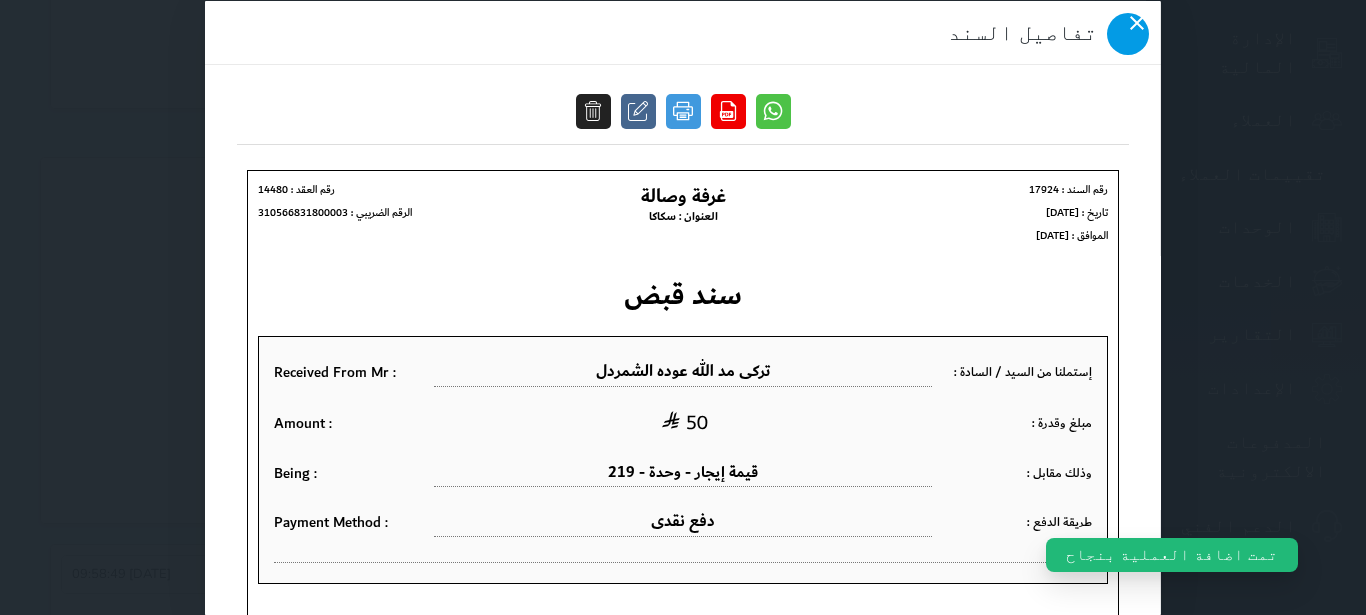 click 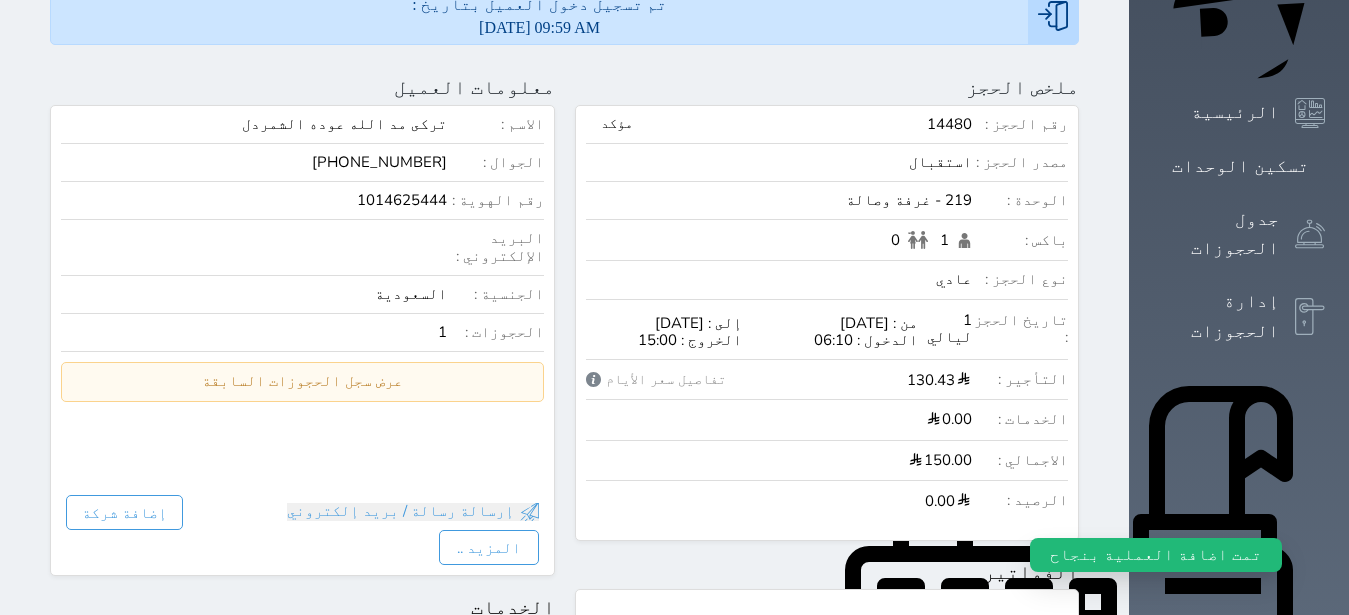 scroll, scrollTop: 0, scrollLeft: 0, axis: both 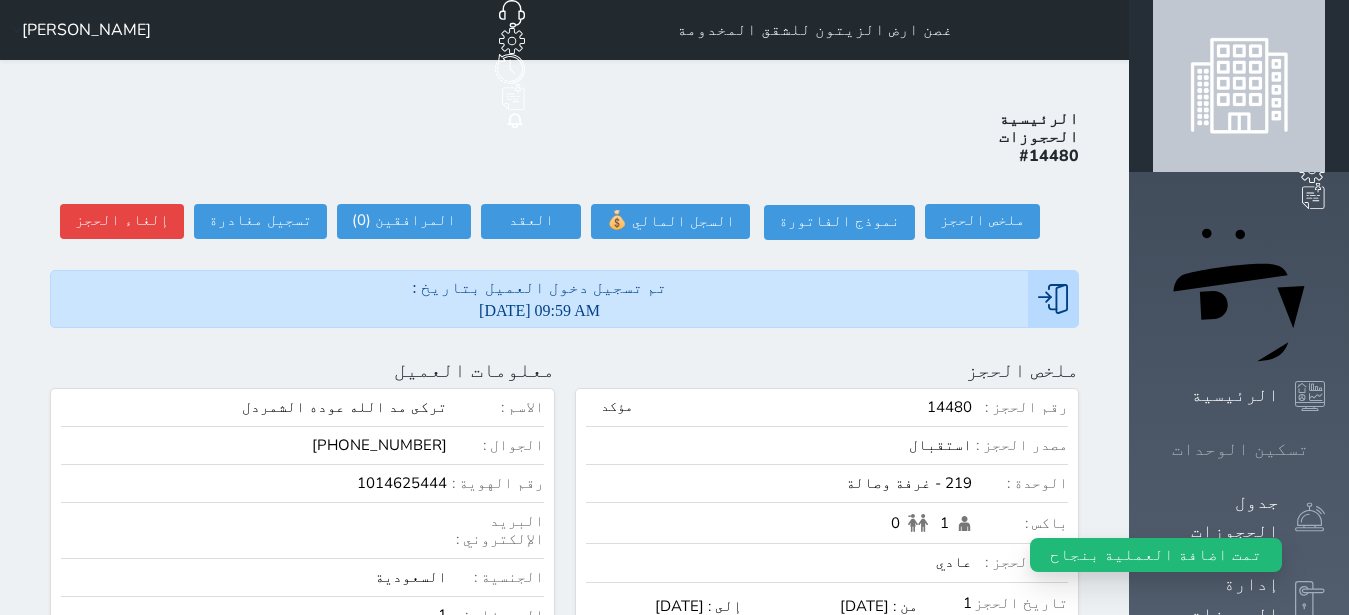 click on "تسكين الوحدات" at bounding box center (1240, 449) 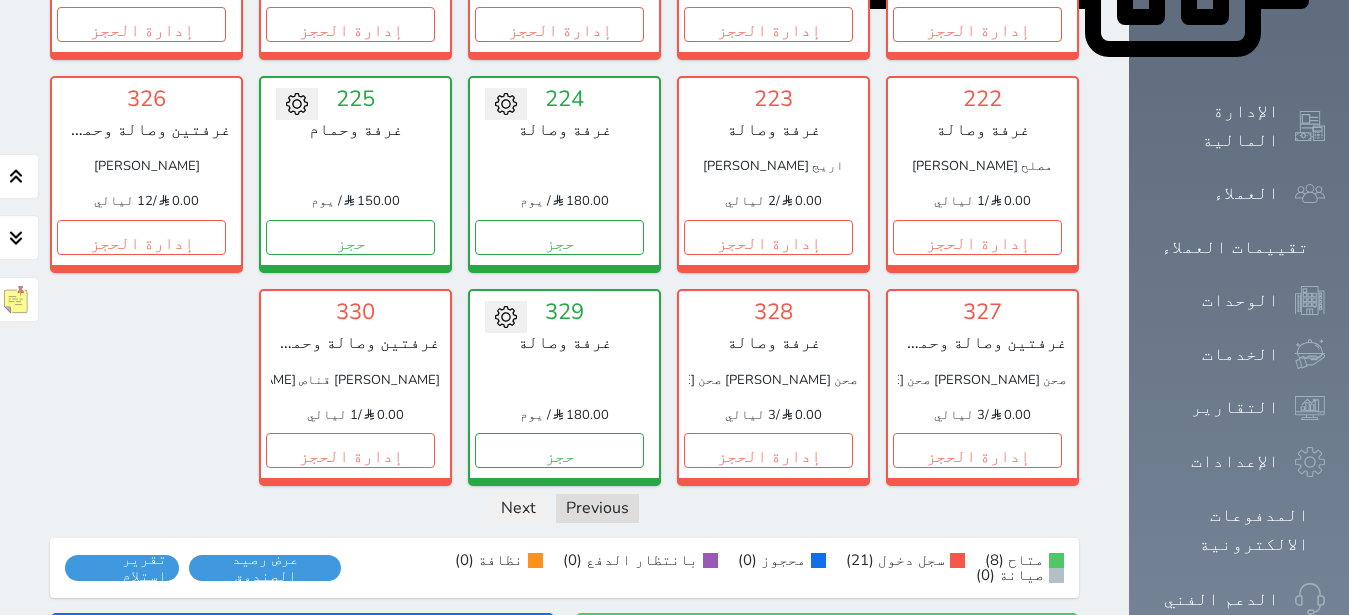 scroll, scrollTop: 1157, scrollLeft: 0, axis: vertical 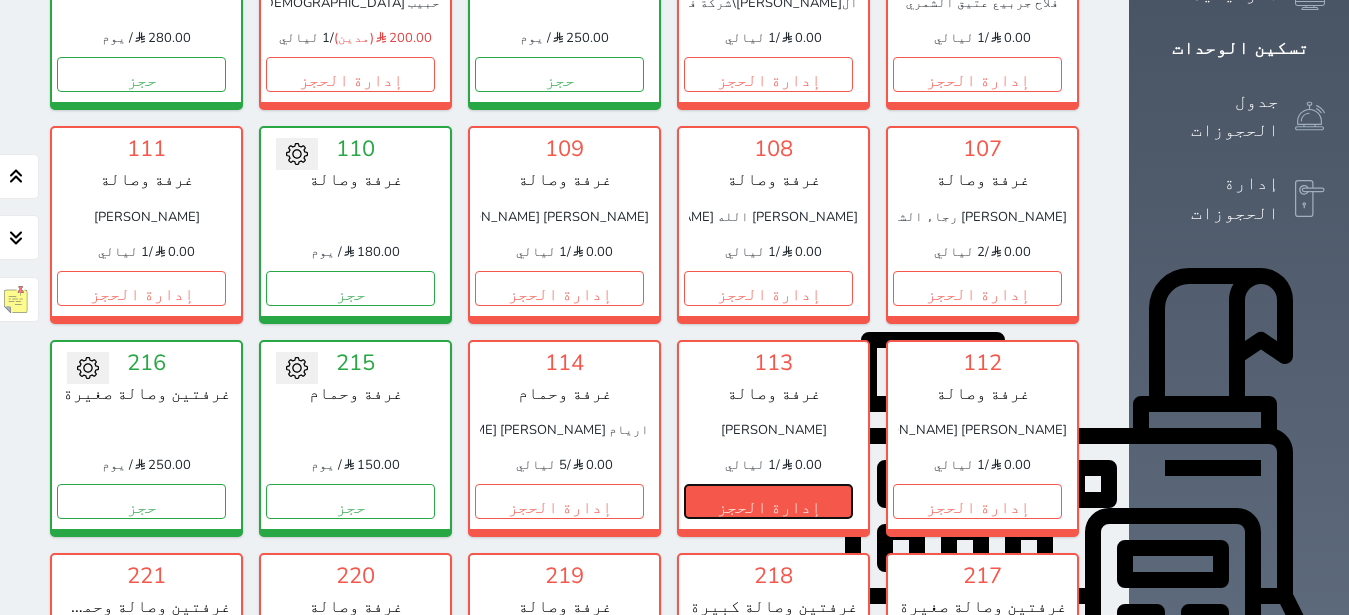click on "إدارة الحجز" at bounding box center [768, 501] 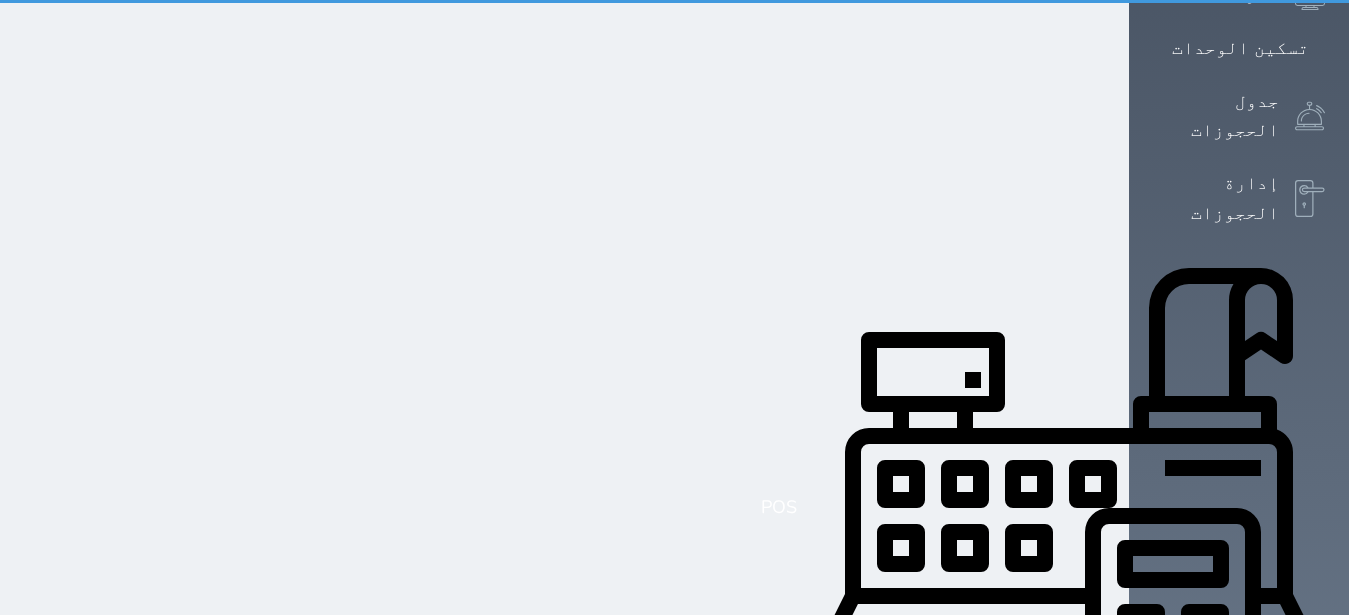 scroll, scrollTop: 0, scrollLeft: 0, axis: both 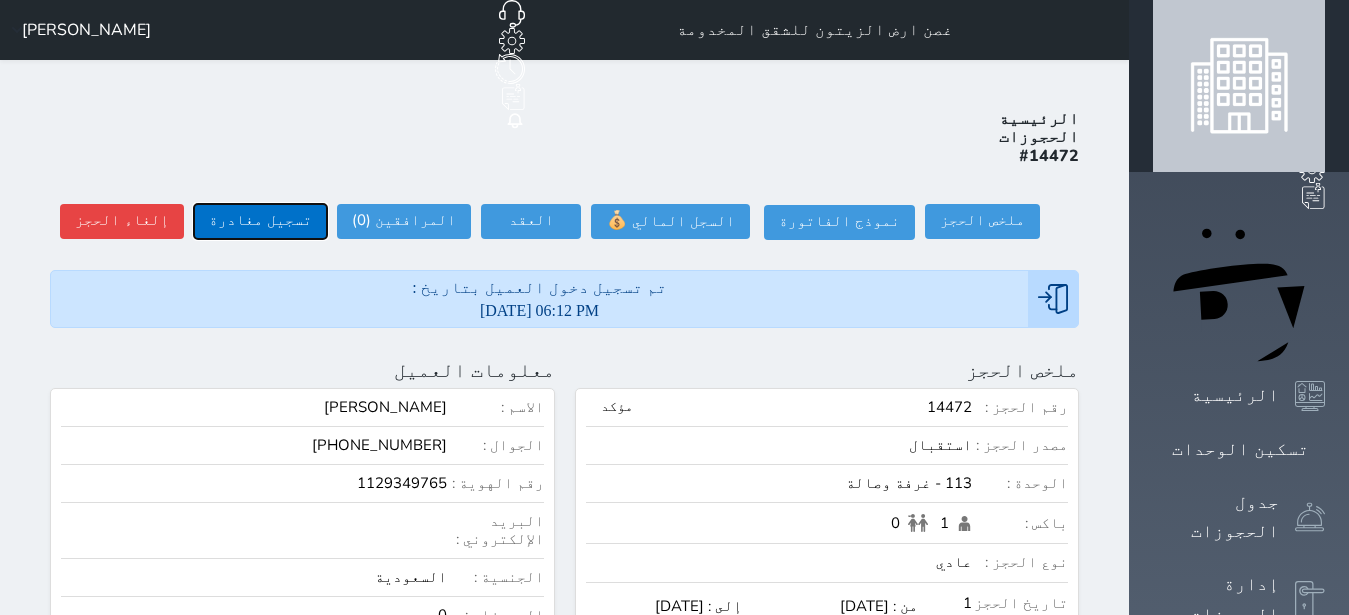 click on "تسجيل مغادرة" at bounding box center (260, 221) 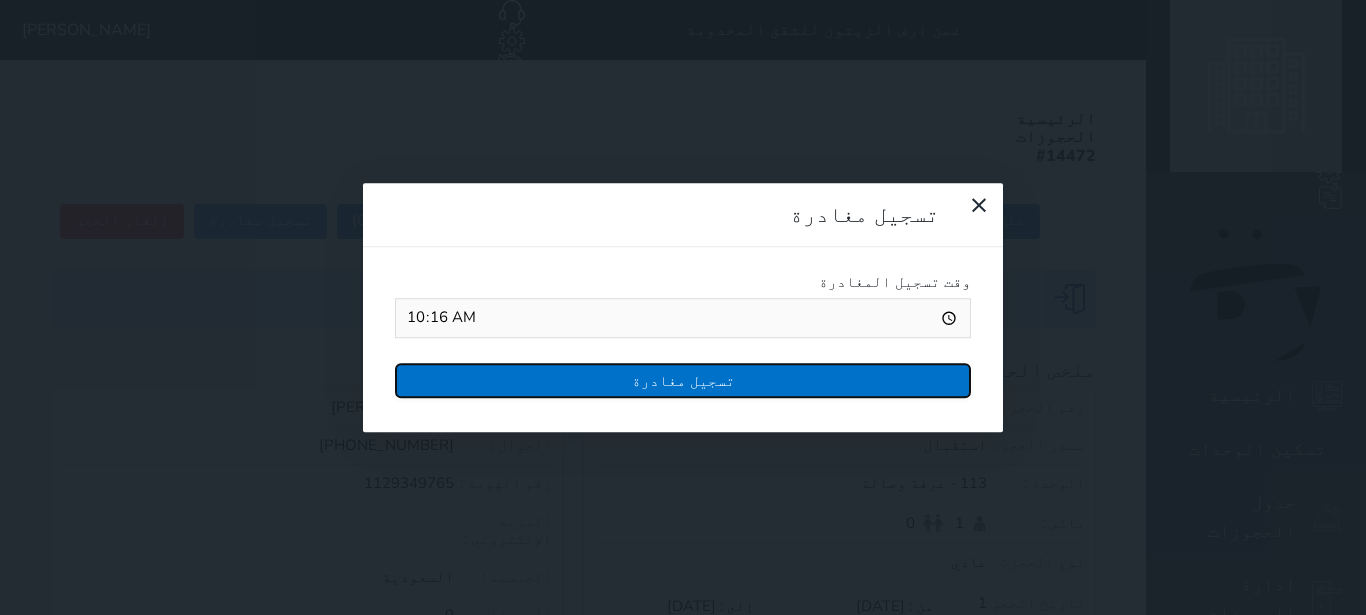 click on "تسجيل مغادرة" at bounding box center [683, 380] 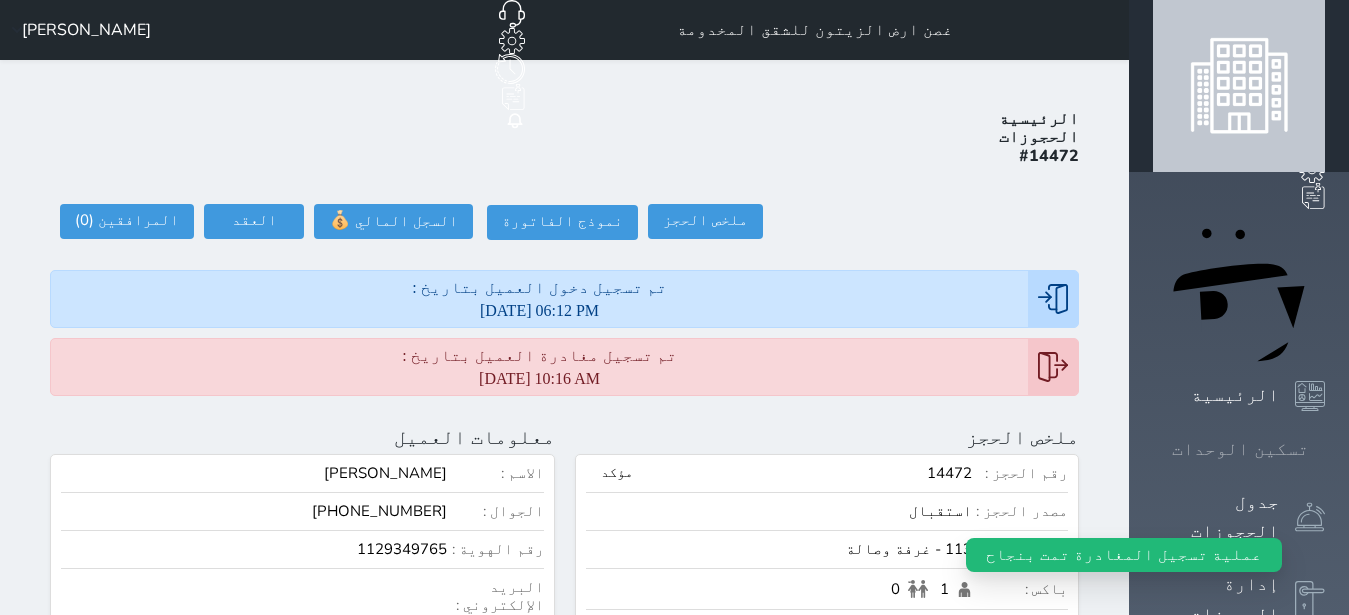 click at bounding box center [1325, 449] 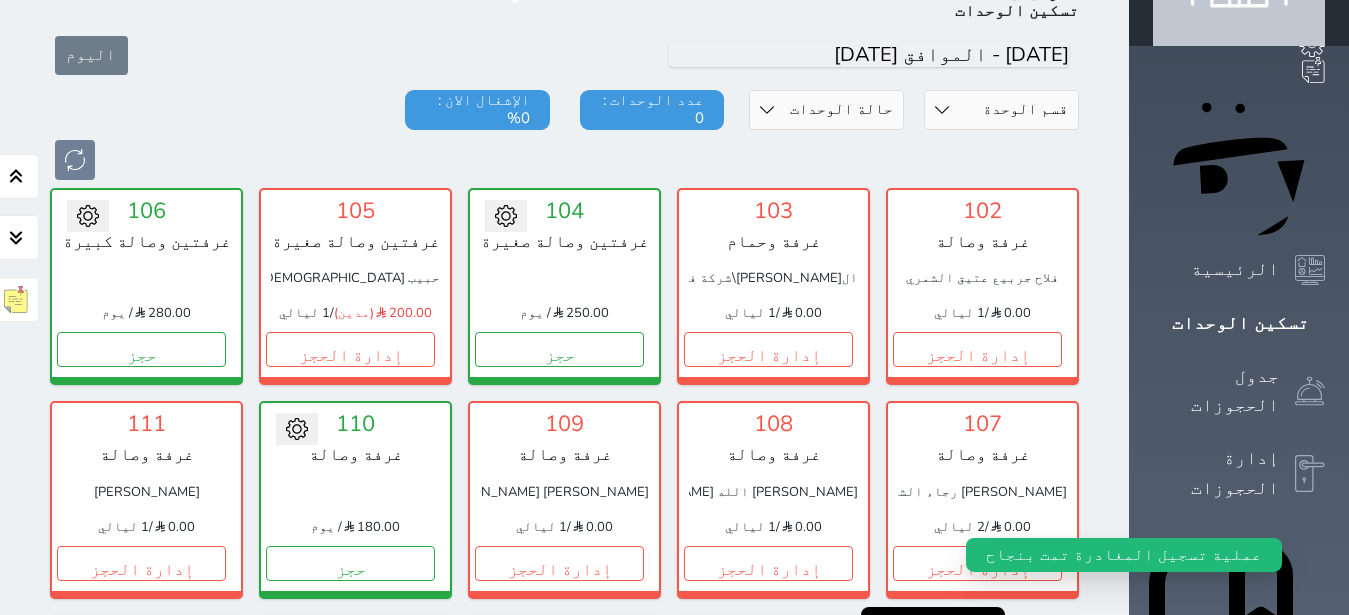 scroll, scrollTop: 378, scrollLeft: 0, axis: vertical 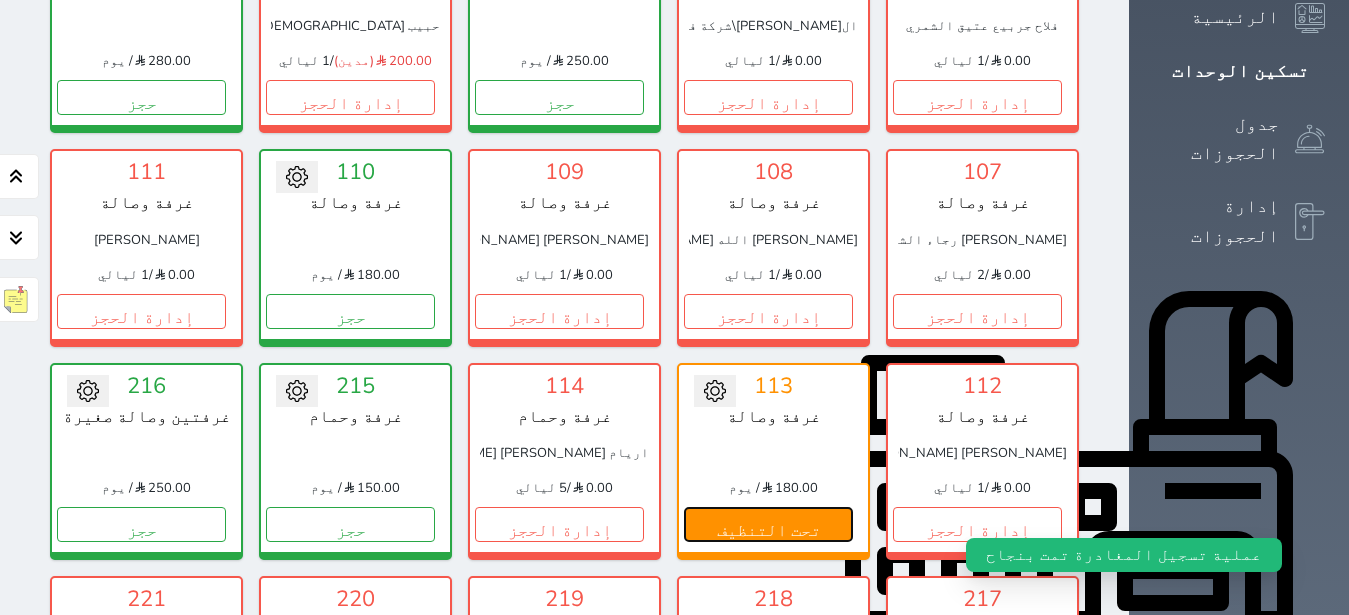 click on "تحت التنظيف" at bounding box center (768, 524) 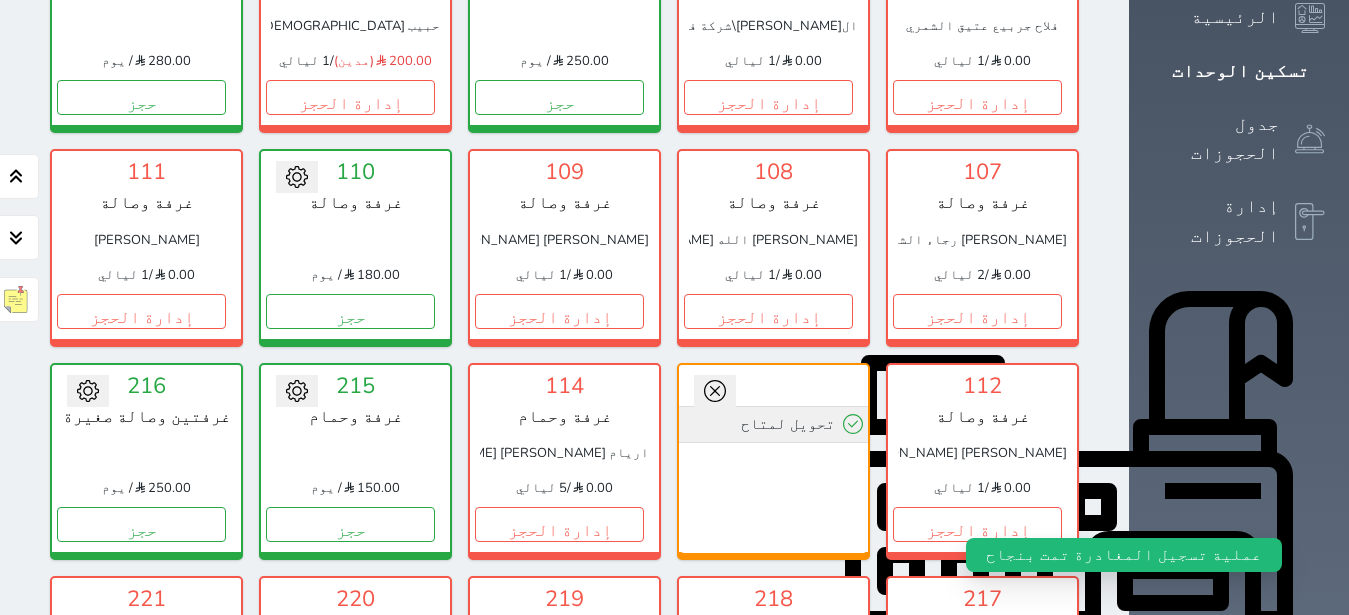 click on "تحويل لمتاح" at bounding box center (773, 424) 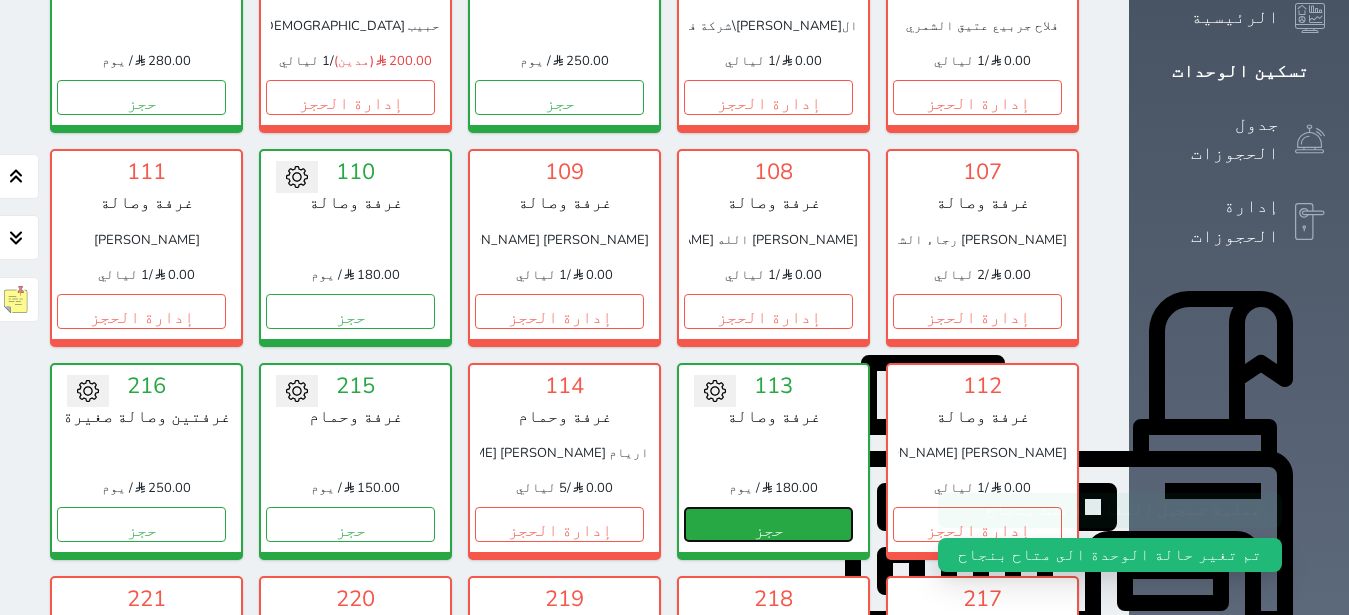 click on "حجز" at bounding box center (768, 524) 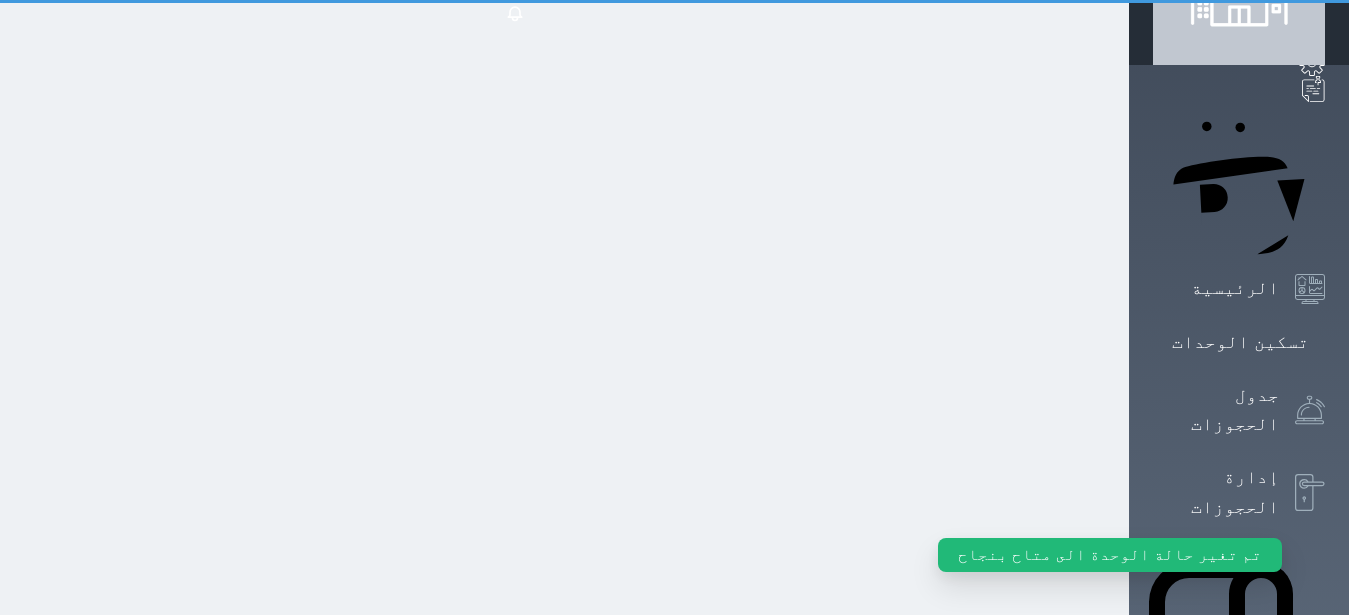 scroll, scrollTop: 0, scrollLeft: 0, axis: both 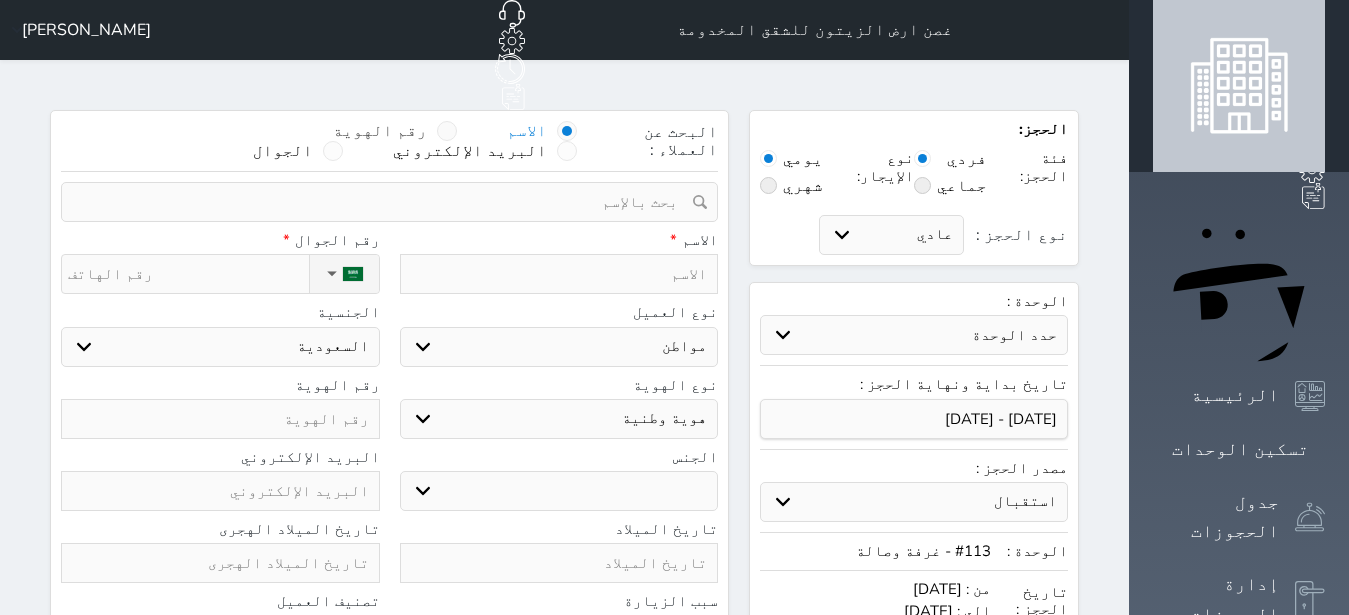 click at bounding box center (447, 131) 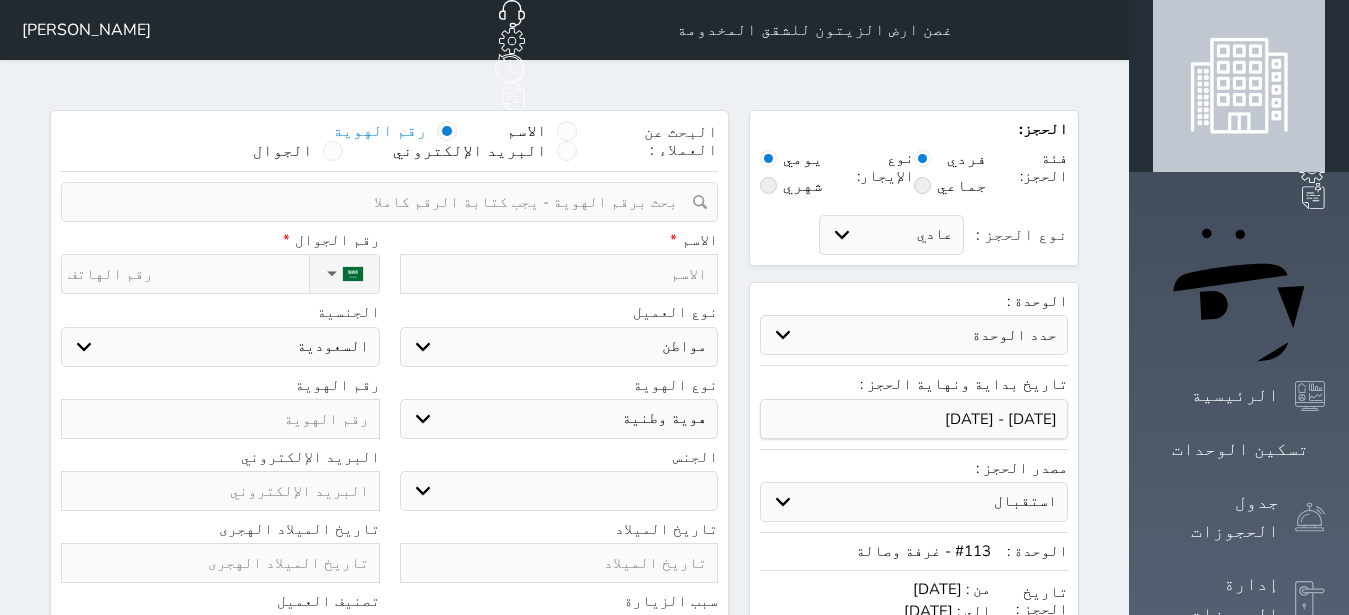 click at bounding box center (382, 202) 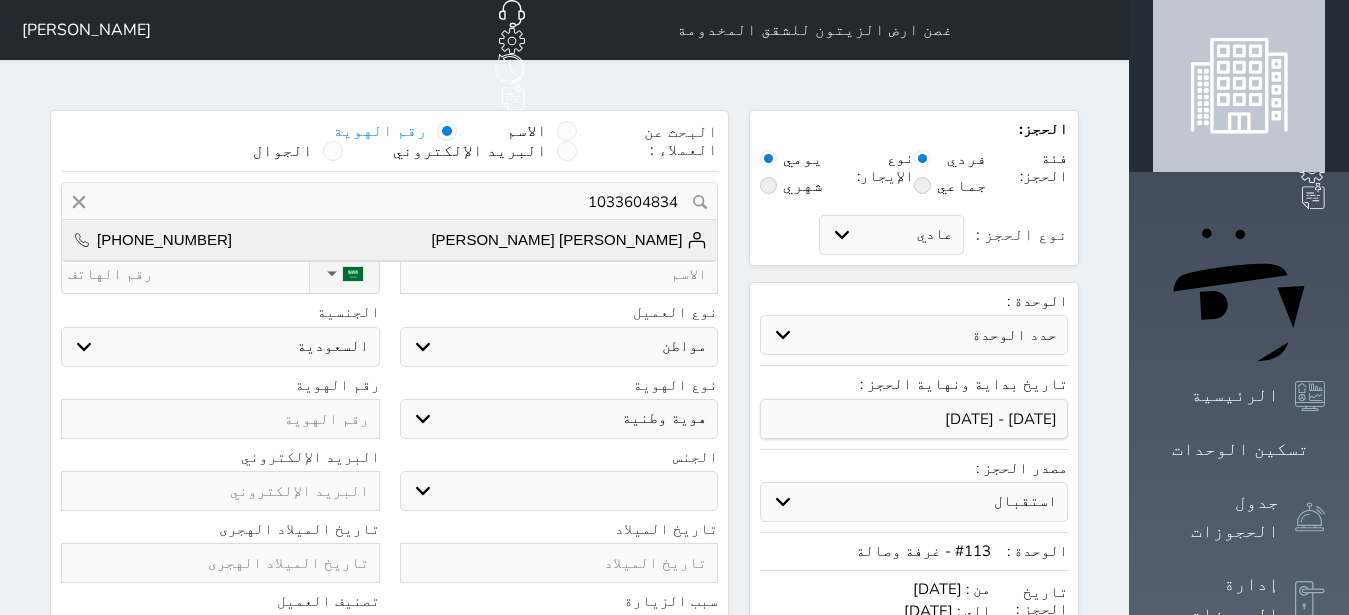 click on "[PERSON_NAME]  [PERSON_NAME]" at bounding box center [569, 240] 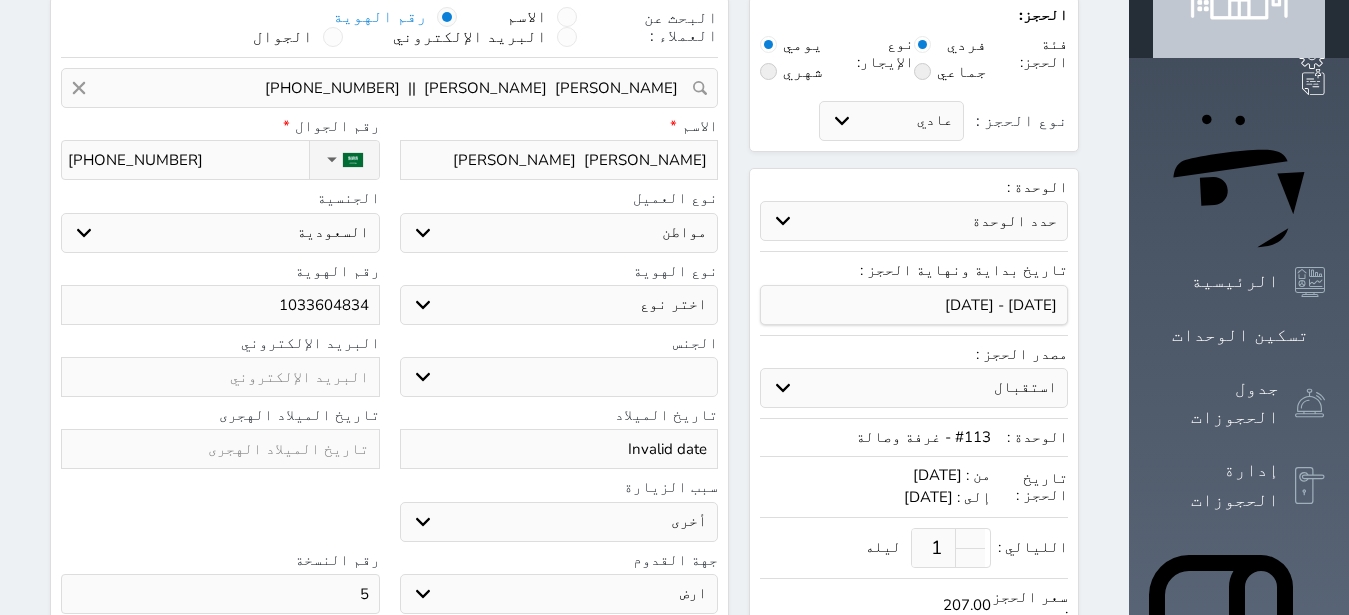 scroll, scrollTop: 252, scrollLeft: 0, axis: vertical 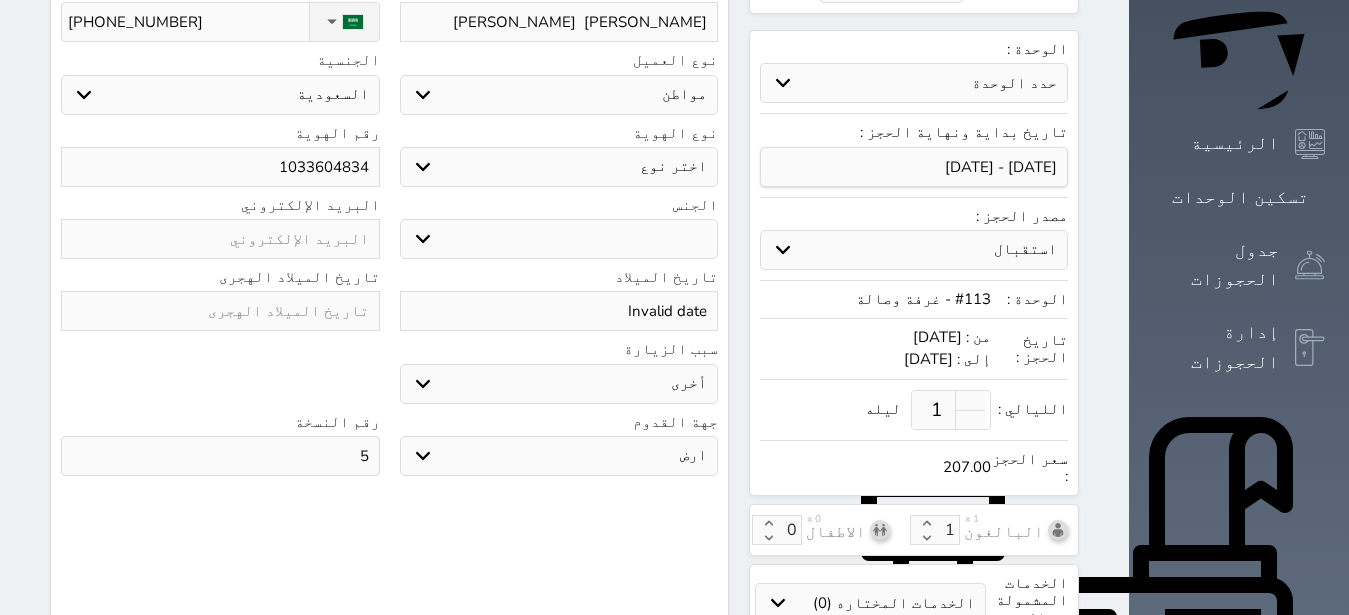 click on "اختر نوع   هوية وطنية هوية عائلية جواز السفر" at bounding box center [559, 167] 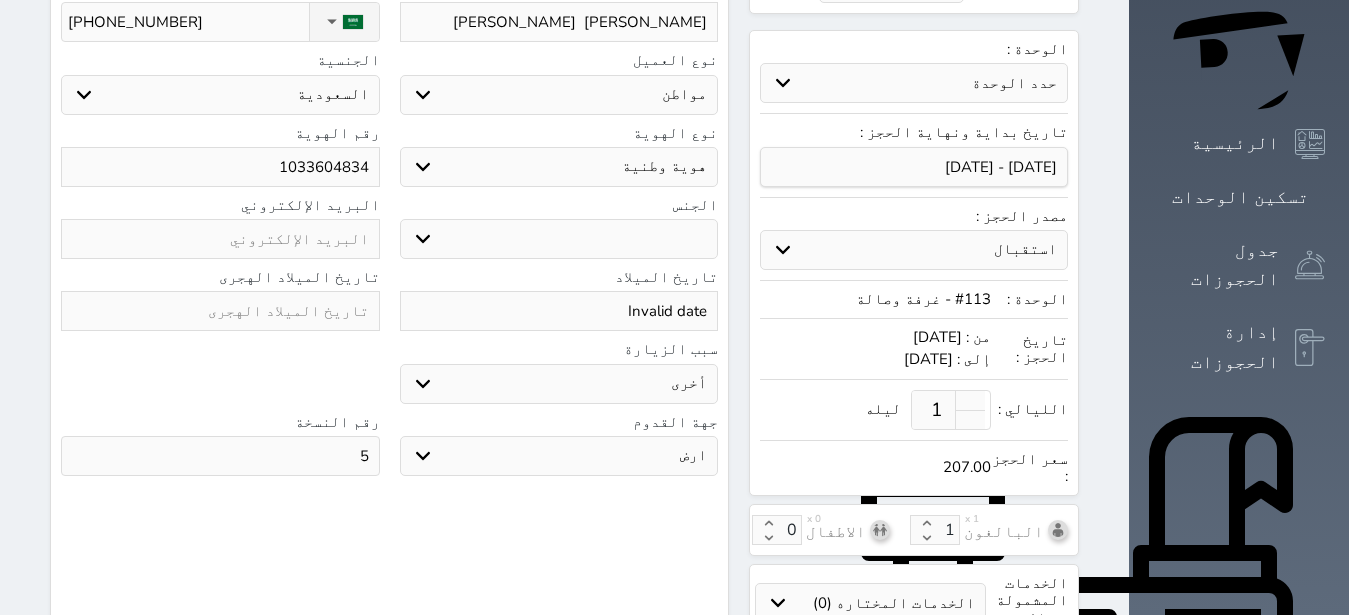 click on "هوية وطنية" at bounding box center (0, 0) 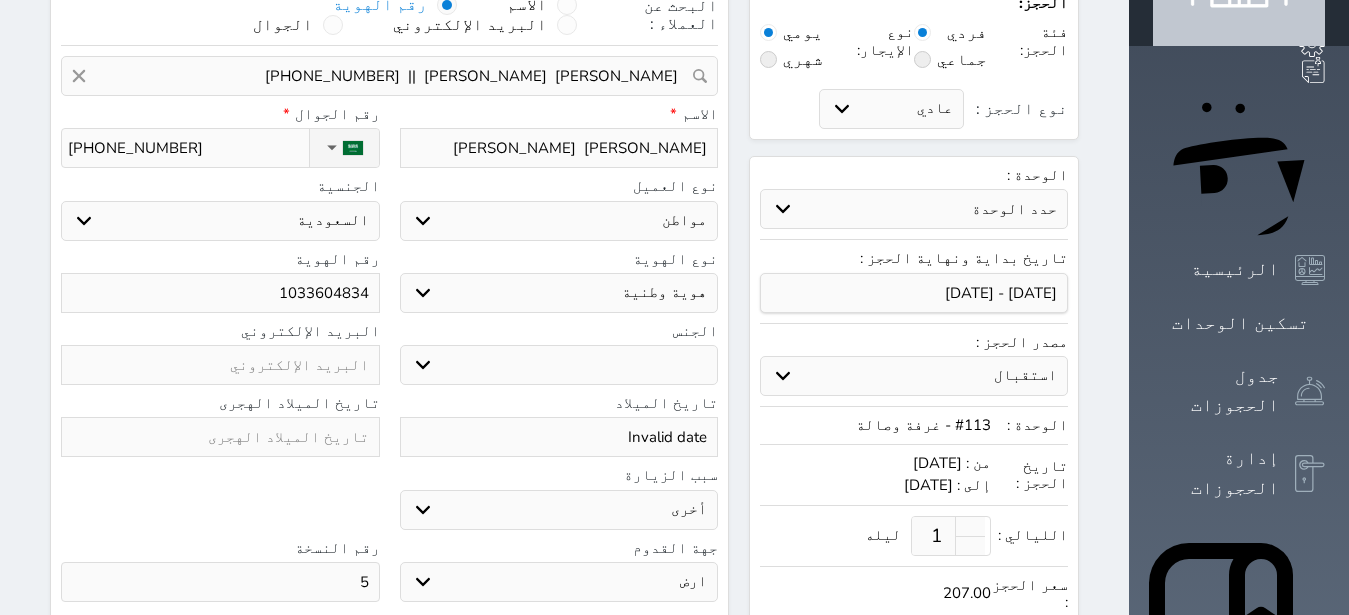 click at bounding box center [220, 437] 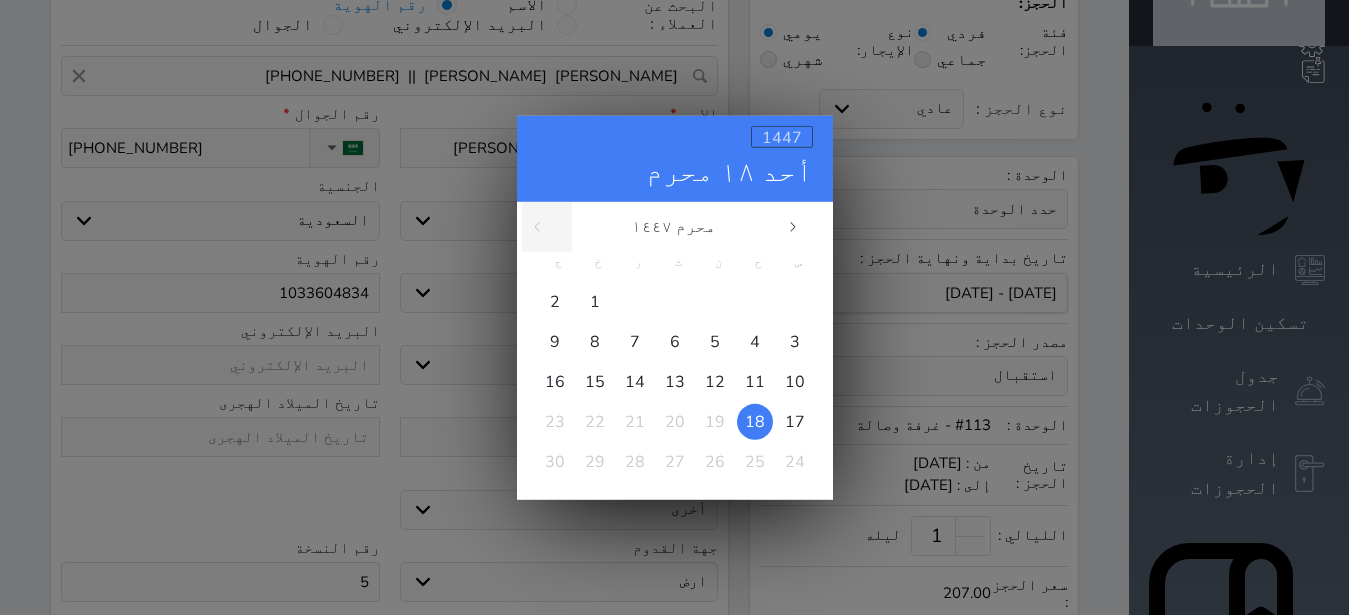 click on "1447" at bounding box center [782, 137] 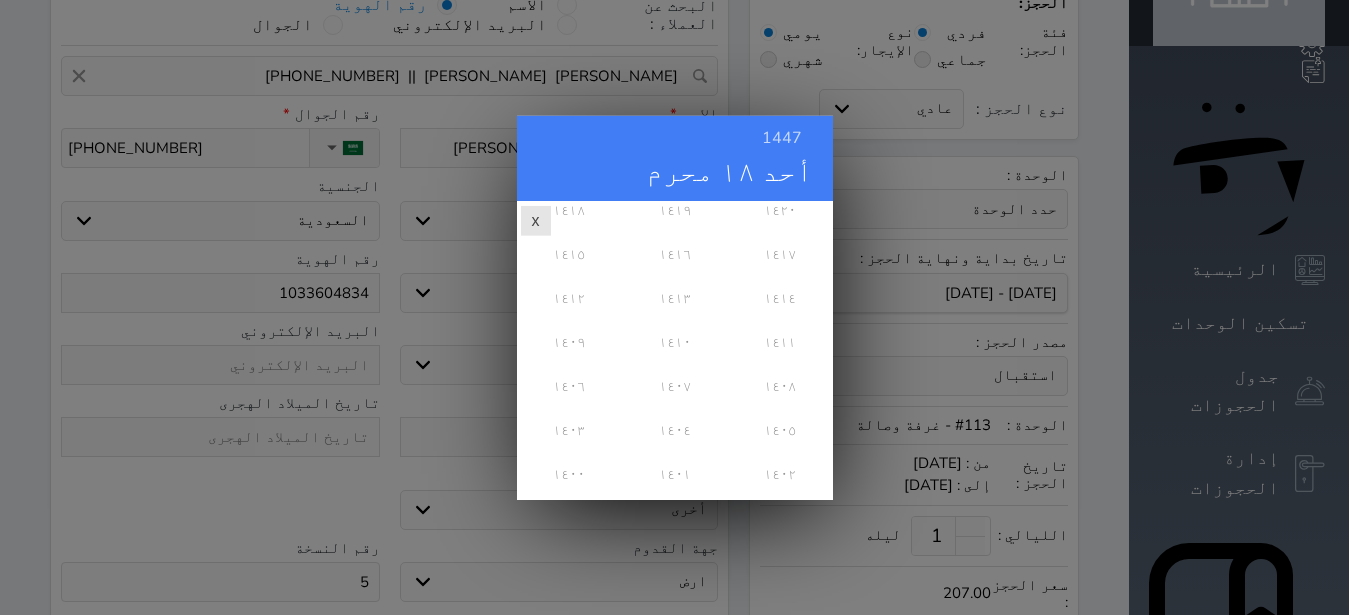 scroll, scrollTop: 486, scrollLeft: 0, axis: vertical 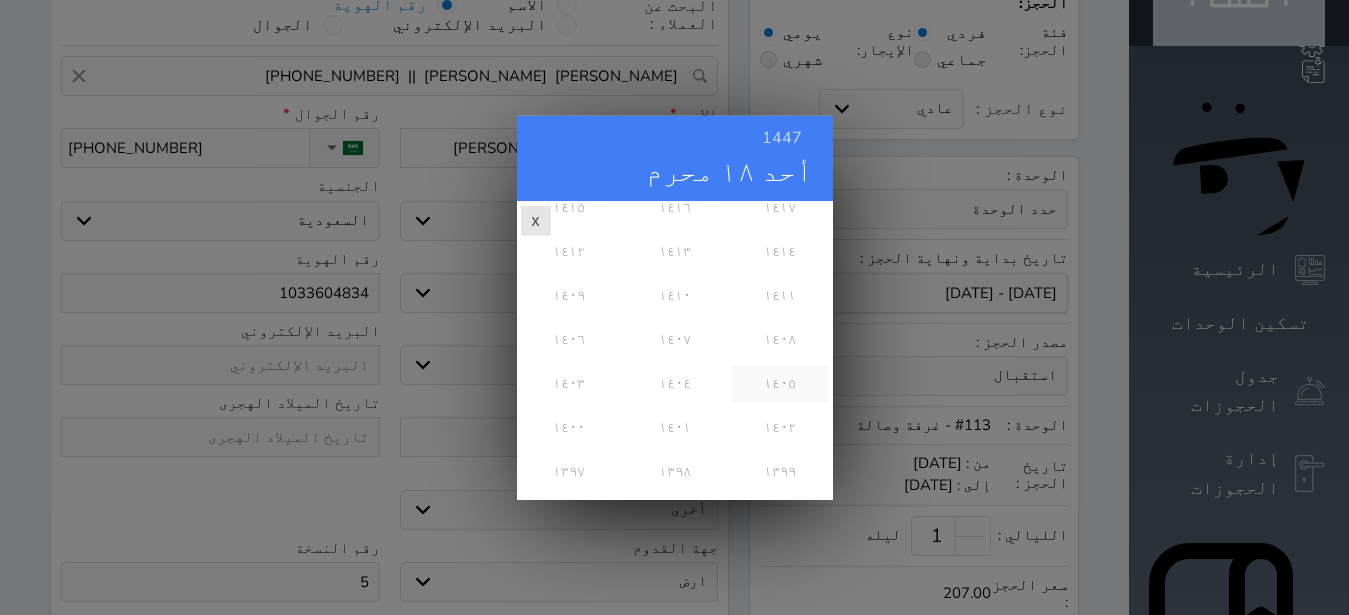 click on "١٤٠٥" at bounding box center (779, 383) 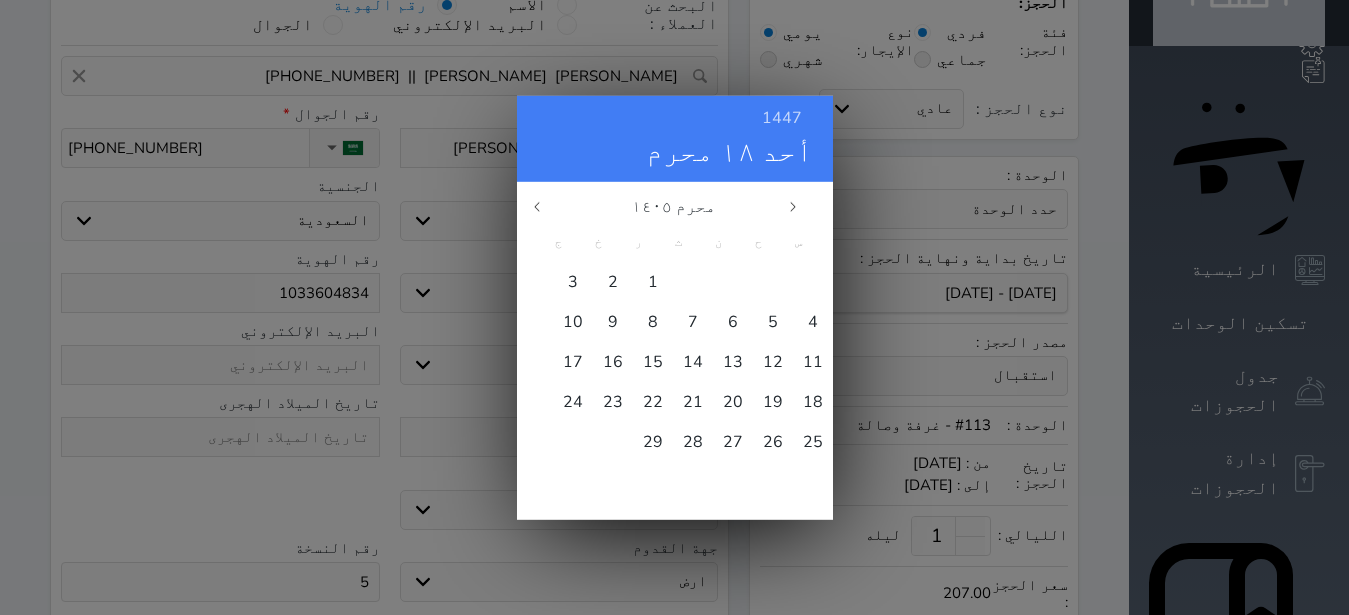 scroll, scrollTop: 0, scrollLeft: 0, axis: both 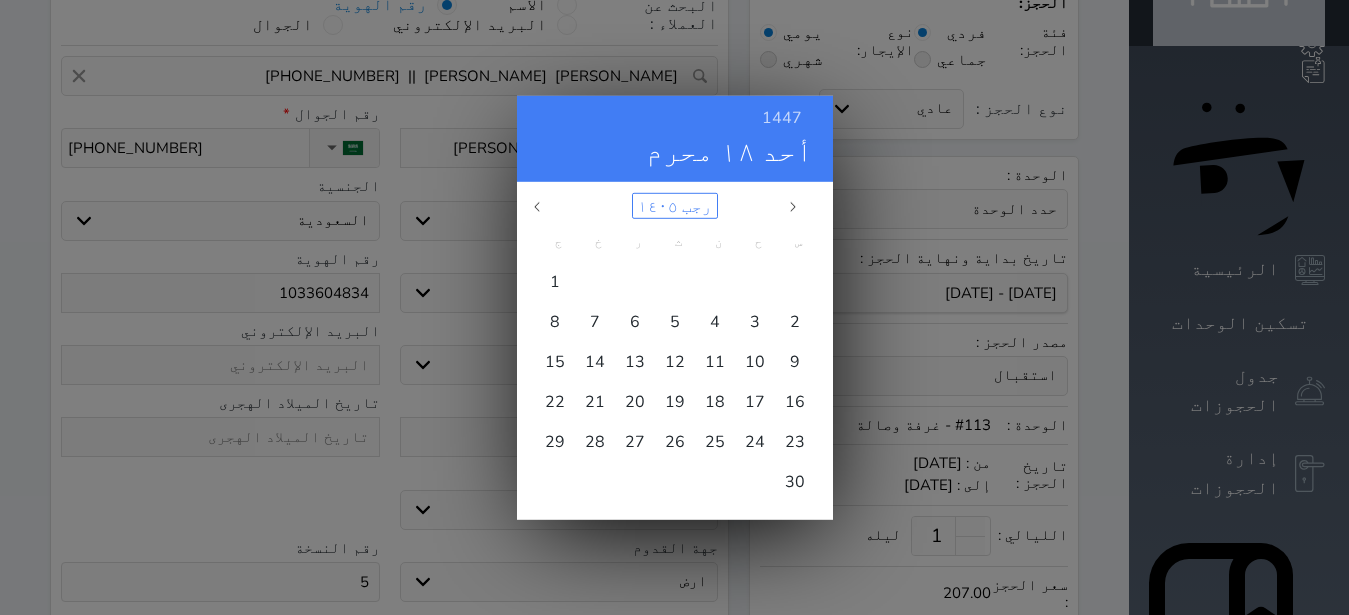 click on "رجب ١٤٠٥" at bounding box center [675, 205] 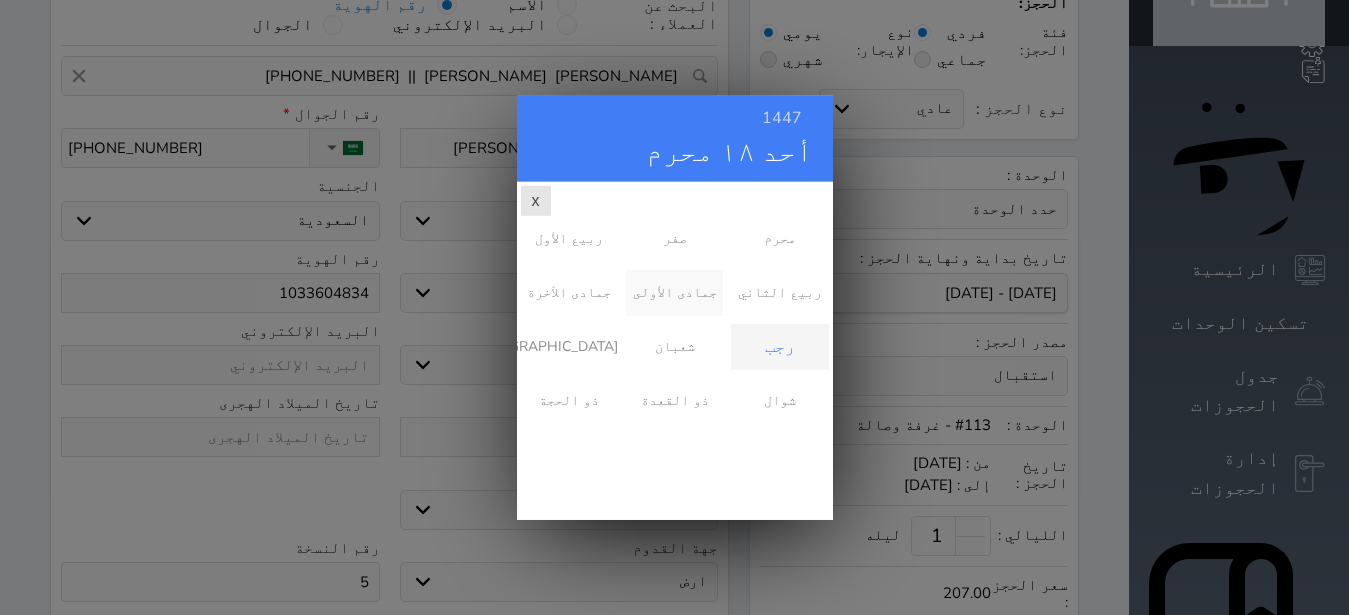 click on "جمادى الأولى" at bounding box center (674, 292) 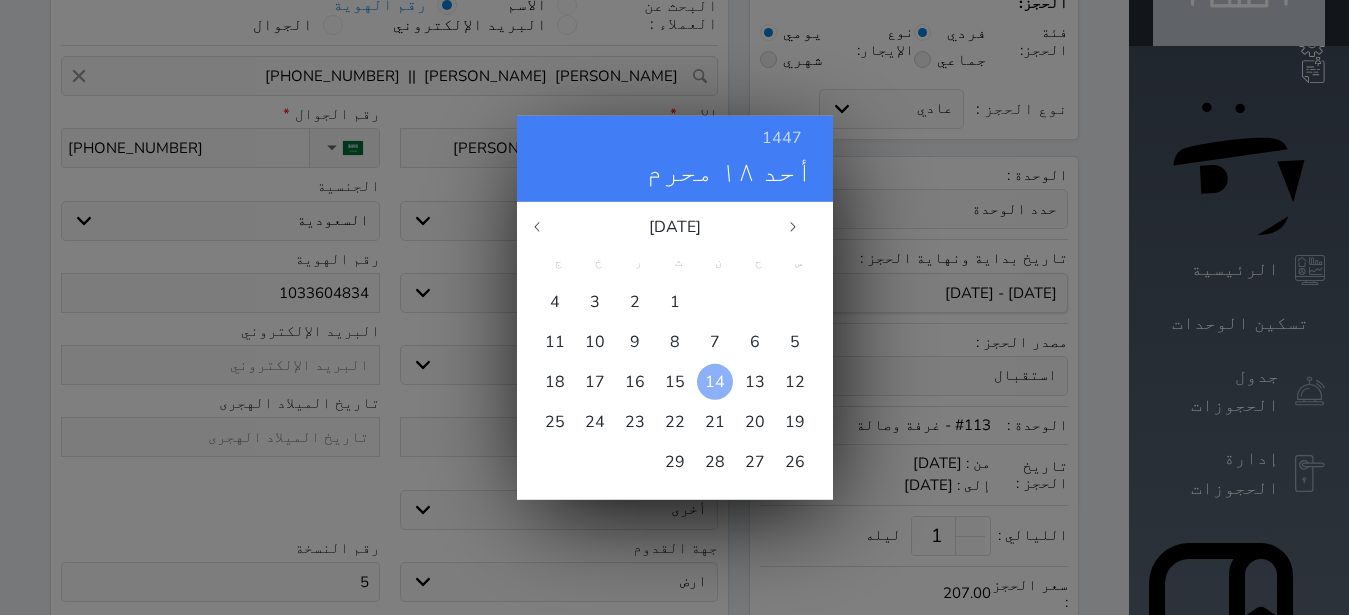 click at bounding box center [715, 381] 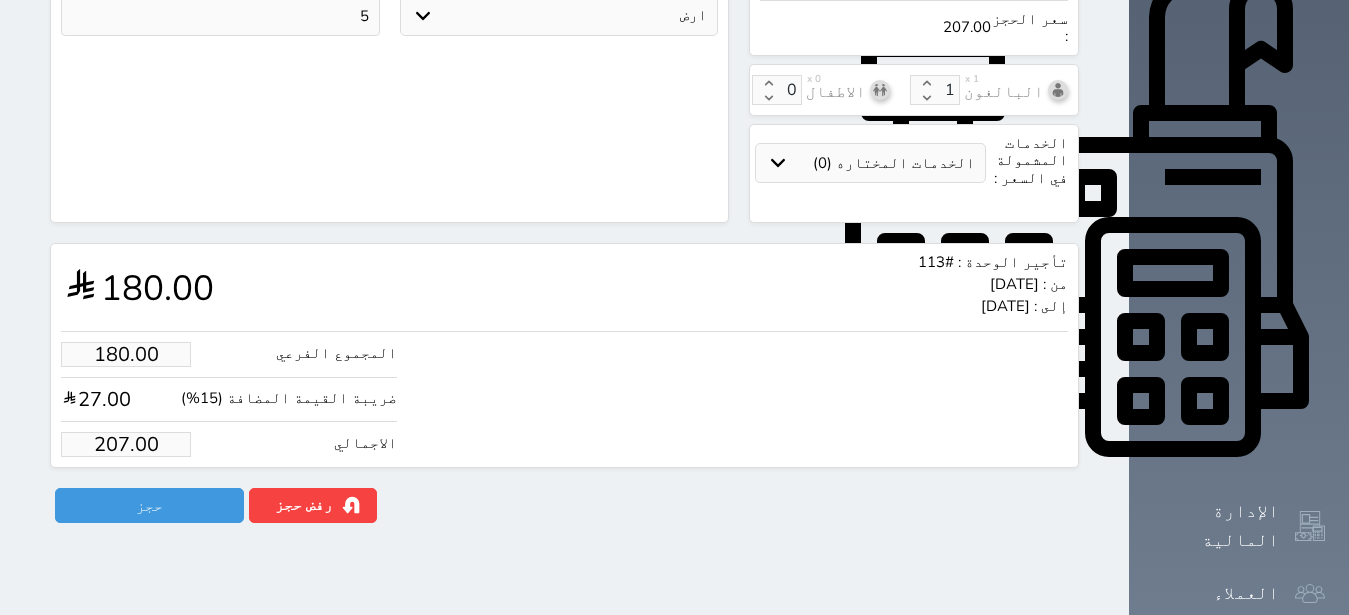 scroll, scrollTop: 694, scrollLeft: 0, axis: vertical 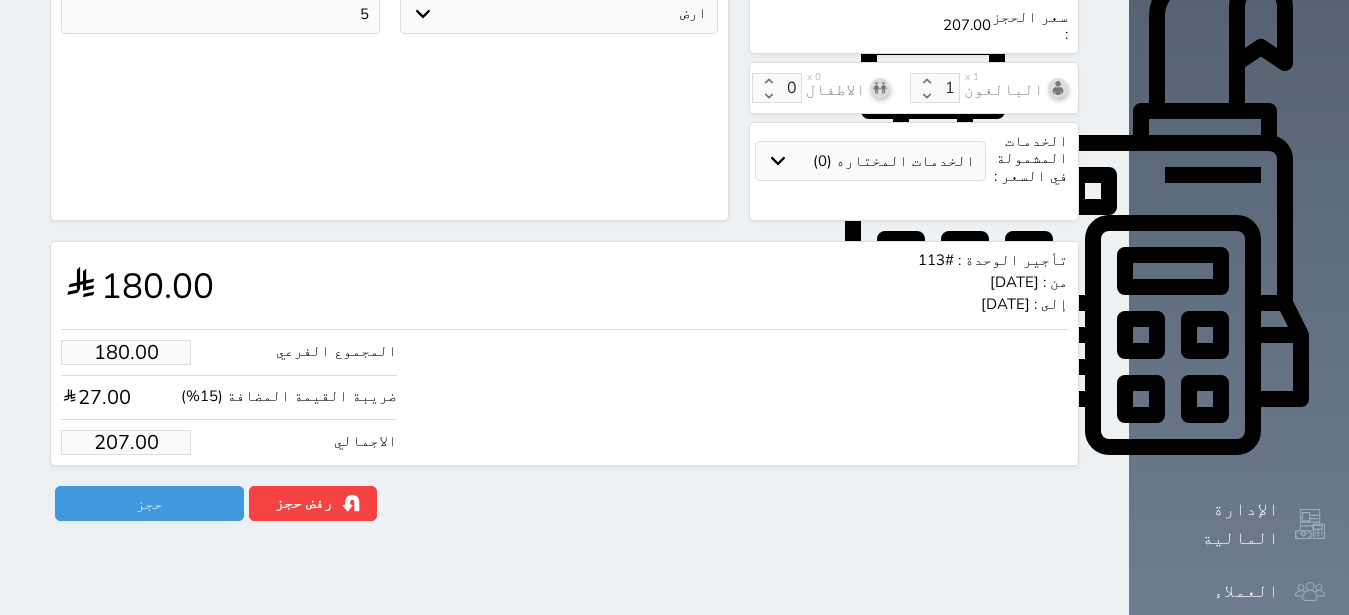 drag, startPoint x: 43, startPoint y: 410, endPoint x: 190, endPoint y: 401, distance: 147.27525 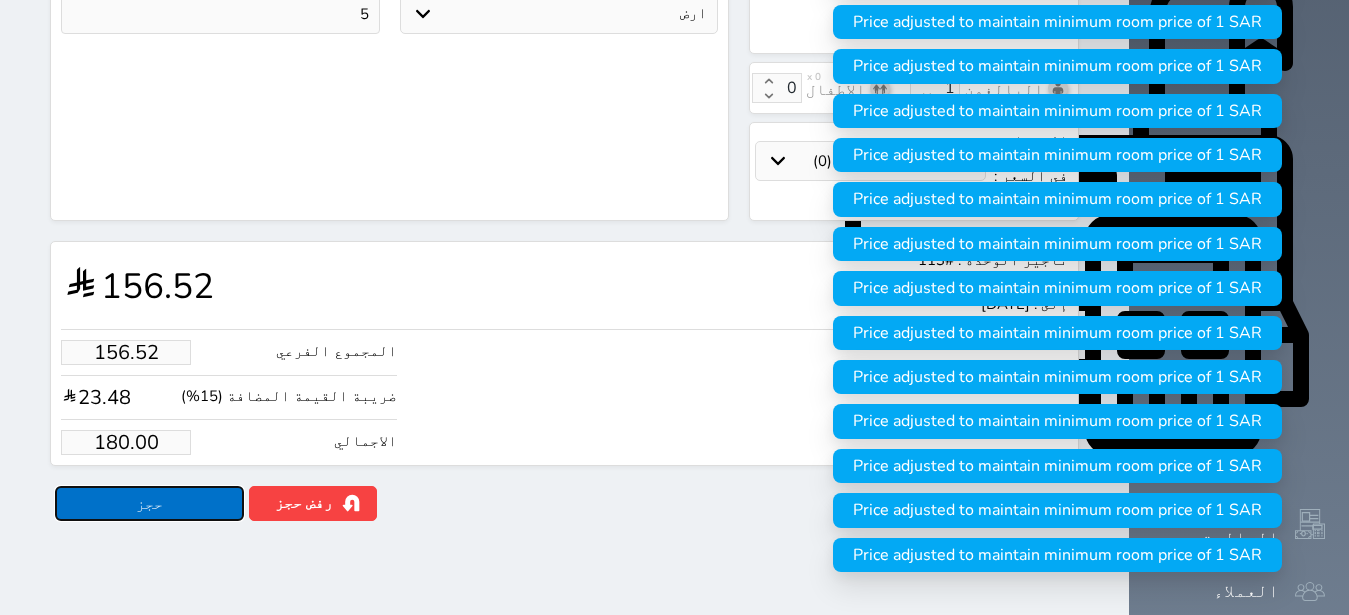 click on "حجز" at bounding box center [149, 503] 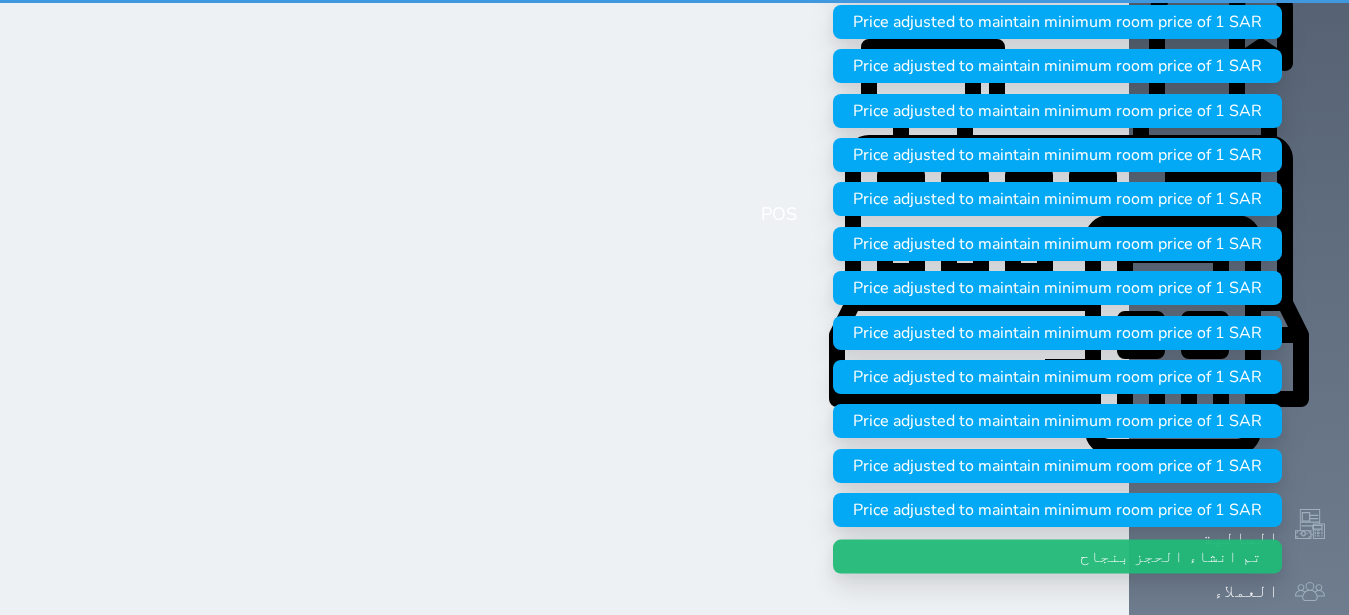 scroll, scrollTop: 0, scrollLeft: 0, axis: both 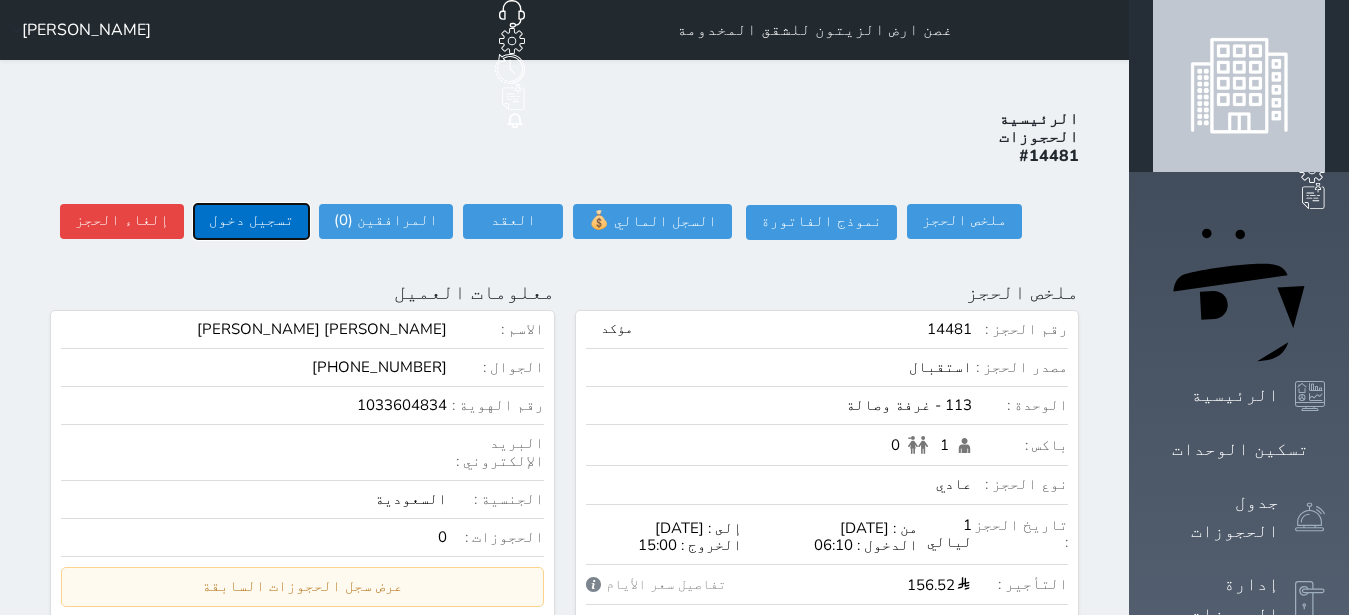 click on "تسجيل دخول" at bounding box center [251, 221] 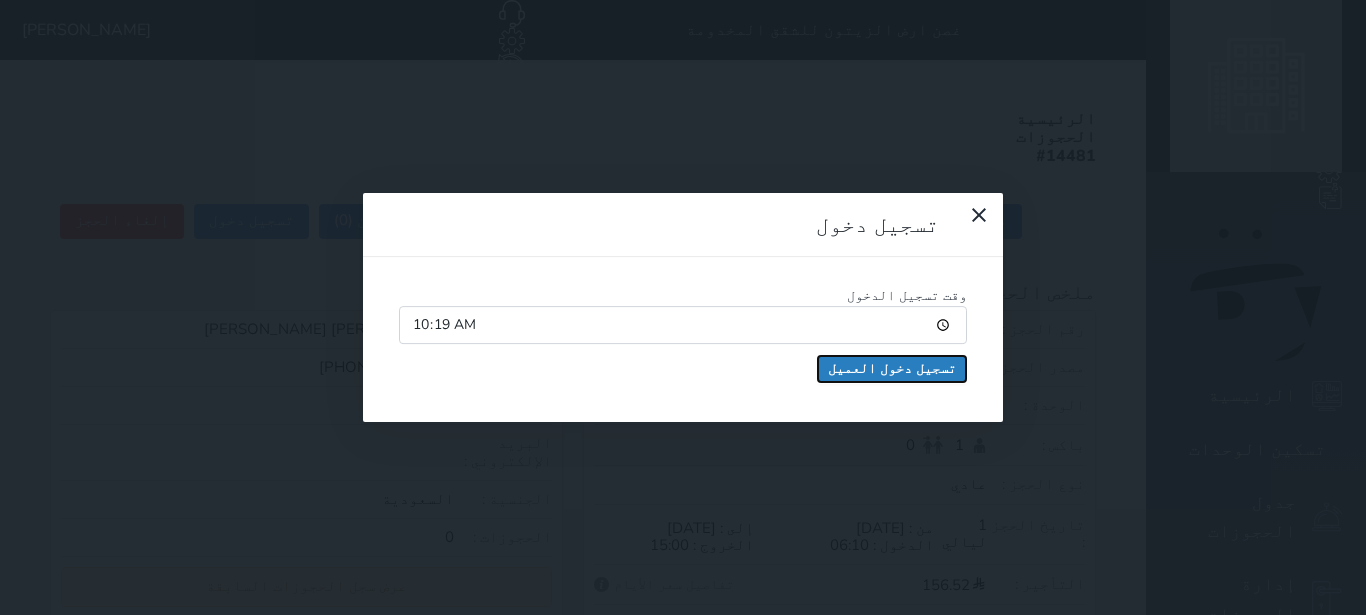 click on "تسجيل دخول العميل" at bounding box center [892, 369] 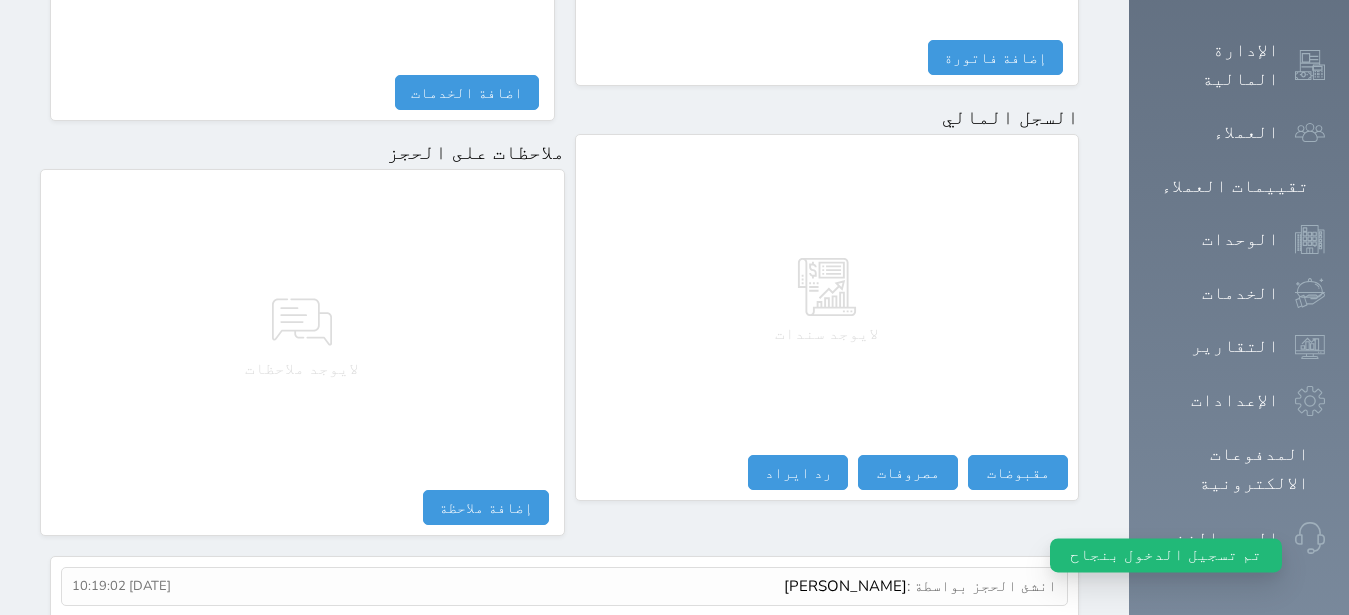 scroll, scrollTop: 1165, scrollLeft: 0, axis: vertical 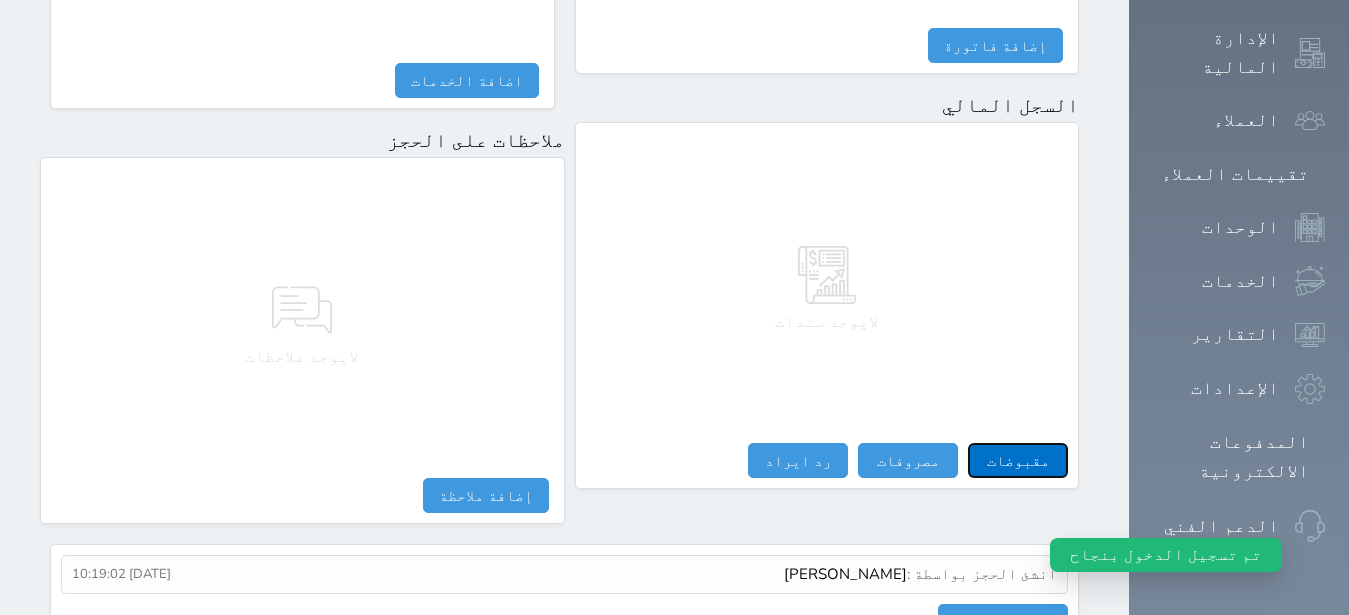 click on "مقبوضات" at bounding box center (1018, 460) 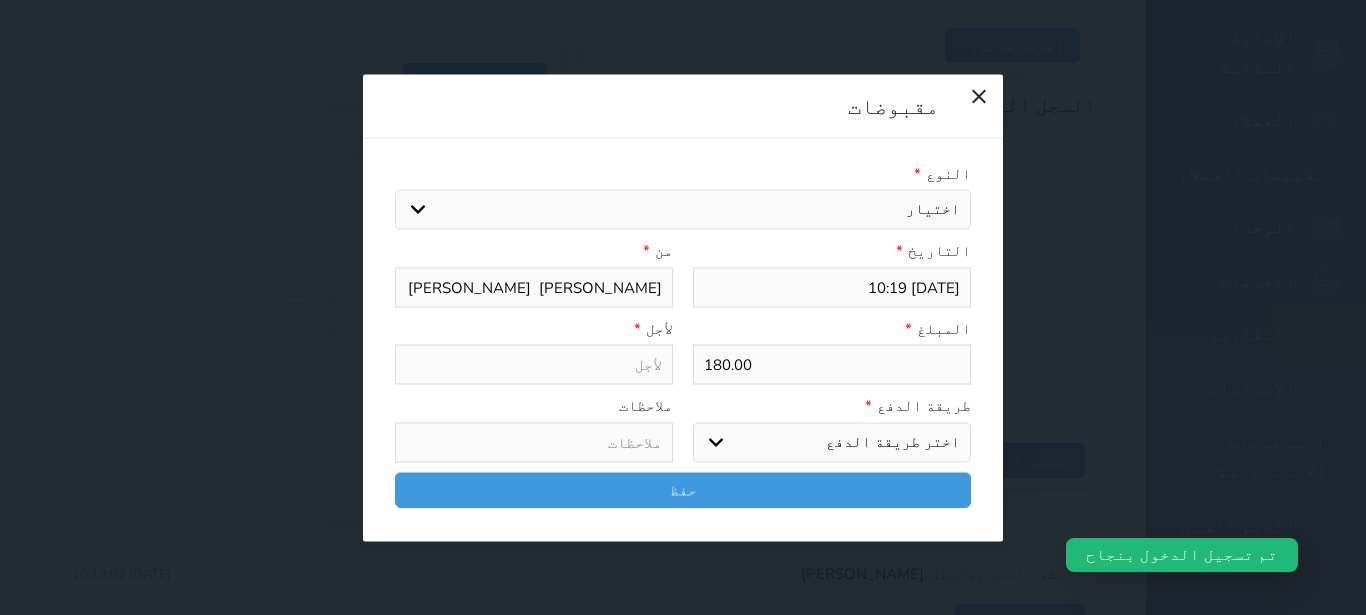 click on "اختيار   مقبوضات عامة قيمة إيجار فواتير تامين عربون لا ينطبق آخر مغسلة واي فاي - الإنترنت مواقف السيارات طعام الأغذية والمشروبات مشروبات المشروبات الباردة المشروبات الساخنة الإفطار غداء عشاء مخبز و كعك حمام سباحة الصالة الرياضية سبا و خدمات الجمال اختيار وإسقاط (خدمات النقل) ميني بار كابل - تلفزيون سرير إضافي تصفيف الشعر التسوق خدمات الجولات السياحية المنظمة خدمات الدليل السياحي" at bounding box center [683, 210] 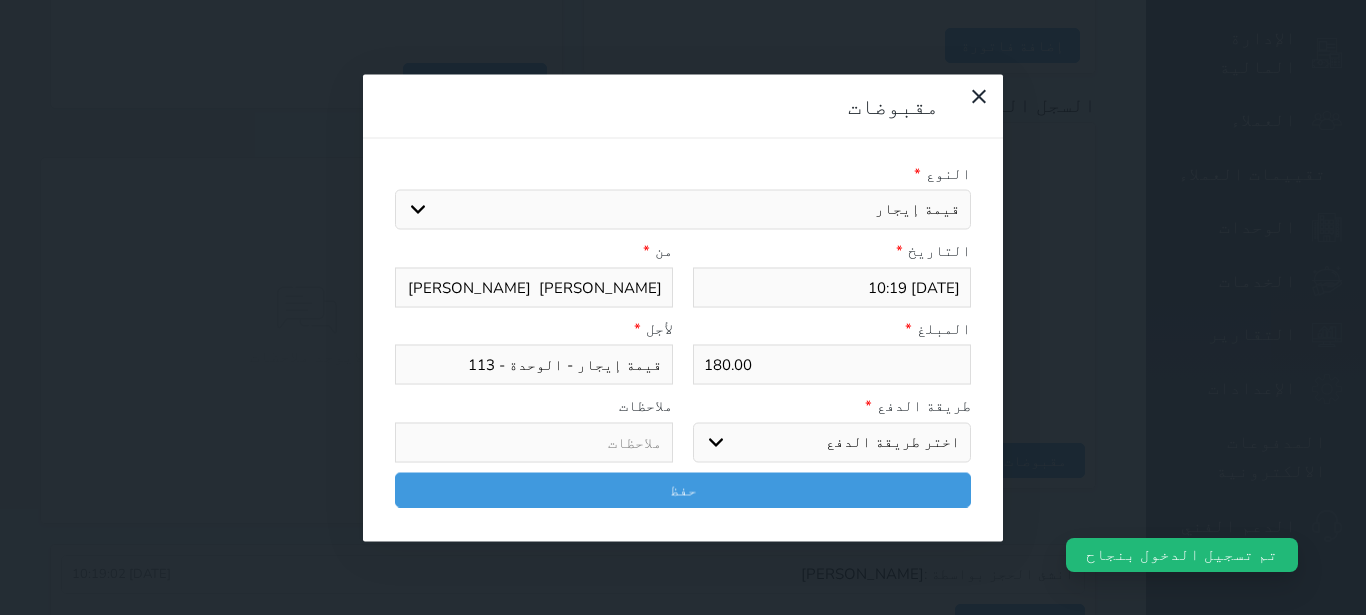 click on "اختر طريقة الدفع   دفع نقدى   تحويل بنكى   مدى   بطاقة ائتمان   آجل" at bounding box center [832, 442] 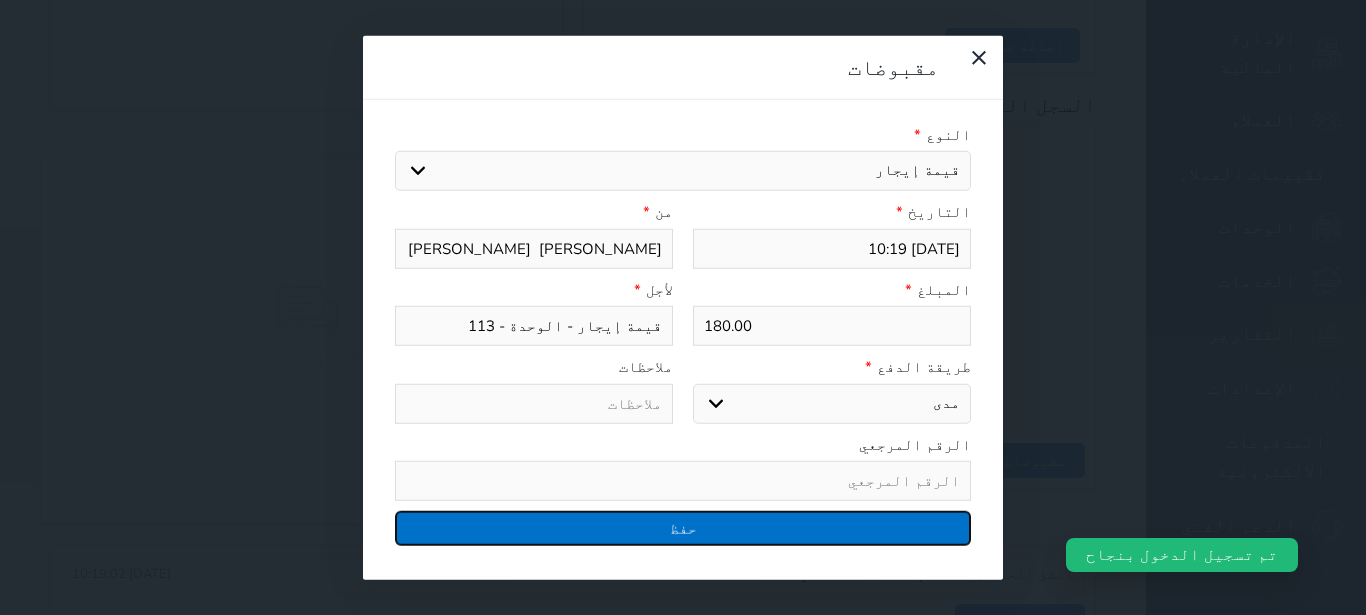 click on "حفظ" at bounding box center (683, 528) 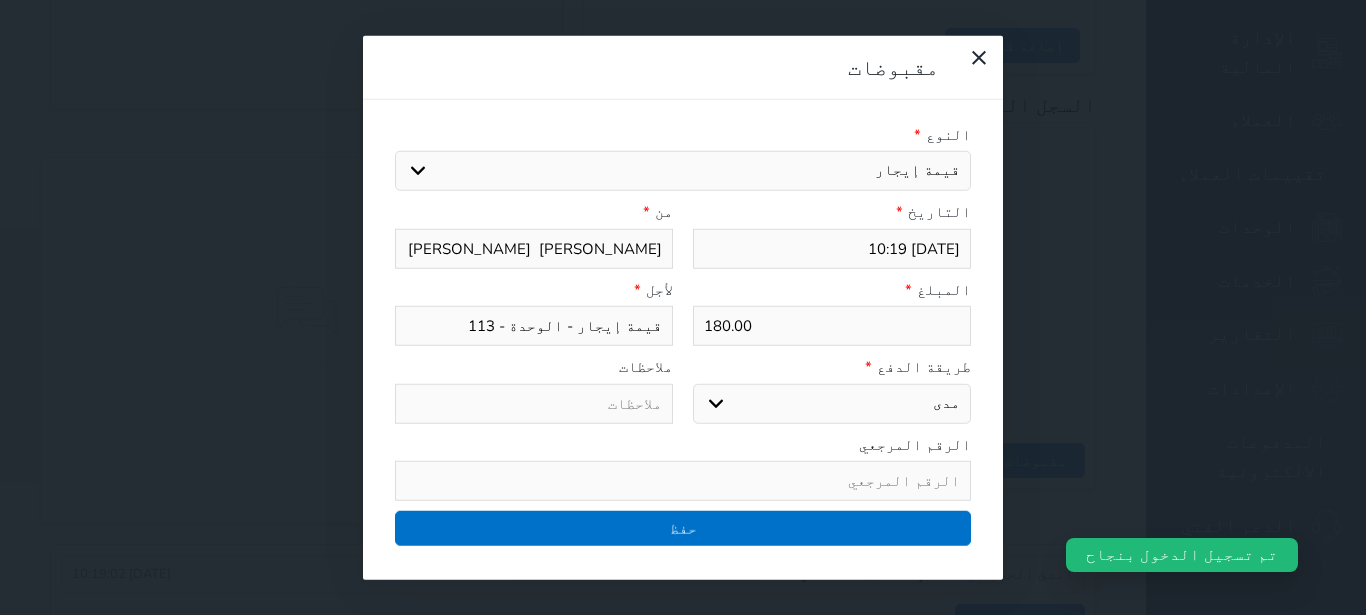 click at bounding box center [683, 307] 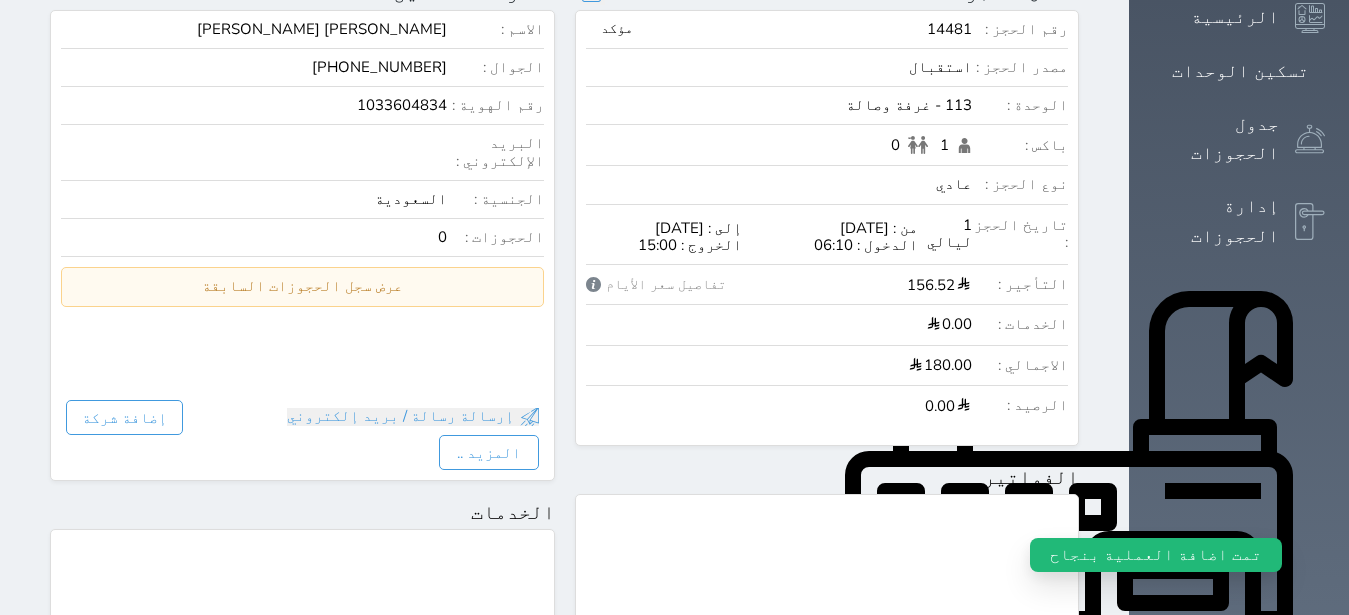 scroll, scrollTop: 0, scrollLeft: 0, axis: both 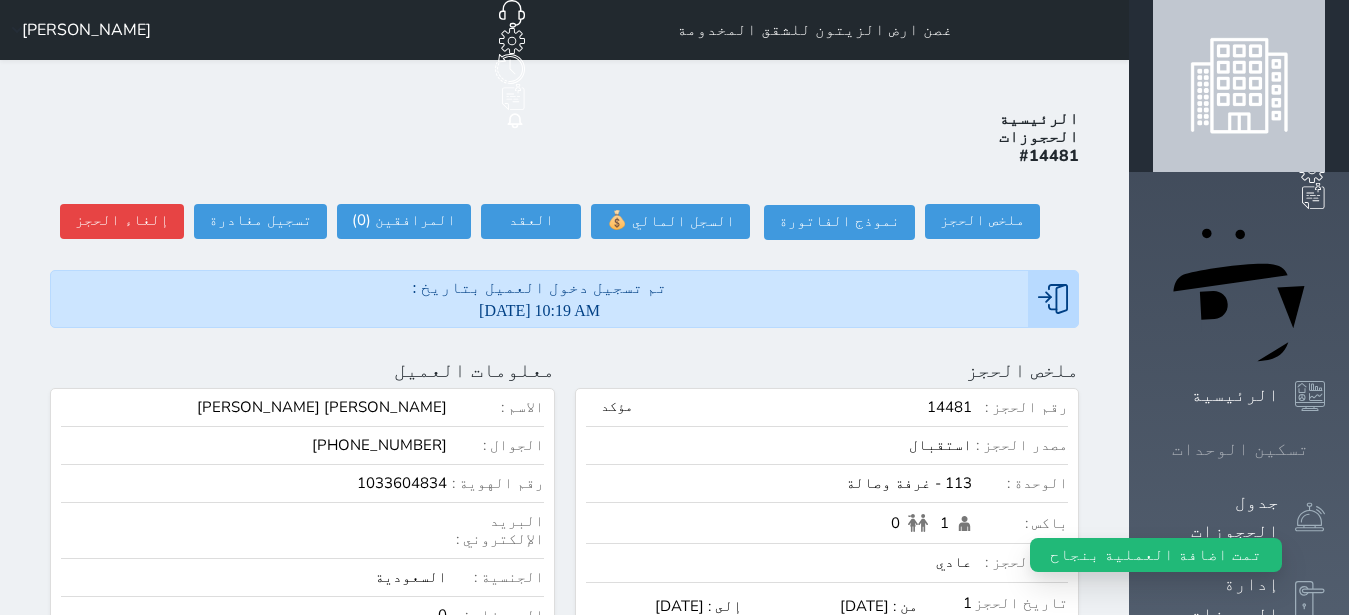 click on "تسكين الوحدات" at bounding box center (1240, 449) 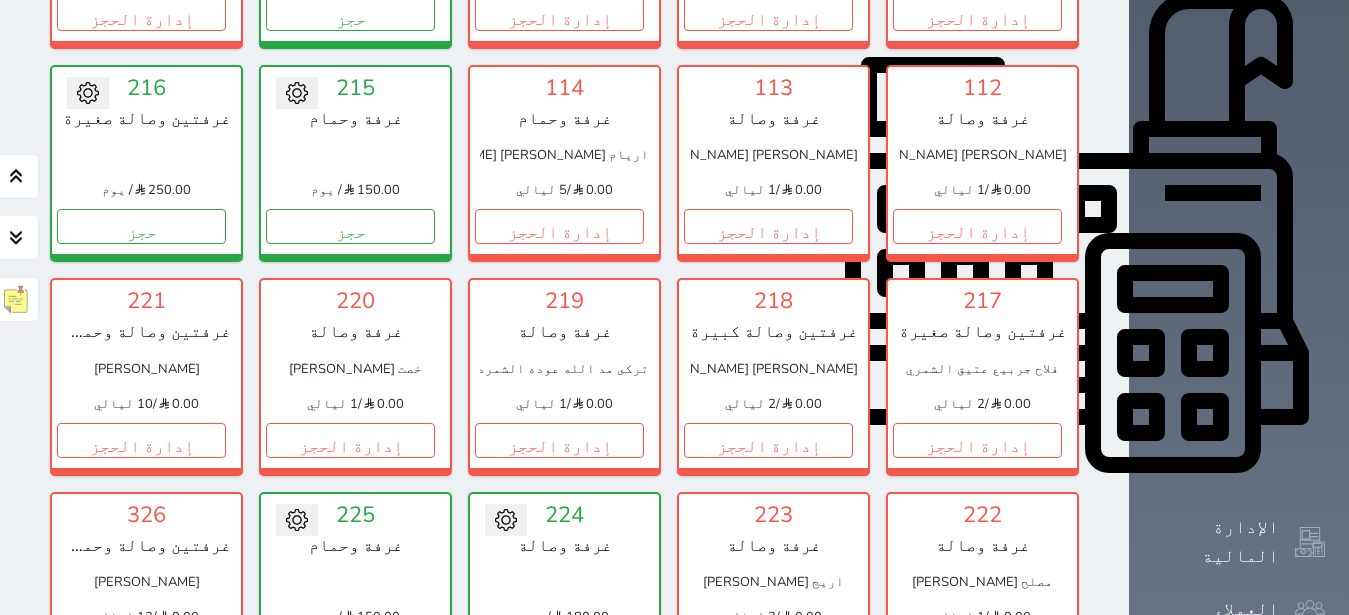 scroll, scrollTop: 708, scrollLeft: 0, axis: vertical 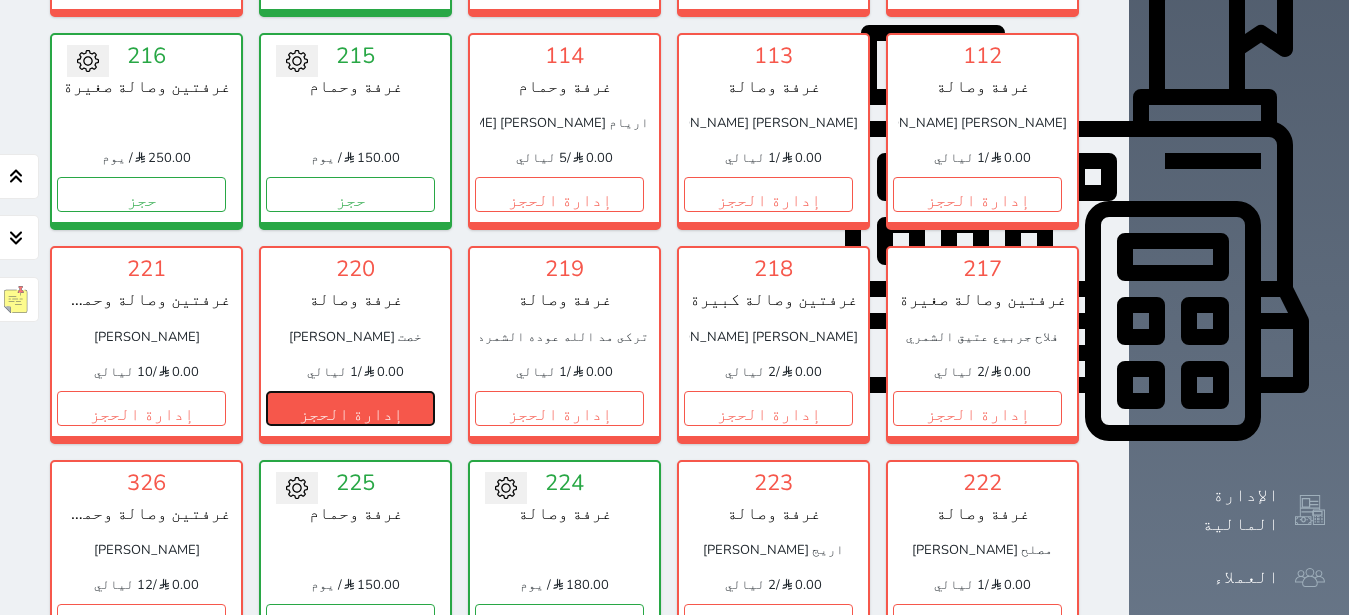 click on "إدارة الحجز" at bounding box center [350, 408] 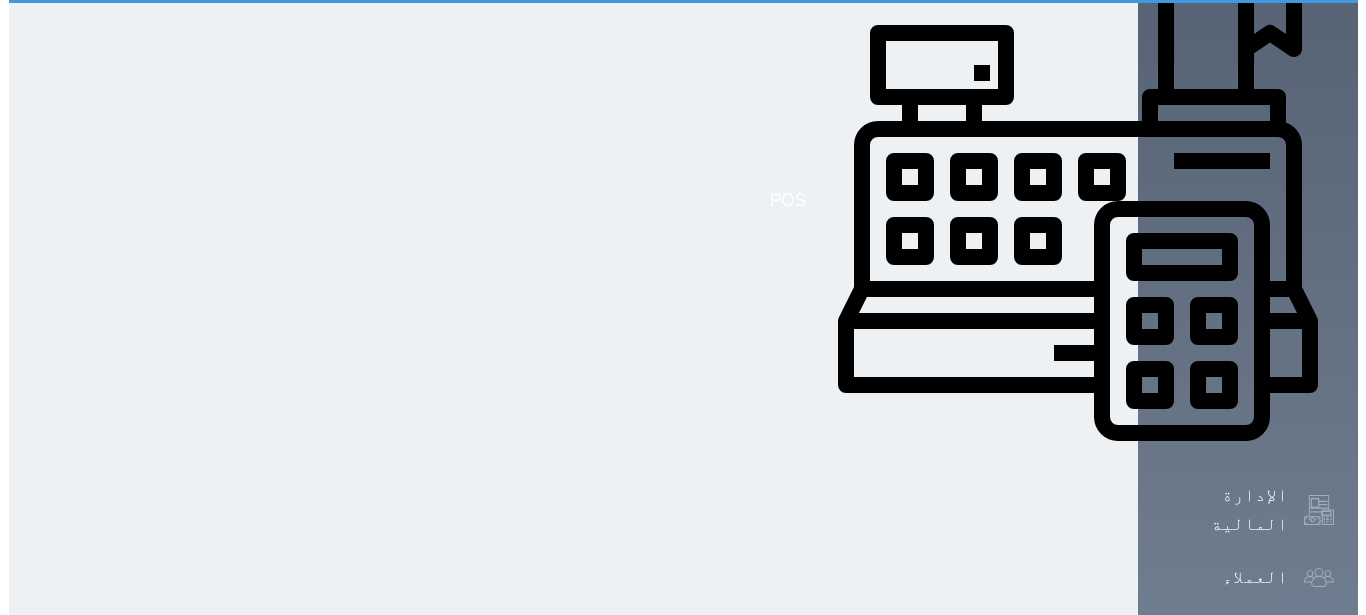 scroll, scrollTop: 0, scrollLeft: 0, axis: both 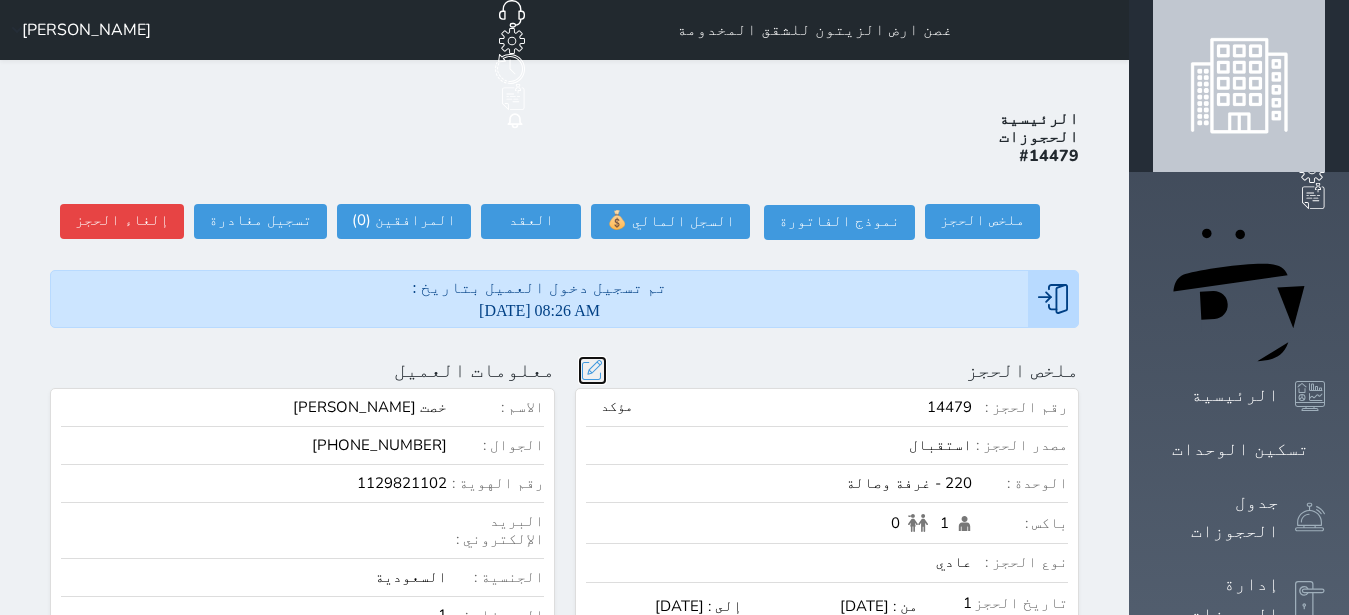 click at bounding box center (592, 370) 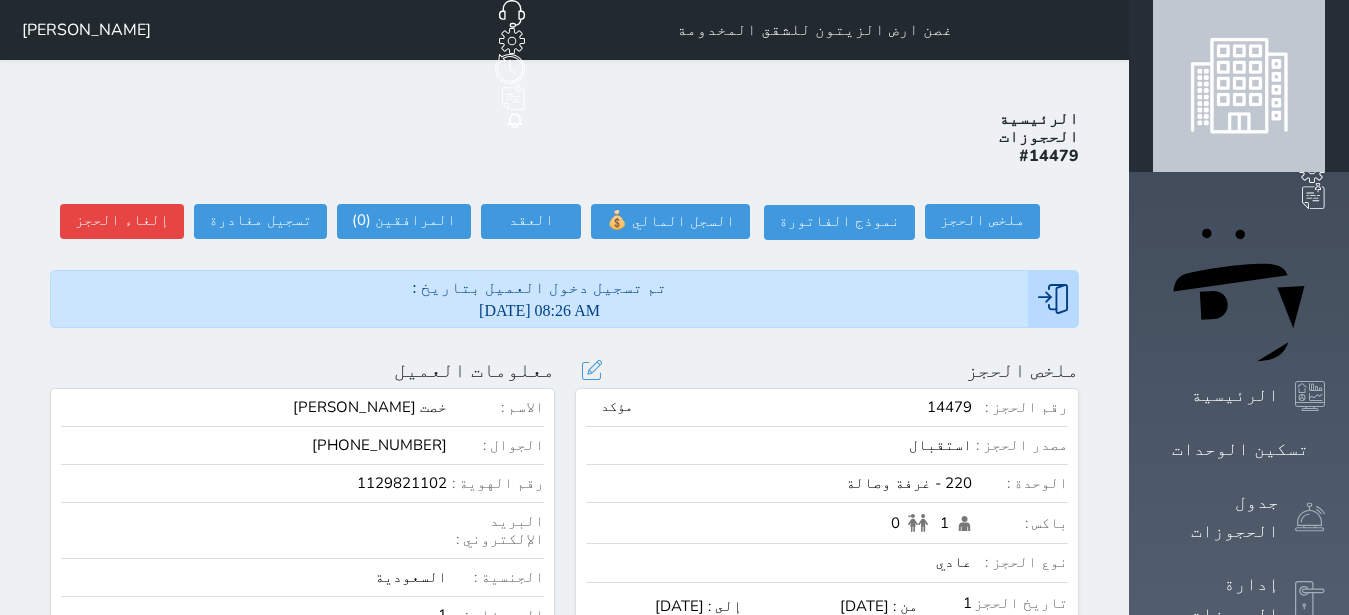 click at bounding box center [0, 0] 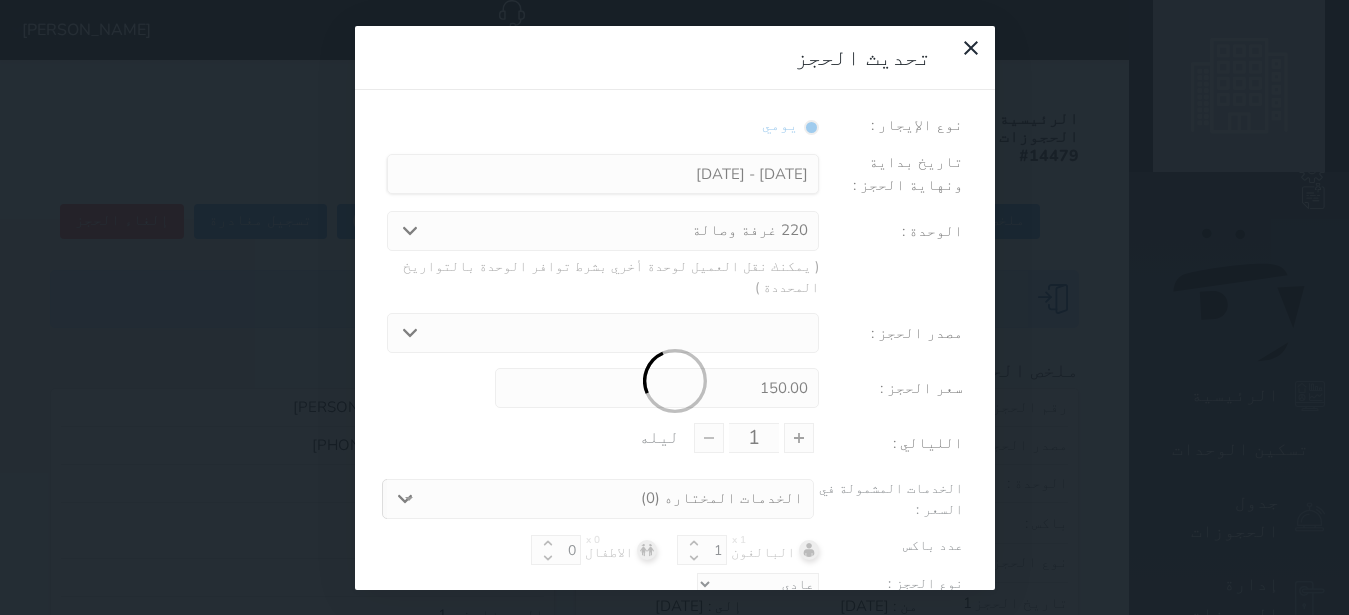 scroll, scrollTop: 45, scrollLeft: 0, axis: vertical 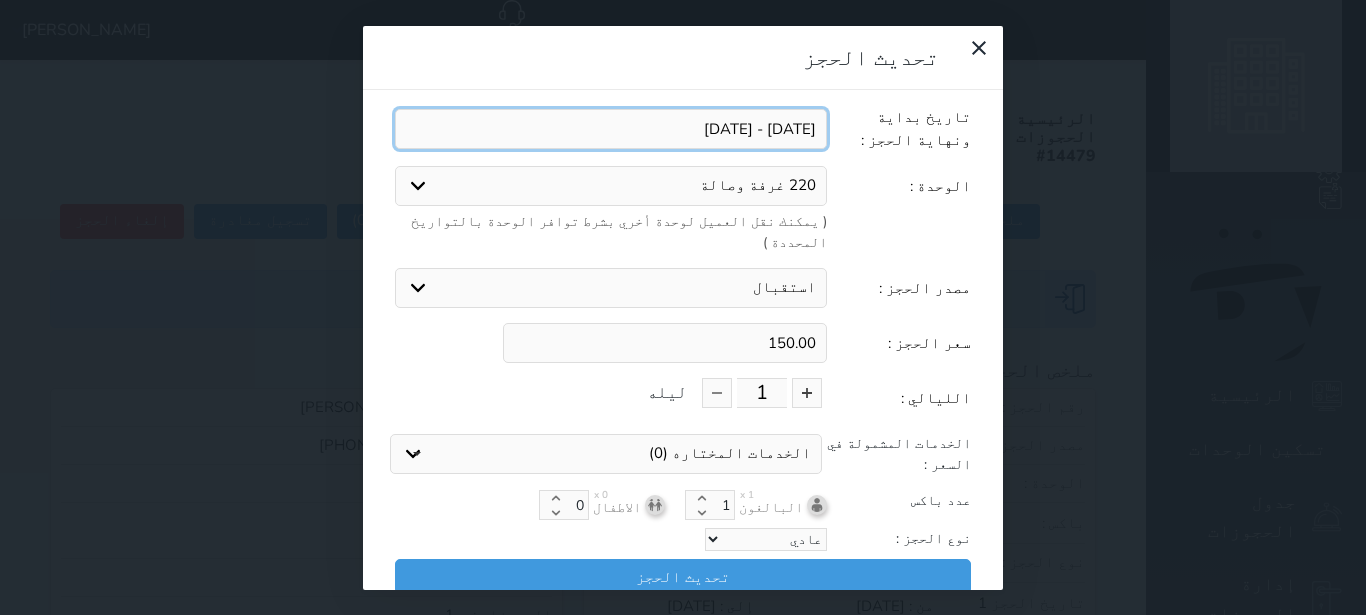 click at bounding box center [611, 129] 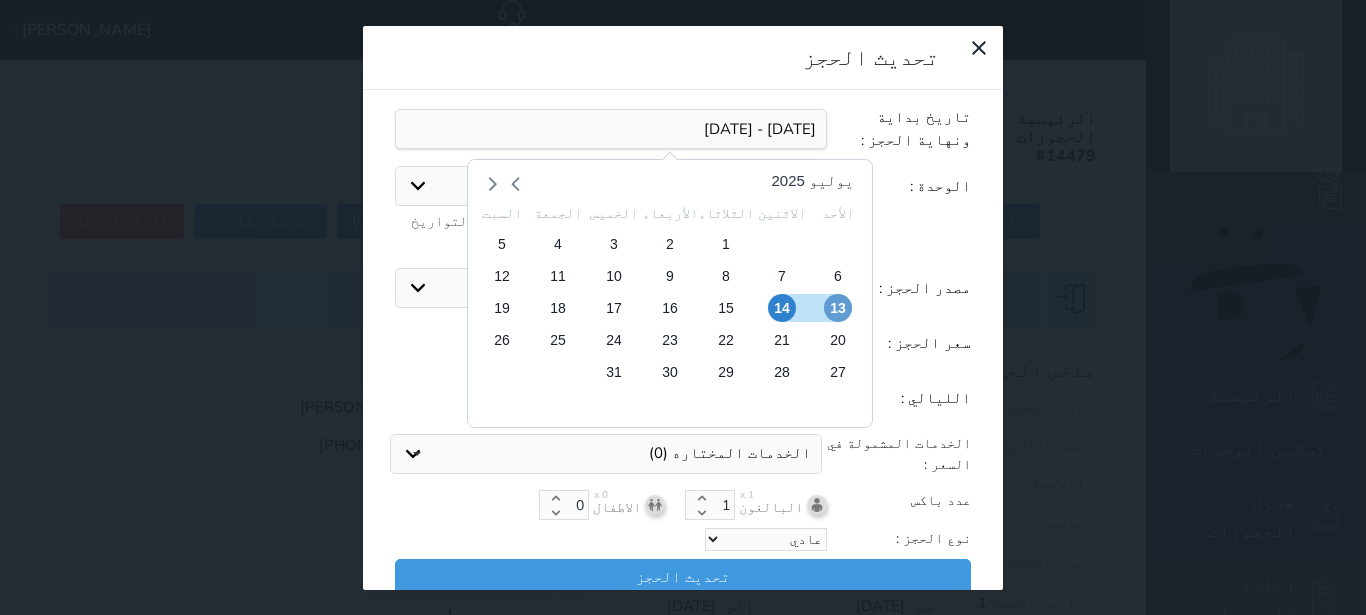 click on "13" at bounding box center [838, 308] 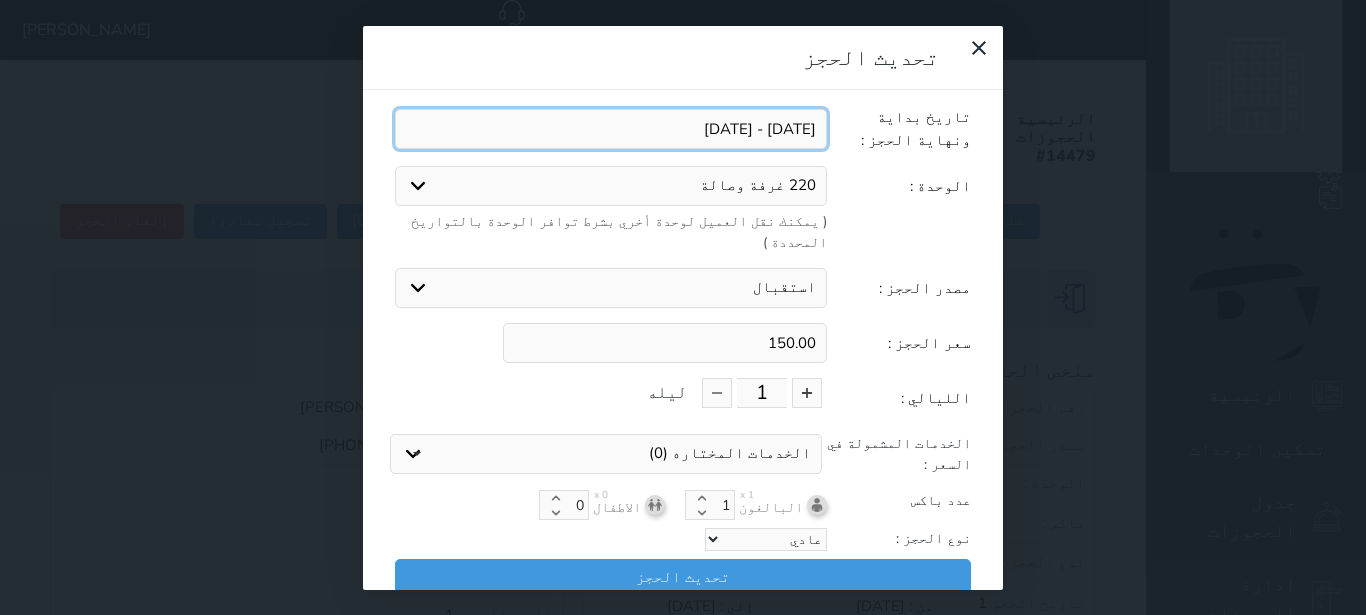 click at bounding box center [611, 129] 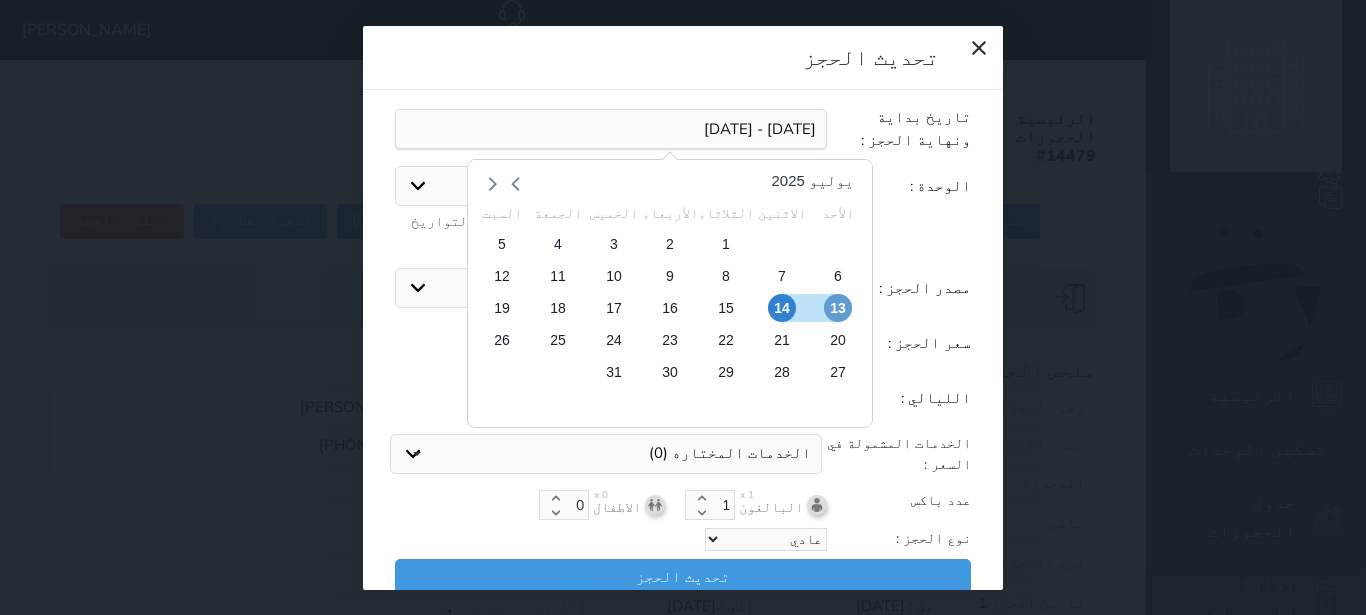 click on "13" at bounding box center [838, 308] 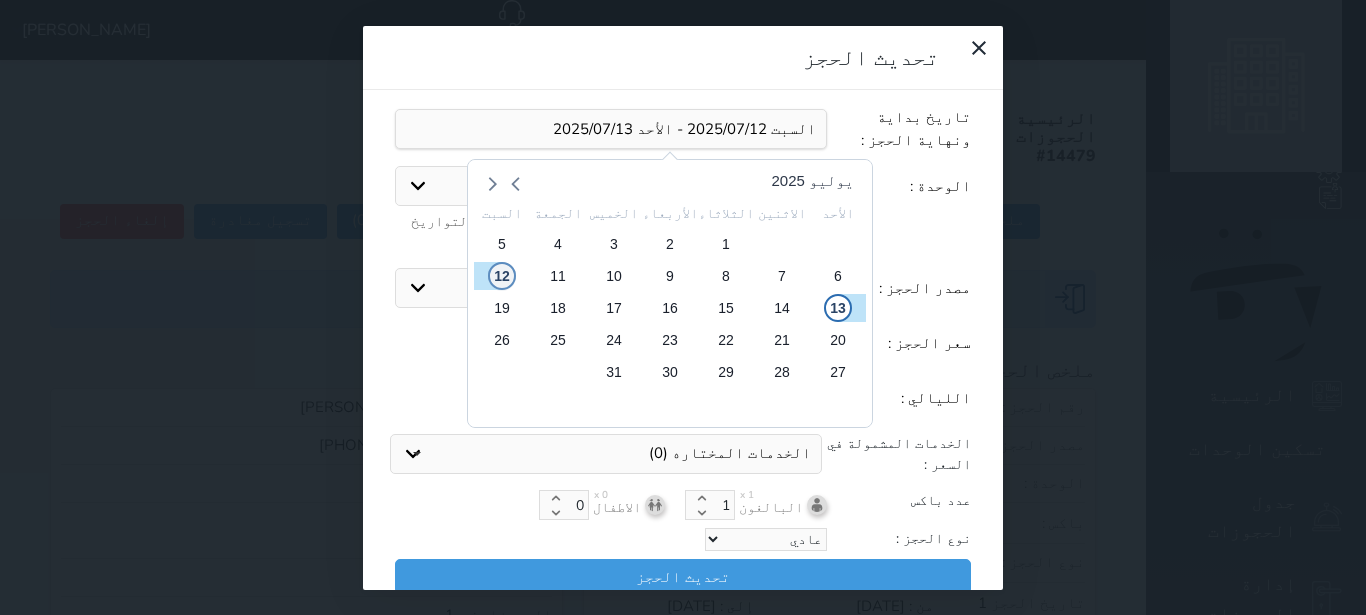 click on "12" at bounding box center [502, 276] 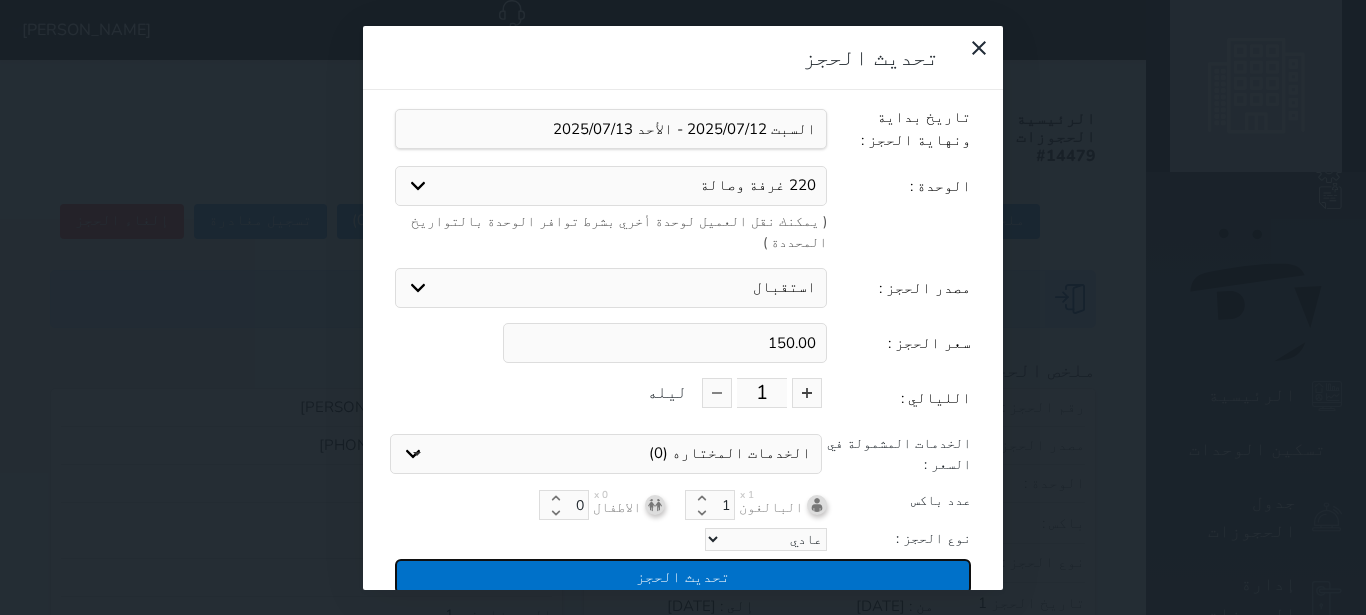 click on "تحديث الحجز" at bounding box center [683, 576] 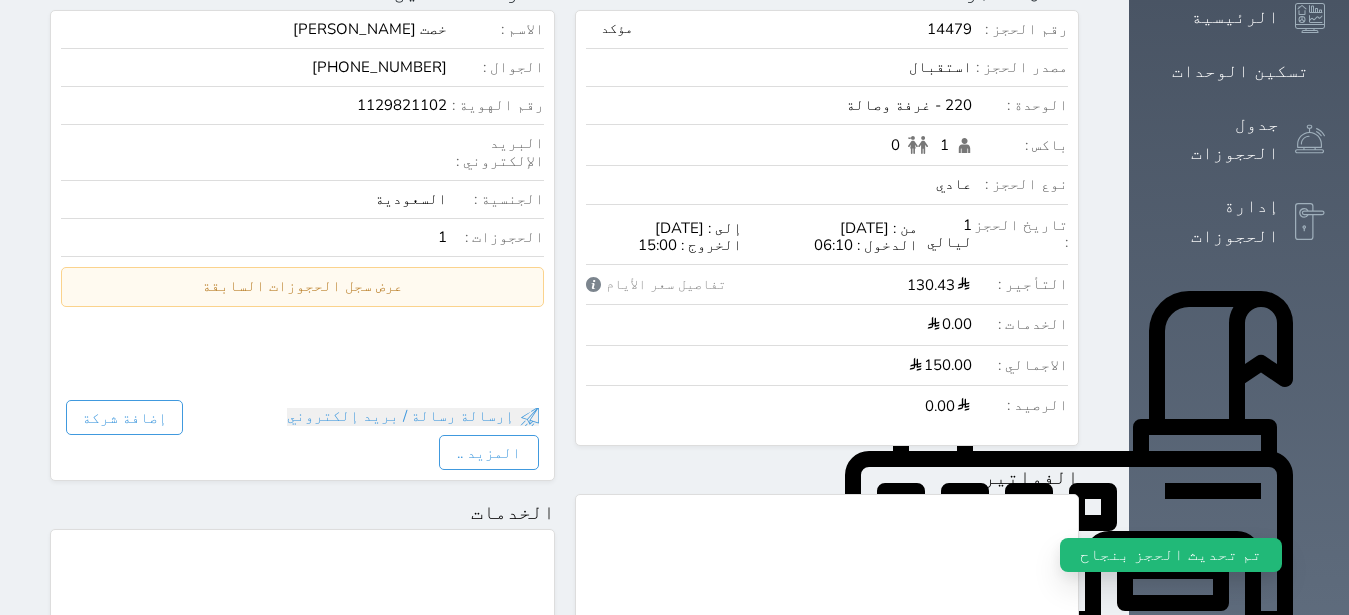 scroll, scrollTop: 0, scrollLeft: 0, axis: both 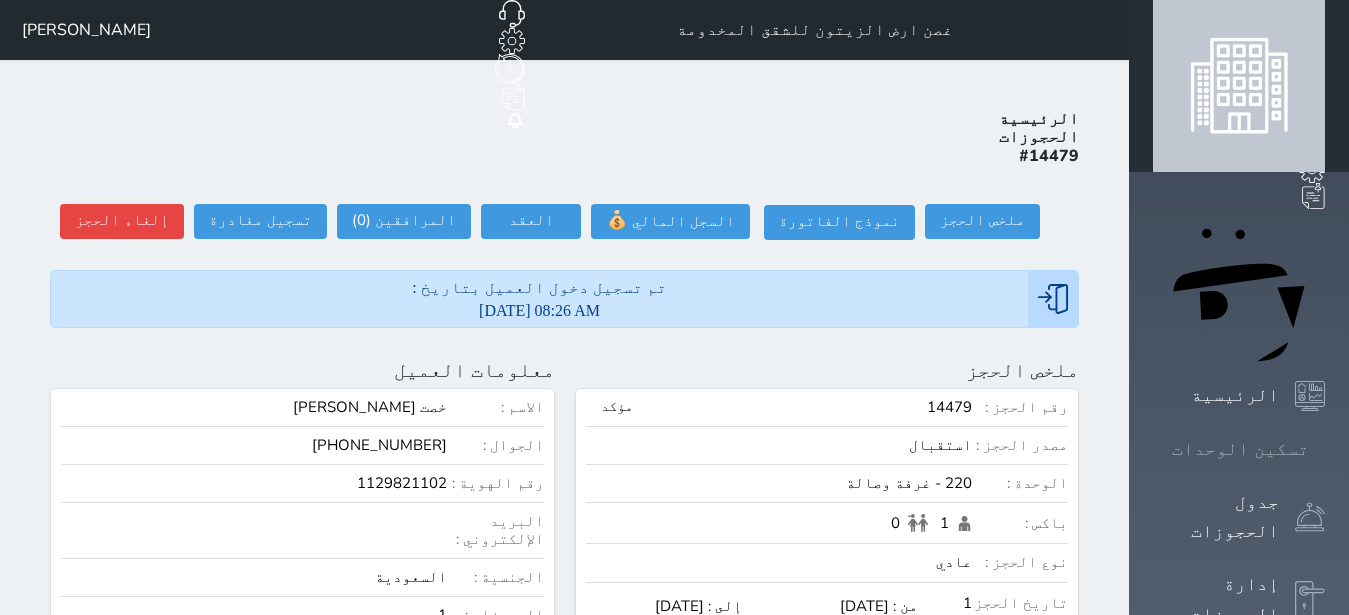 click on "تسكين الوحدات" at bounding box center (1240, 449) 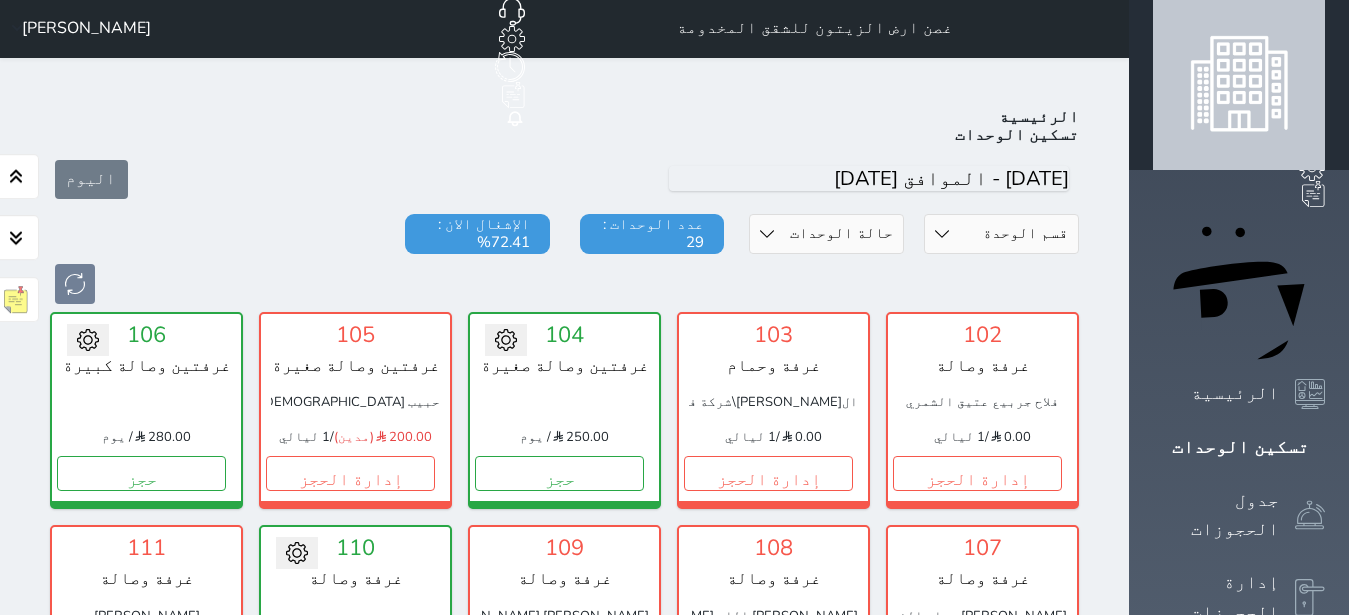 scroll, scrollTop: 0, scrollLeft: 0, axis: both 